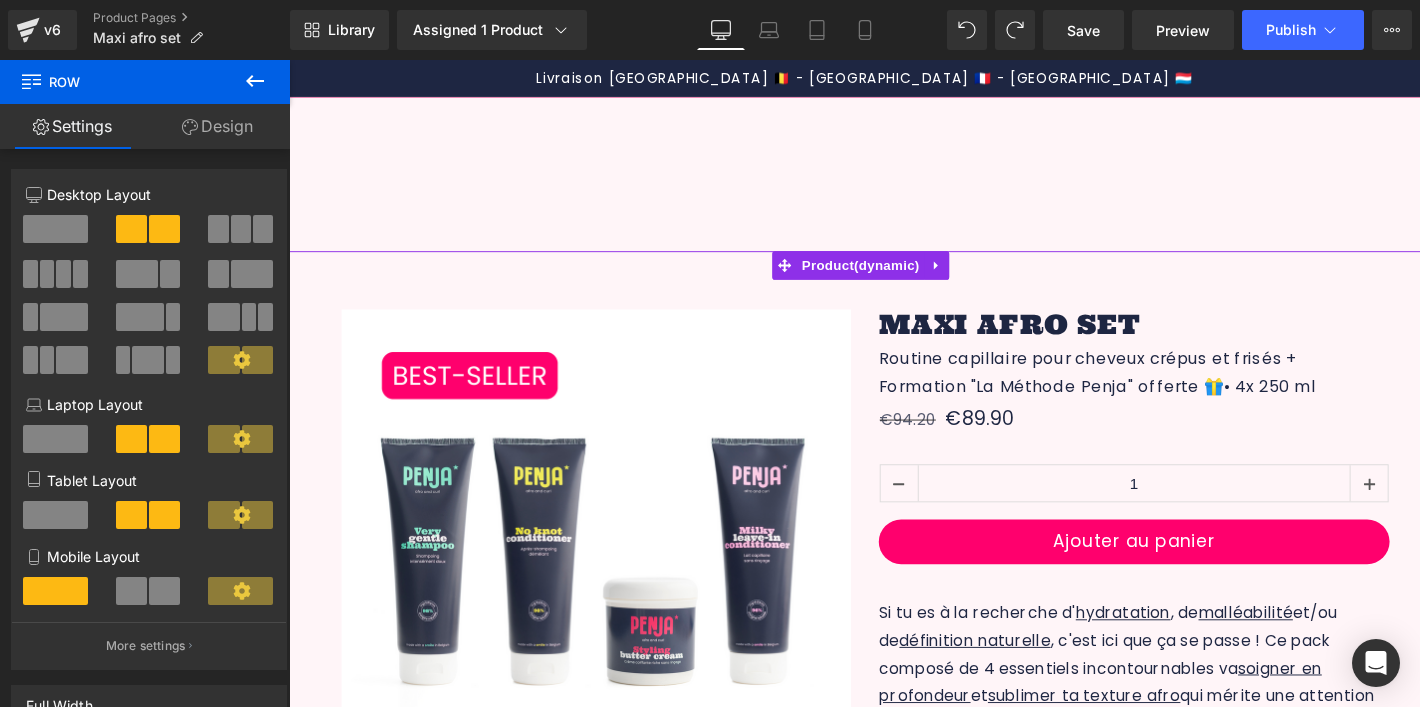 scroll, scrollTop: 1606, scrollLeft: 0, axis: vertical 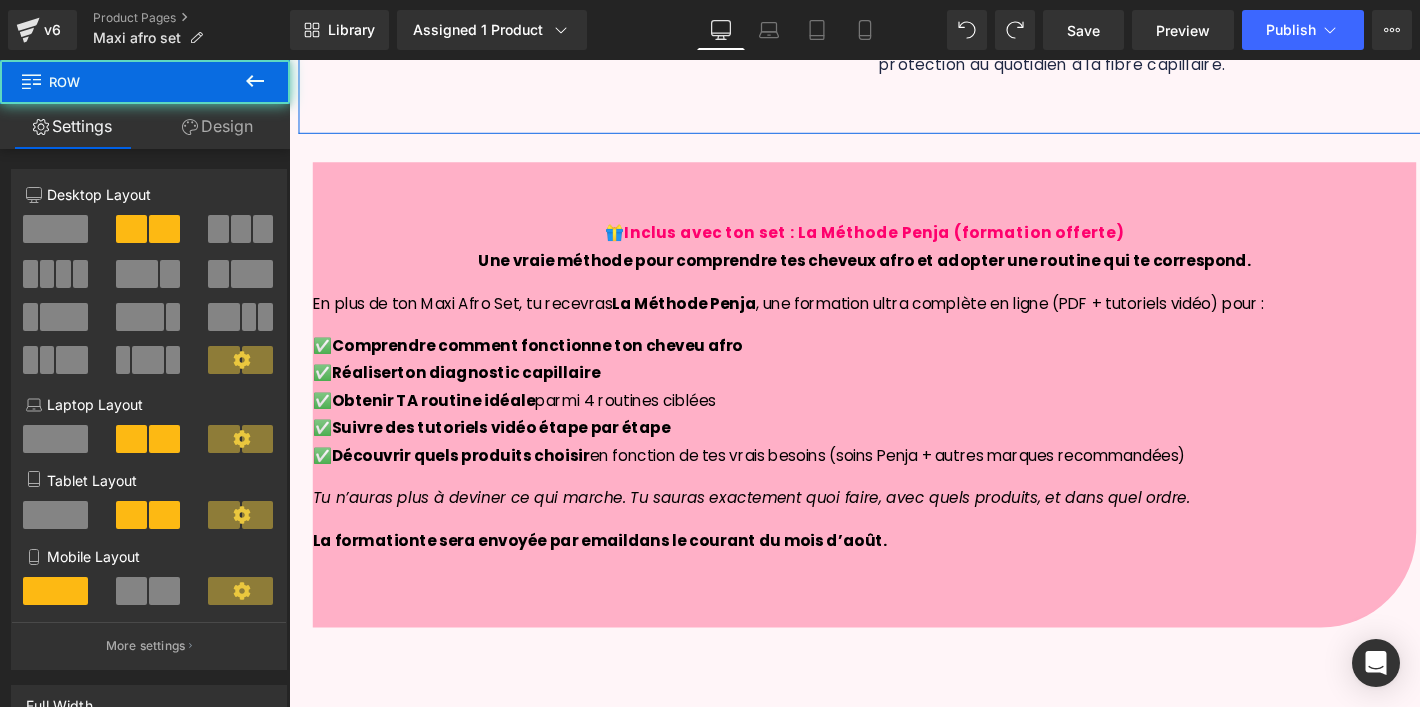click on "Sale Off
(P) Image
‹ ›" at bounding box center [894, -477] 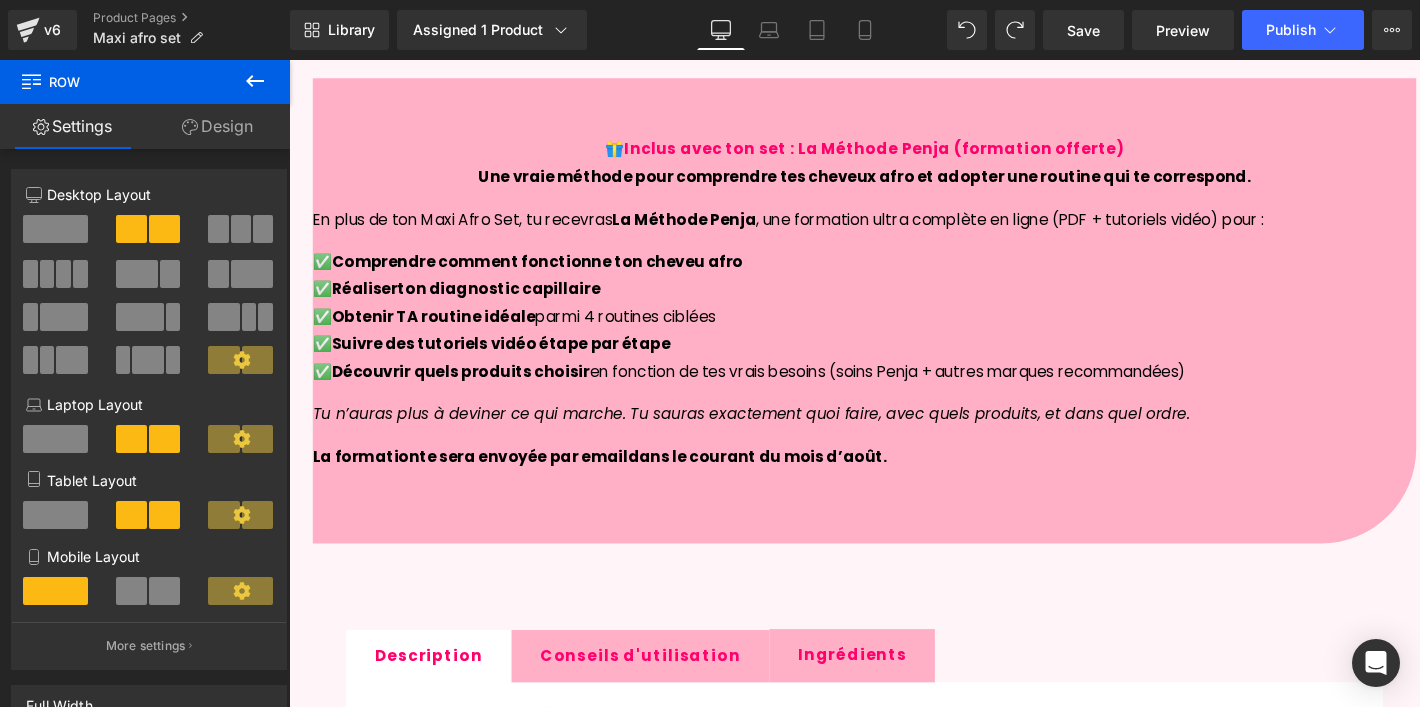 scroll, scrollTop: 1405, scrollLeft: 0, axis: vertical 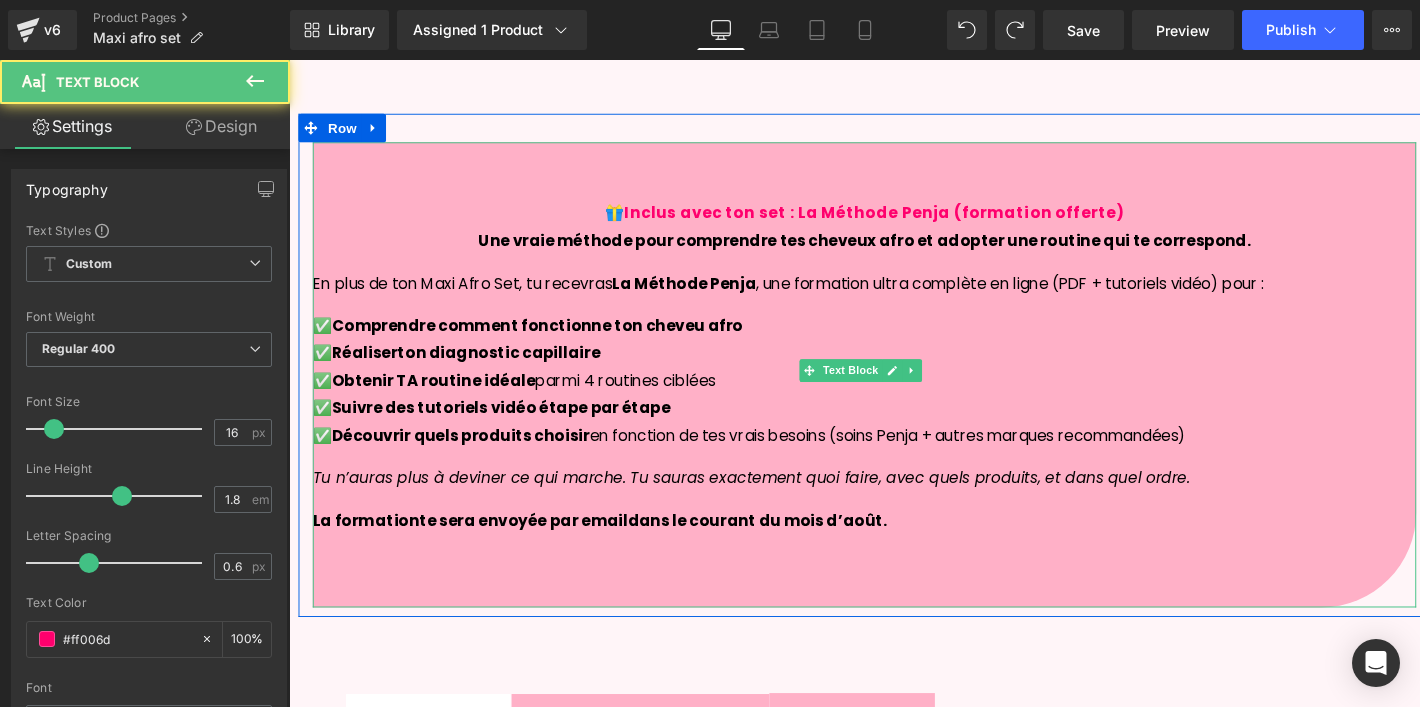 click on "Inclus avec ton set : La Méthode Penja (formation offerte)" at bounding box center (904, 220) 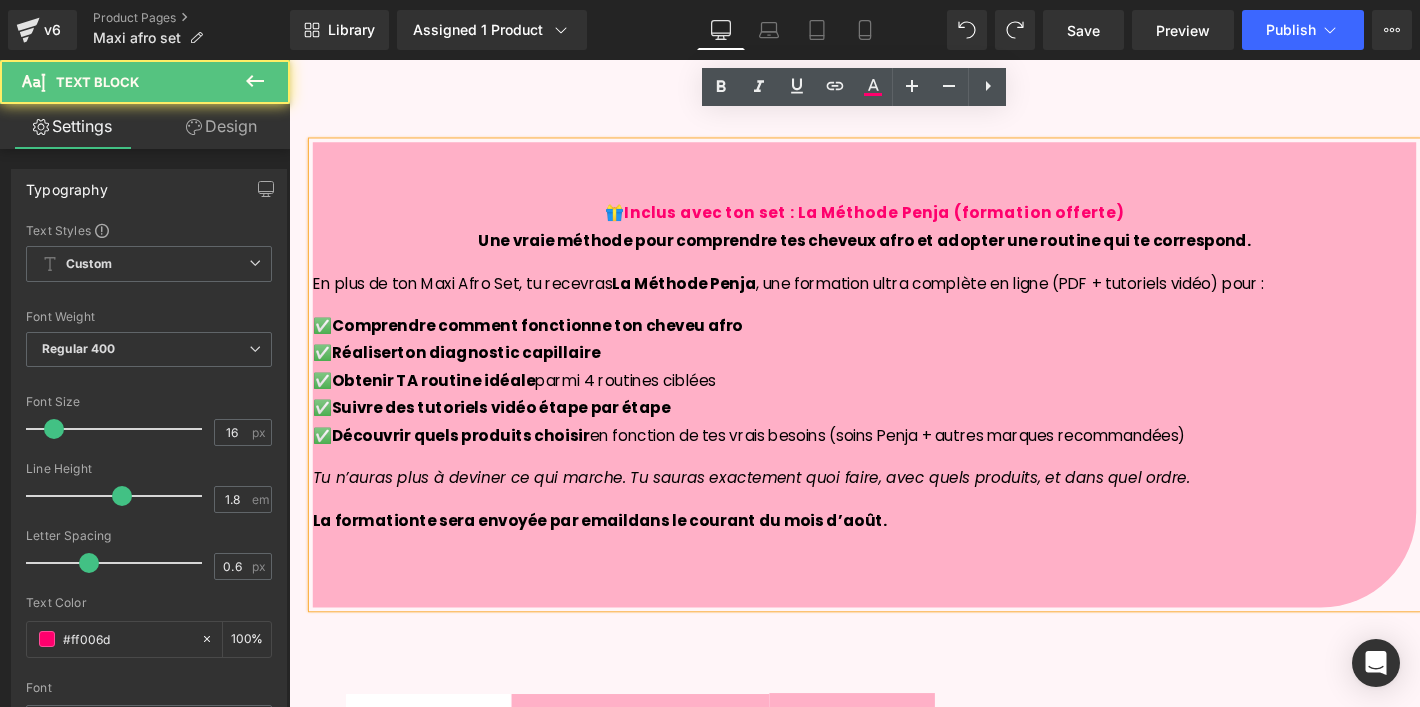 click on "✅  Comprendre comment fonctionne ton cheveu afro ✅  Réaliser  ton diagnostic capillaire ✅  Obtenir TA routine idéale  parmi 4 routines ciblées ✅  Suivre des tutoriels vidéo étape par étape ✅  Découvrir quels produits choisir  en fonction de tes vrais besoins (soins Penja + autres marques recommandées)" at bounding box center (894, 397) 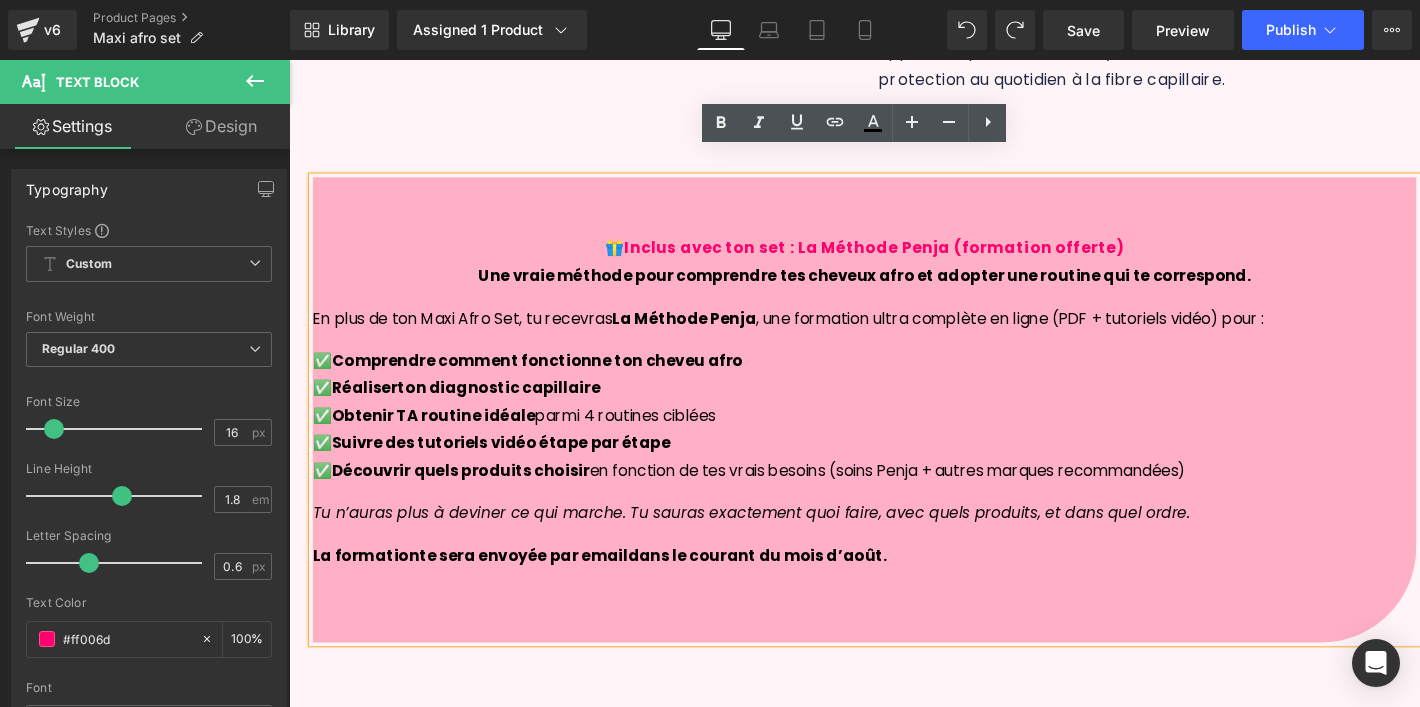scroll, scrollTop: 1373, scrollLeft: 0, axis: vertical 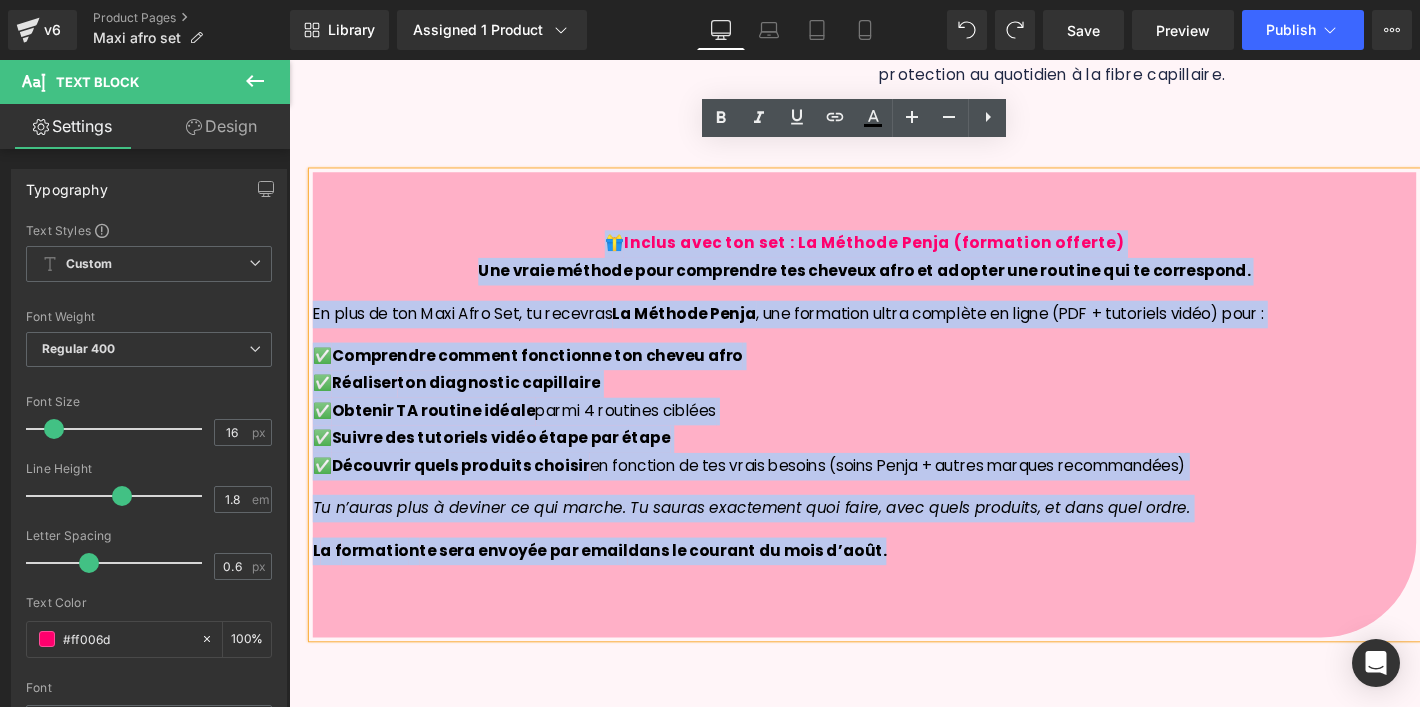 drag, startPoint x: 958, startPoint y: 563, endPoint x: 524, endPoint y: 221, distance: 552.5577 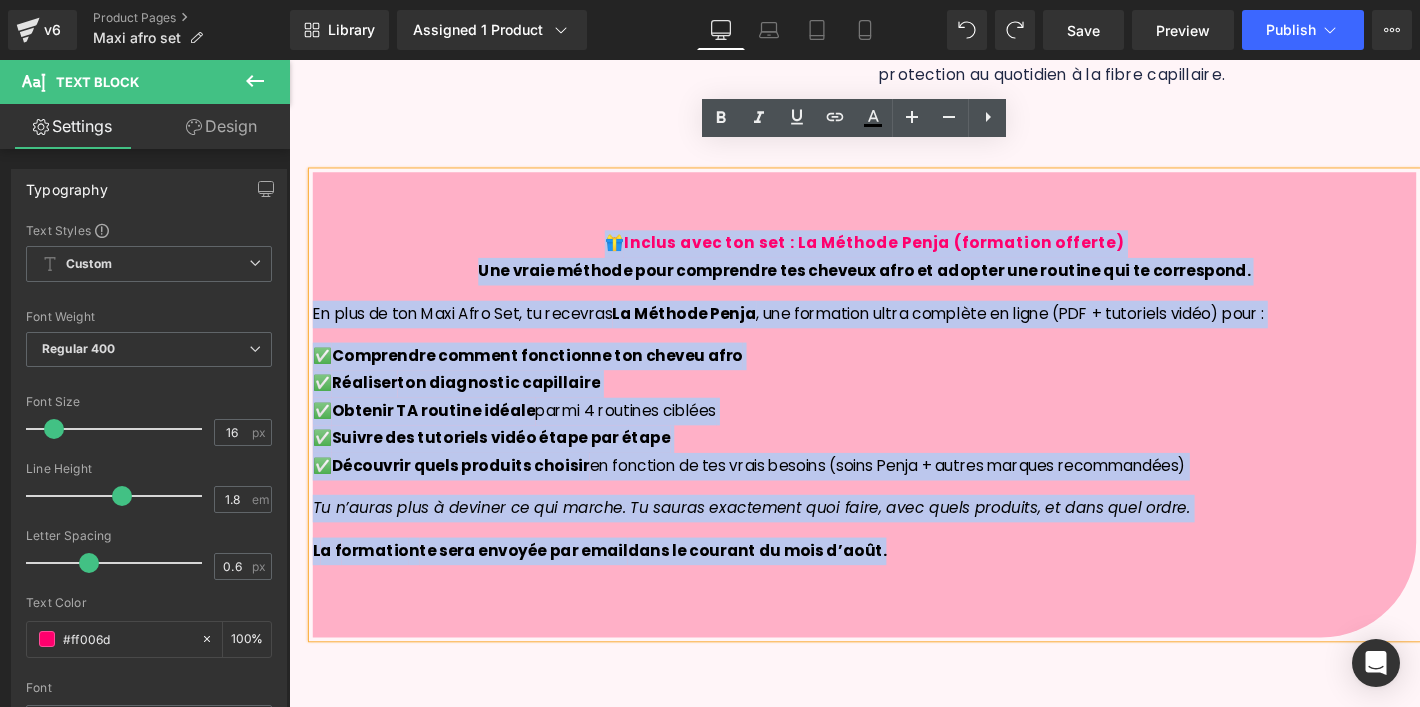 click on "🎁  Inclus avec ton set : La Méthode Penja (formation offerte) Une vraie méthode pour comprendre tes cheveux afro et adopter une routine qui te correspond. En plus de ton Maxi Afro Set, tu recevras  La Méthode Penja , une formation ultra complète en ligne (PDF + tutoriels vidéo) pour : ✅  Comprendre comment fonctionne ton cheveu afro ✅  Réaliser  ton diagnostic capillaire ✅  Obtenir TA routine idéale  parmi 4 routines ciblées ✅  Suivre des tutoriels vidéo étape par étape ✅  Découvrir quels produits choisir  en fonction de tes vrais besoins (soins Penja + autres marques recommandées) Tu n’auras plus à deviner ce qui marche. Tu sauras exactement quoi faire, avec quels produits, et dans quel ordre. L a f ormatio n  te sera envoyée par email  dans le courant du mois d’août." at bounding box center (894, 422) 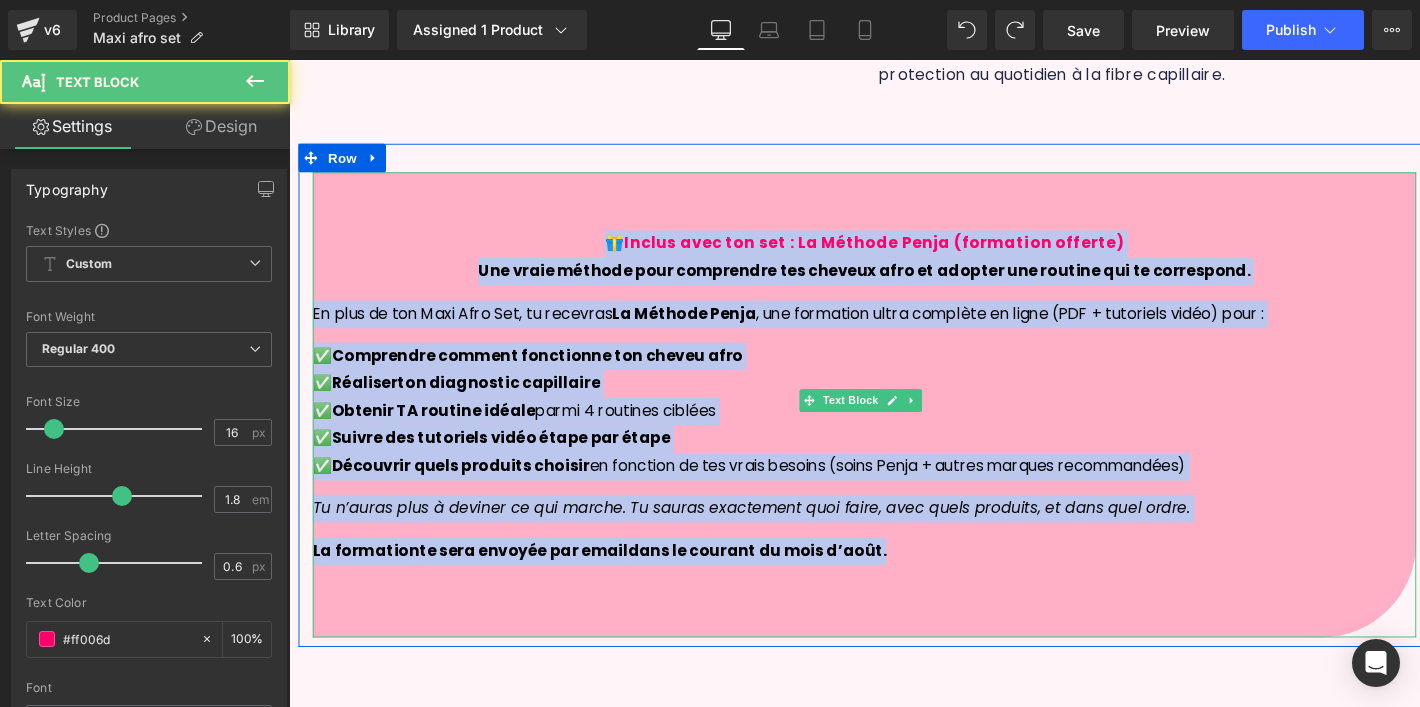 click on "✅  Comprendre comment fonctionne ton cheveu afro ✅  Réaliser  ton diagnostic capillaire ✅  Obtenir TA routine idéale  parmi 4 routines ciblées ✅  Suivre des tutoriels vidéo étape par étape ✅  Découvrir quels produits choisir  en fonction de tes vrais besoins (soins Penja + autres marques recommandées)" at bounding box center [894, 429] 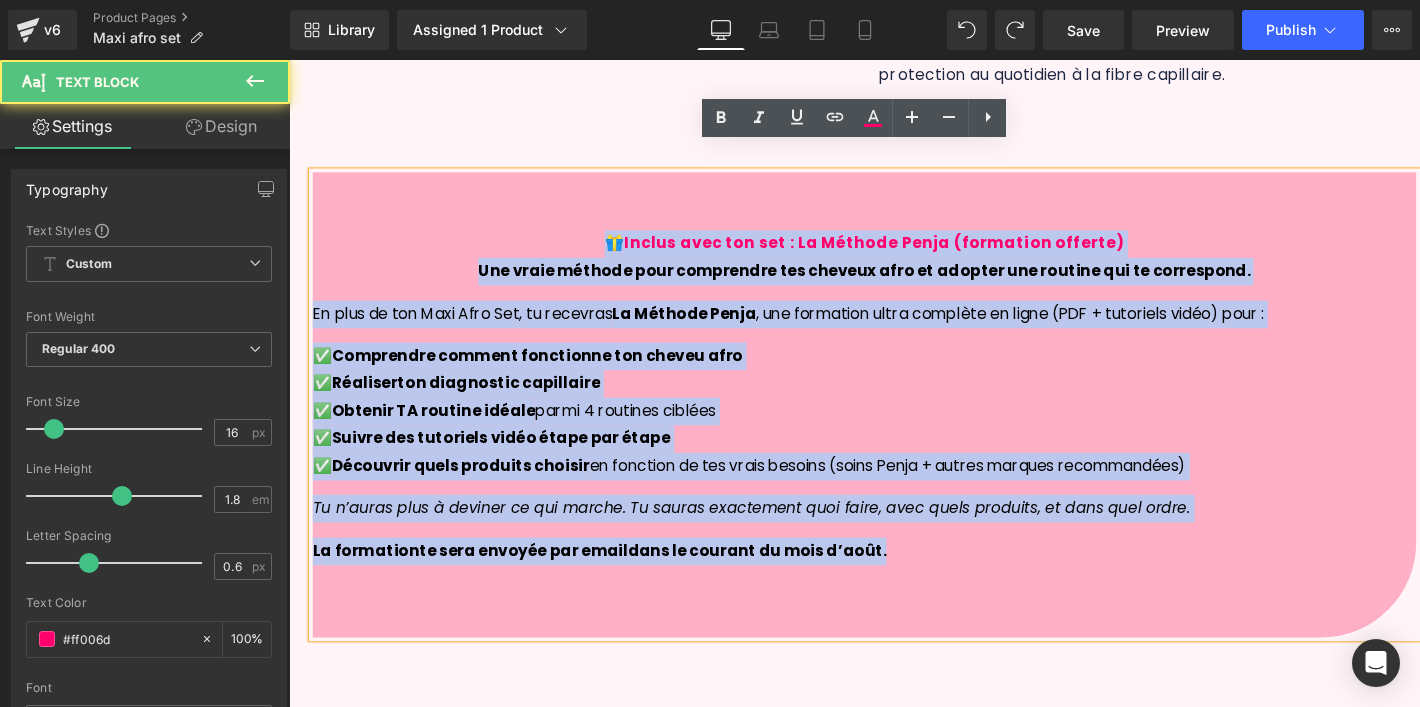 drag, startPoint x: 914, startPoint y: 575, endPoint x: 334, endPoint y: 205, distance: 687.968 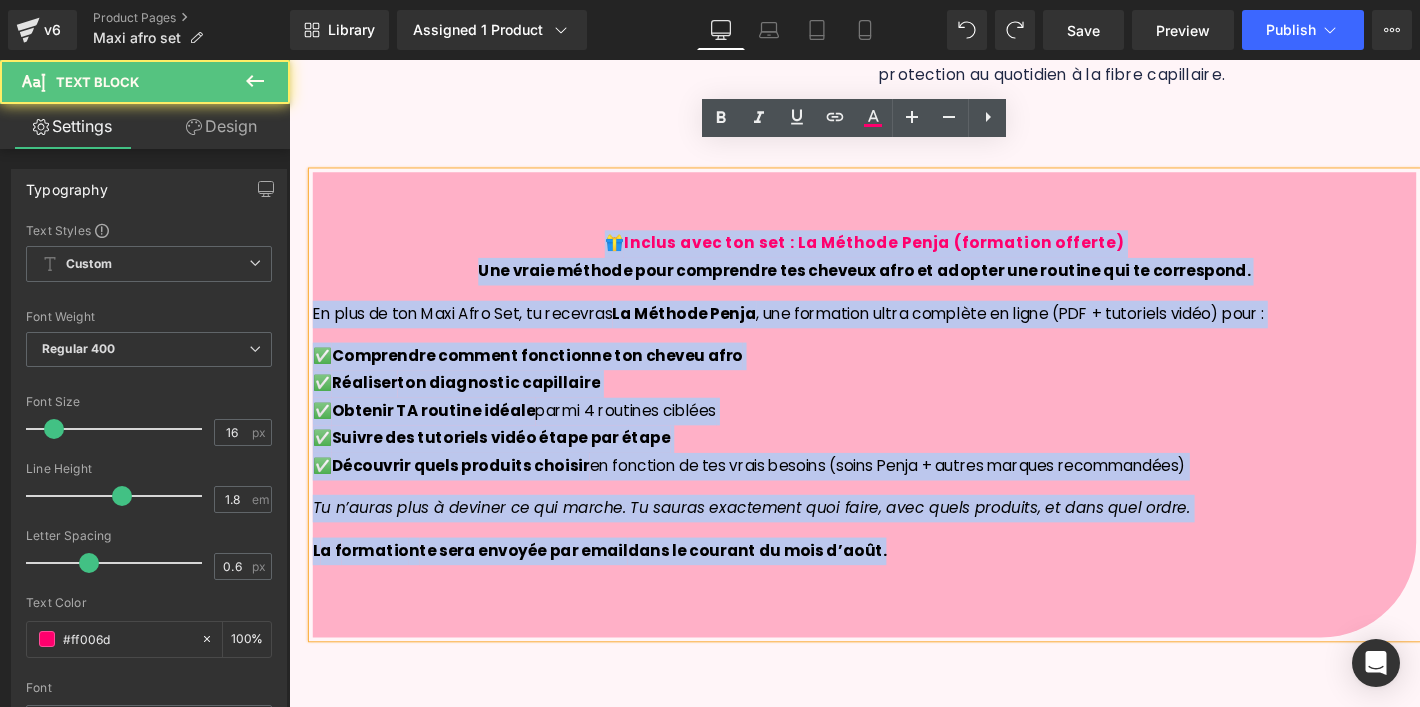 click on "🎁  Inclus avec ton set : La Méthode Penja (formation offerte) Une vraie méthode pour comprendre tes cheveux afro et adopter une routine qui te correspond. En plus de ton Maxi Afro Set, tu recevras  La Méthode Penja , une formation ultra complète en ligne (PDF + tutoriels vidéo) pour : ✅  Comprendre comment fonctionne ton cheveu afro ✅  Réaliser  ton diagnostic capillaire ✅  Obtenir TA routine idéale  parmi 4 routines ciblées ✅  Suivre des tutoriels vidéo étape par étape ✅  Découvrir quels produits choisir  en fonction de tes vrais besoins (soins Penja + autres marques recommandées) Tu n’auras plus à deviner ce qui marche. Tu sauras exactement quoi faire, avec quels produits, et dans quel ordre. L a f ormatio n  te sera envoyée par email  dans le courant du mois d’août." at bounding box center [894, 422] 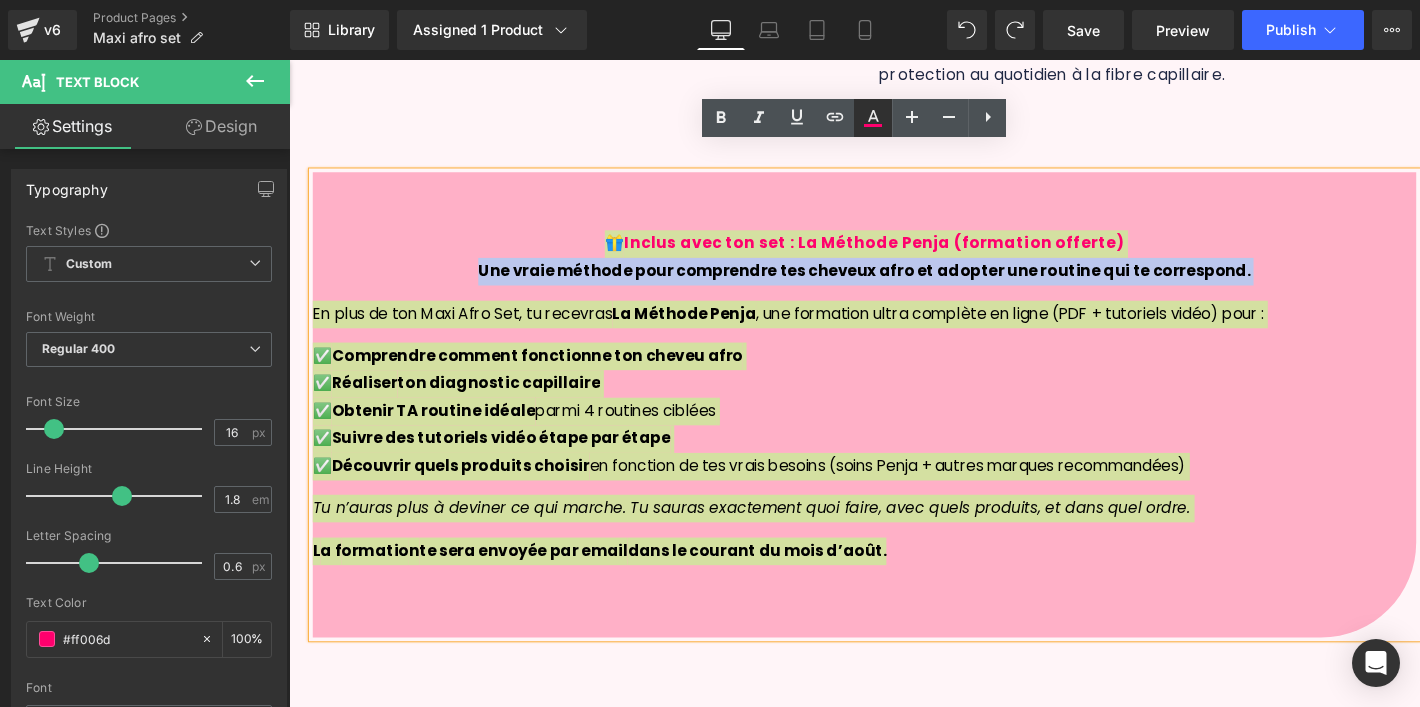 click 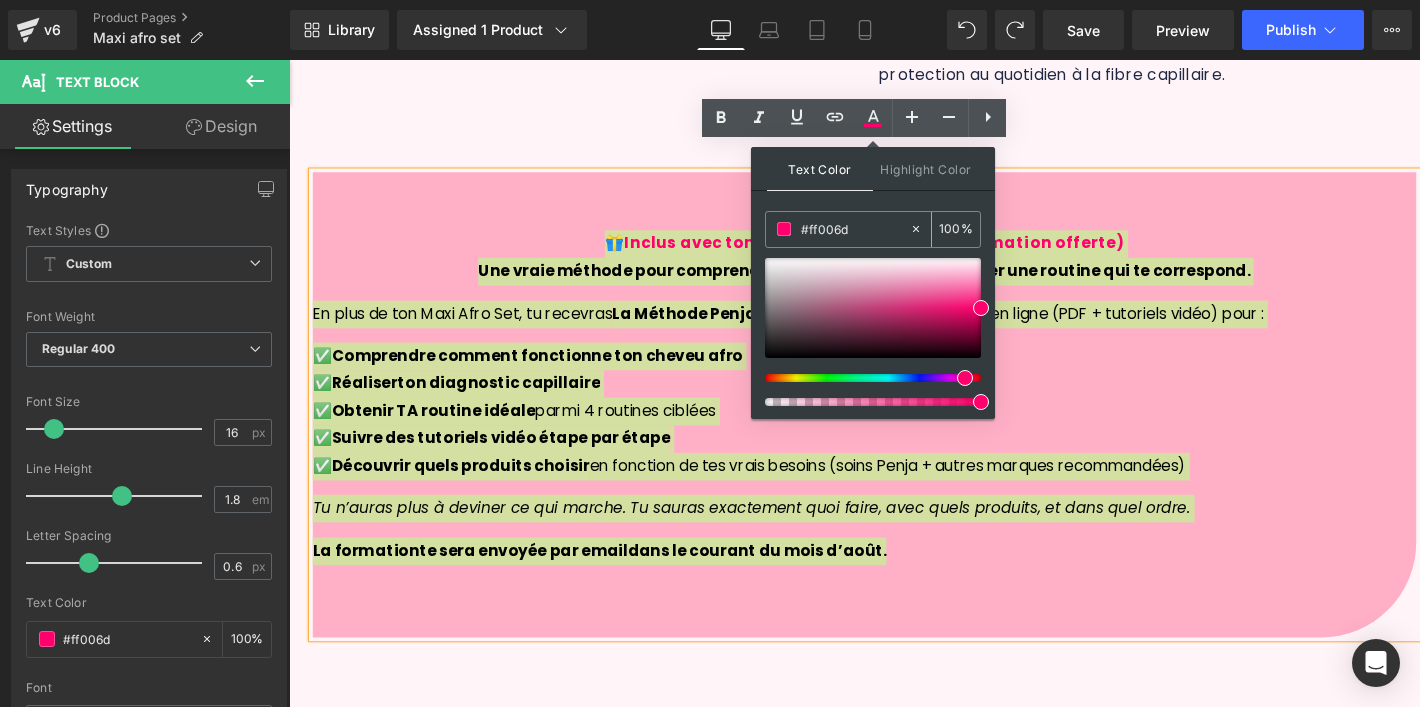 click at bounding box center (784, 229) 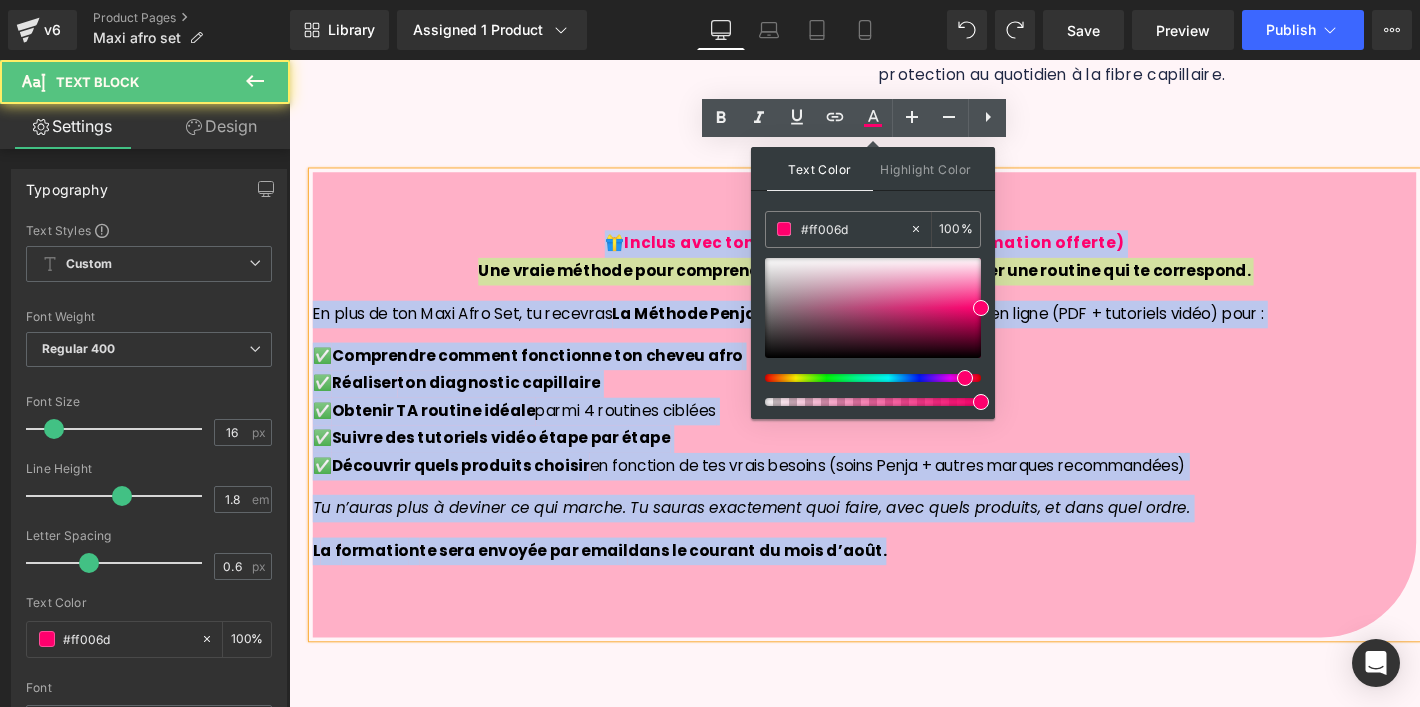 click on "Une vraie méthode pour comprendre tes cheveux afro et adopter une routine qui te correspond. En plus de ton Maxi Afro Set, tu recevras  La Méthode Penja , une formation ultra complète en ligne (PDF + tutoriels vidéo) pour : ✅  Comprendre comment fonctionne ton cheveu afro ✅  Réaliser  ton diagnostic capillaire ✅  Obtenir TA routine idéale  parmi 4 routines ciblées ✅  Suivre des tutoriels vidéo étape par étape ✅  Découvrir quels produits choisir  en fonction de tes vrais besoins (soins Penja + autres marques recommandées) Tu n’auras plus à deviner ce qui marche. Tu sauras exactement quoi faire, avec quels produits, et dans quel ordre. L a f ormatio n  te sera envoyée par email  dans le courant du mois d’août." at bounding box center [894, 429] 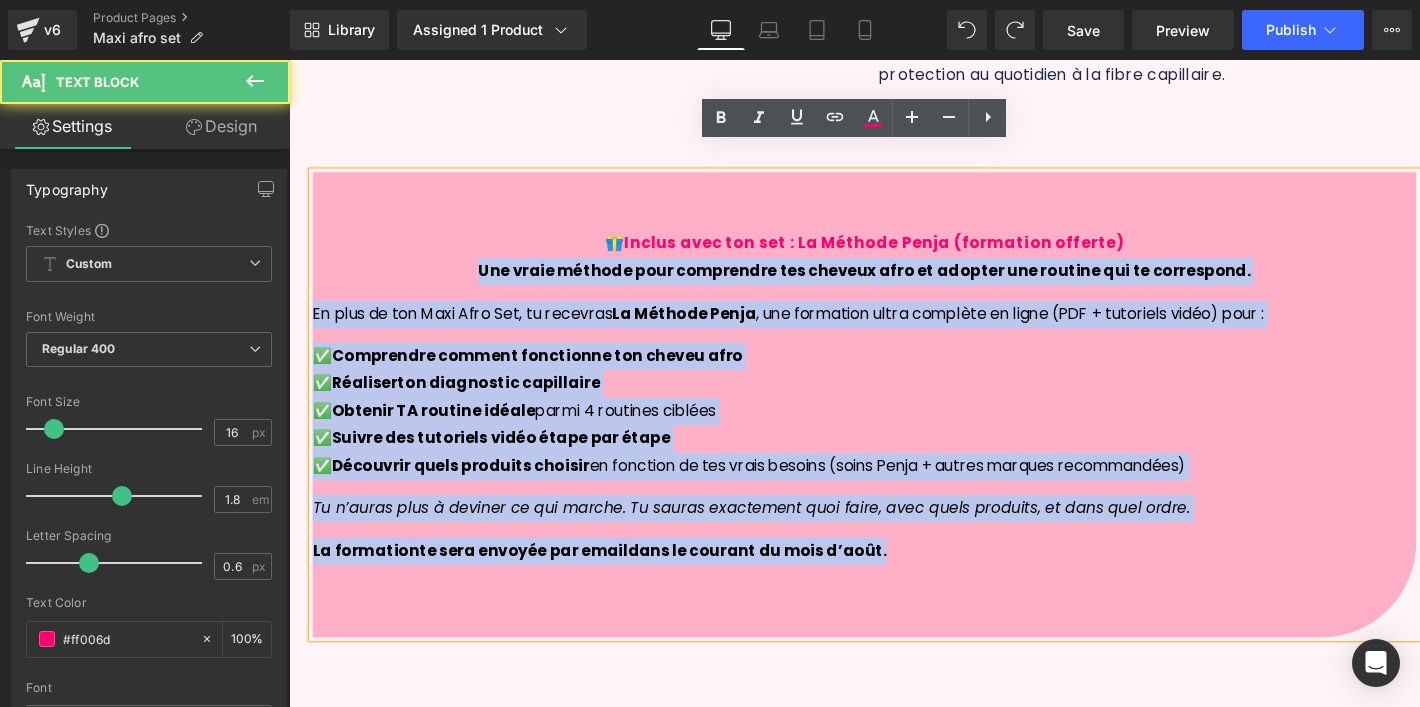 drag, startPoint x: 499, startPoint y: 246, endPoint x: 1014, endPoint y: 554, distance: 600.07416 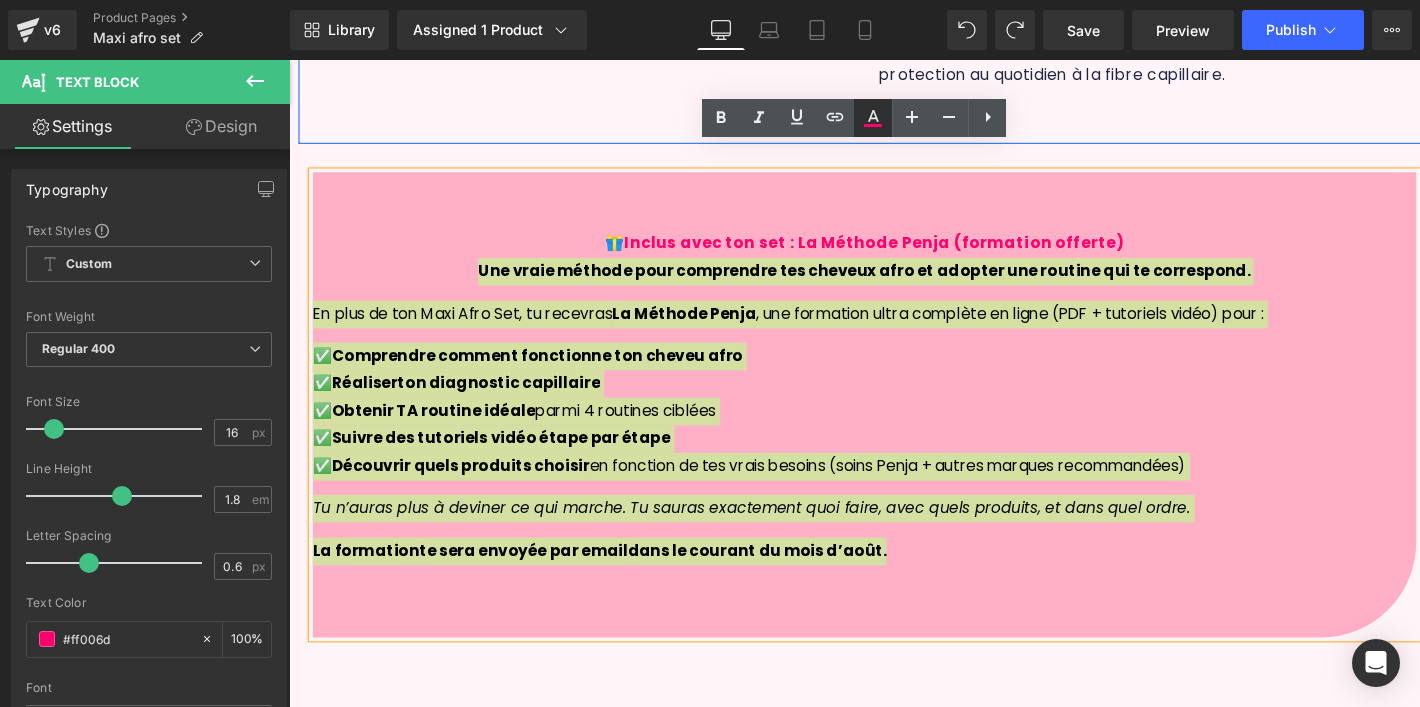 click 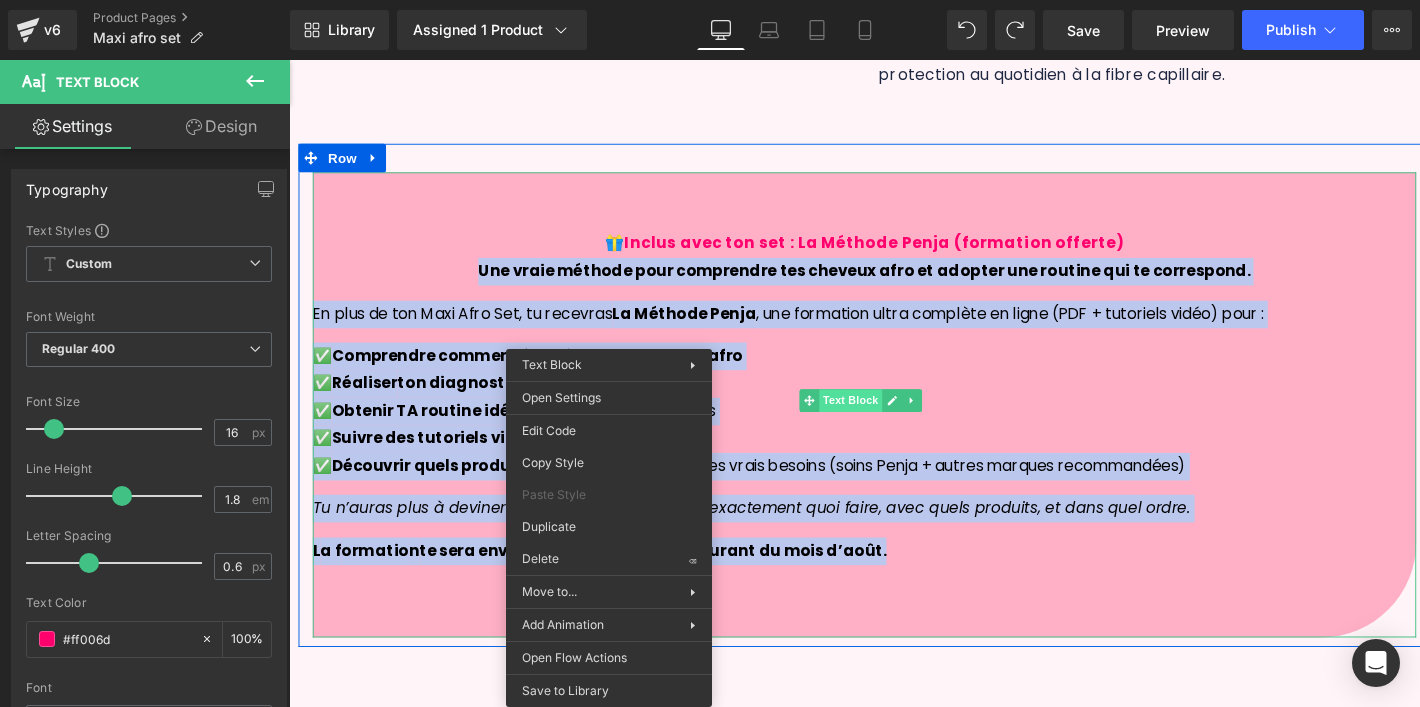 click on "🎁  Inclus avec ton set : La Méthode Penja (formation offerte) Une vraie méthode pour comprendre tes cheveux afro et adopter une routine qui te correspond. En plus de ton Maxi Afro Set, tu recevras  La Méthode Penja , une formation ultra complète en ligne (PDF + tutoriels vidéo) pour : ✅  Comprendre comment fonctionne ton cheveu afro ✅  Réaliser  ton diagnostic capillaire ✅  Obtenir TA routine idéale  parmi 4 routines ciblées ✅  Suivre des tutoriels vidéo étape par étape ✅  Découvrir quels produits choisir  en fonction de tes vrais besoins (soins Penja + autres marques recommandées) Tu n’auras plus à deviner ce qui marche. Tu sauras exactement quoi faire, avec quels produits, et dans quel ordre. L a f ormatio n  te sera envoyée par email  dans le courant du mois d’août.
Text Block   61px   60px" at bounding box center (894, 422) 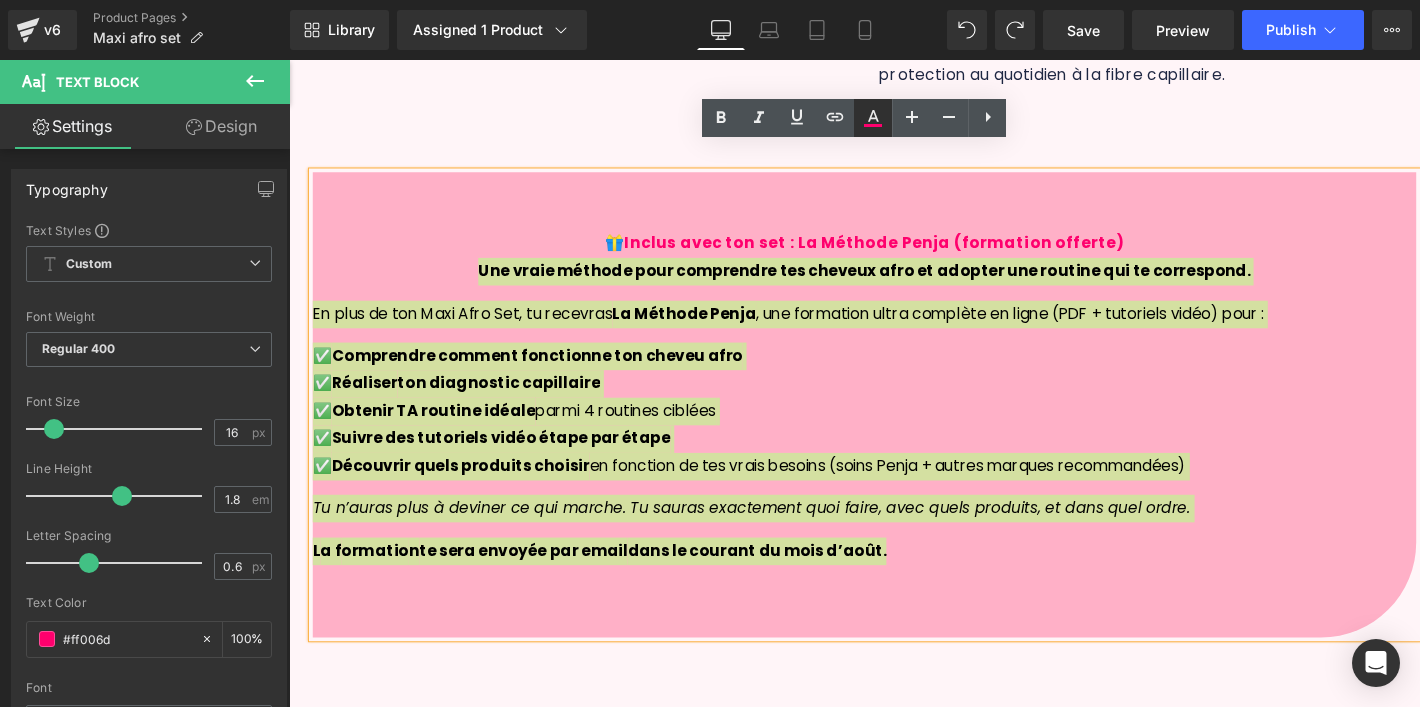 click 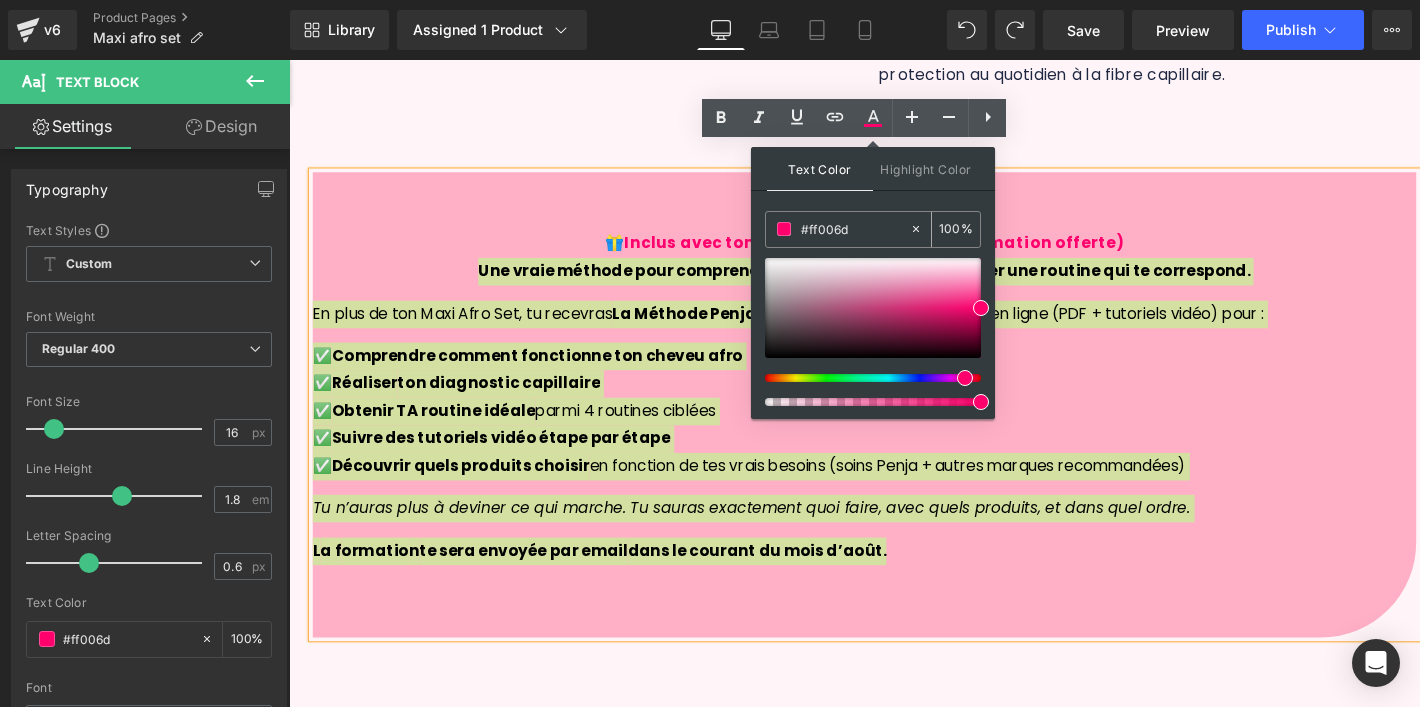 drag, startPoint x: 878, startPoint y: 229, endPoint x: 817, endPoint y: 224, distance: 61.204575 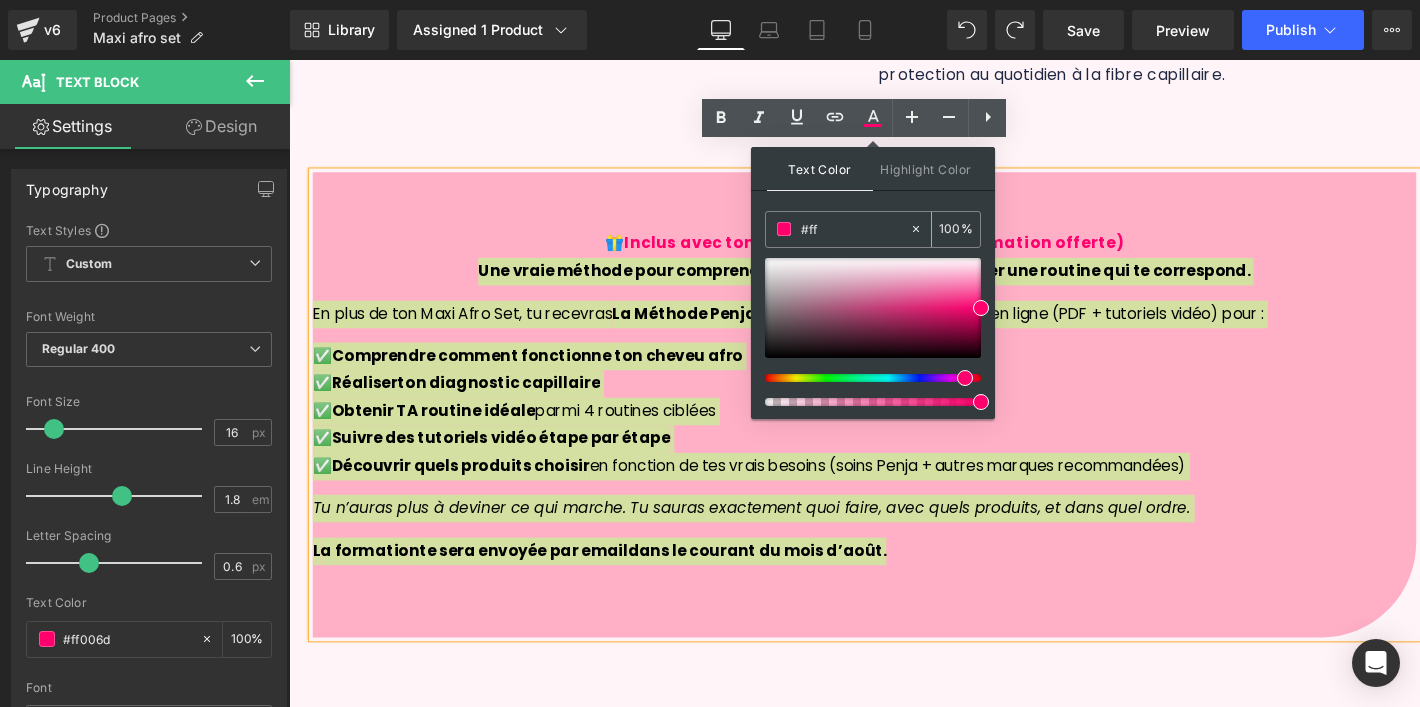 type on "0" 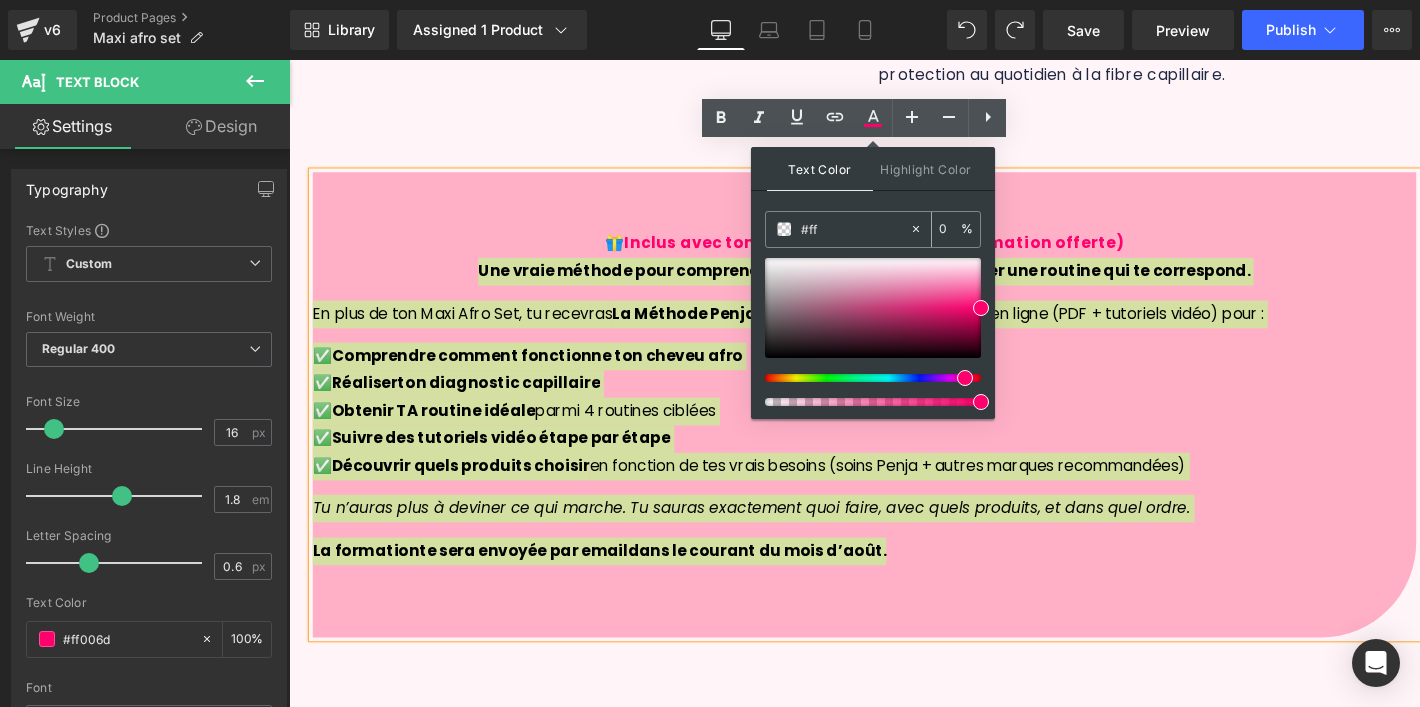type on "#ff0" 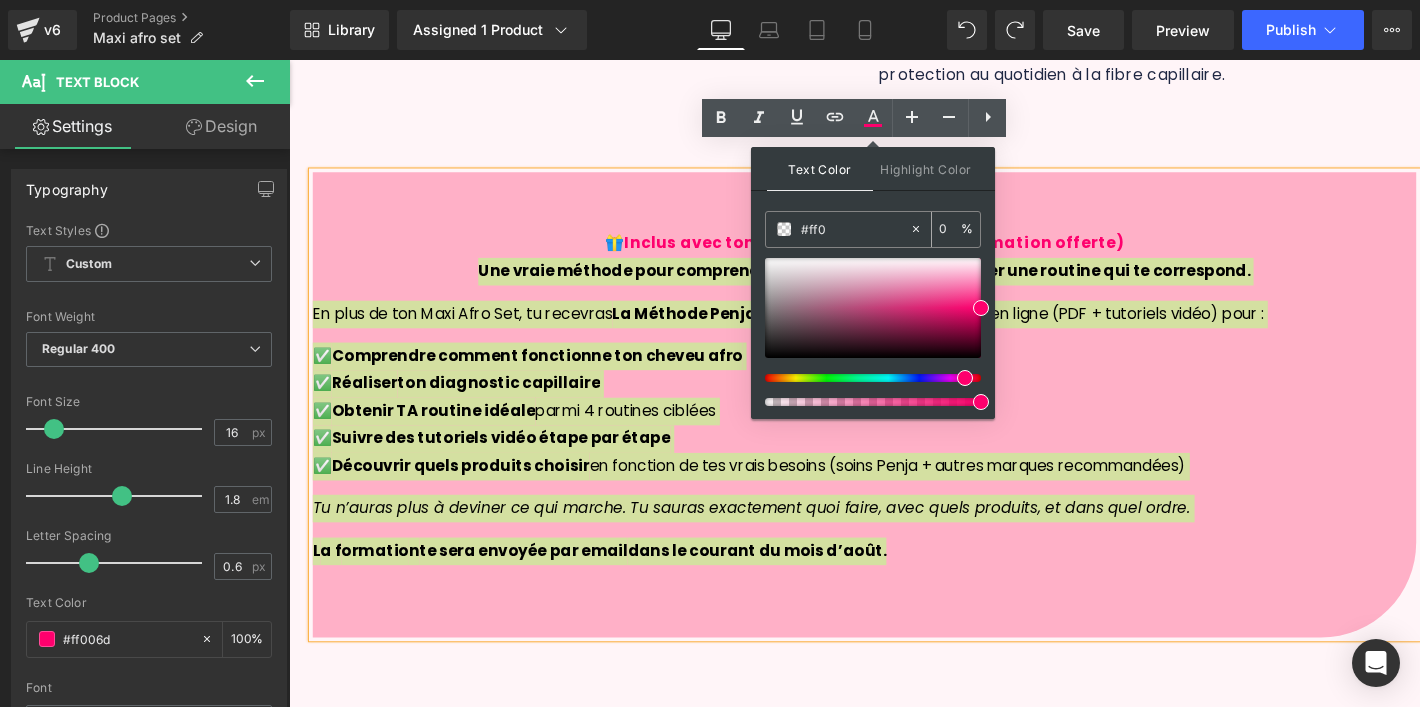type on "100" 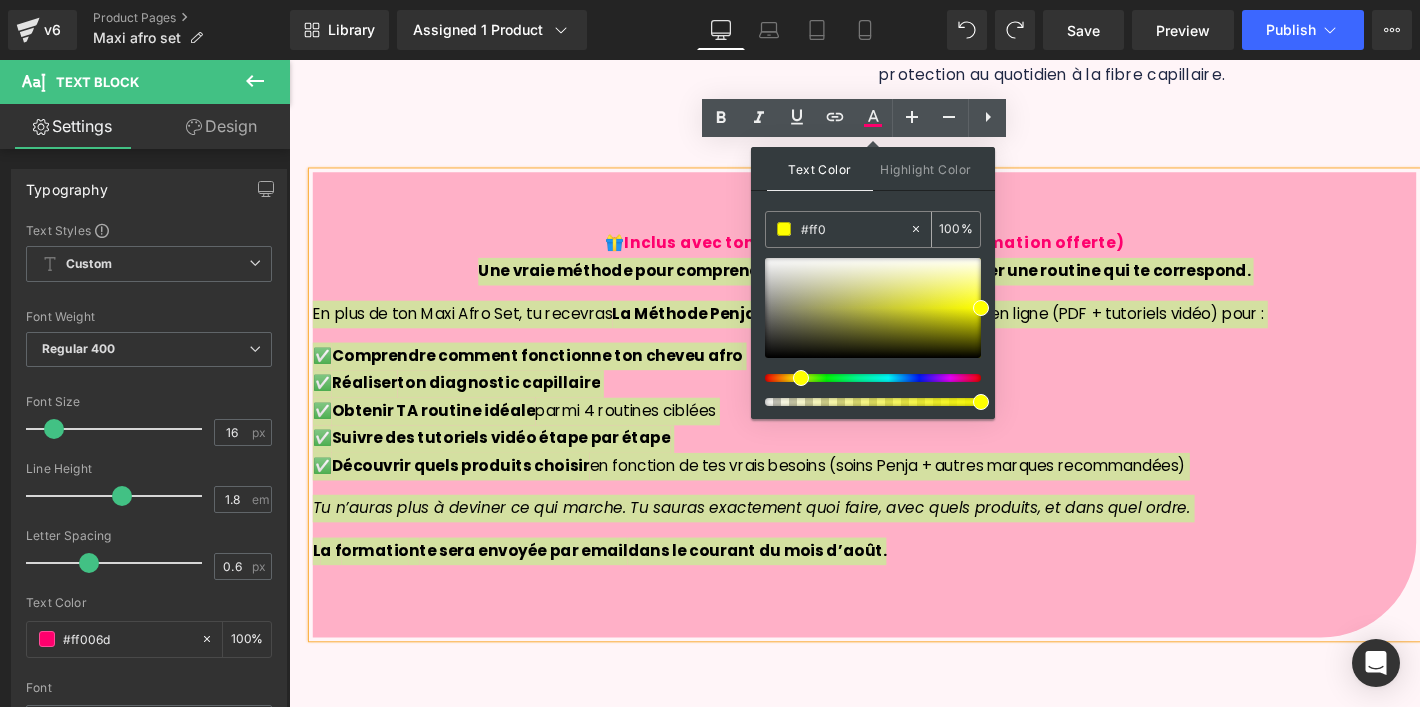 type on "#ff00" 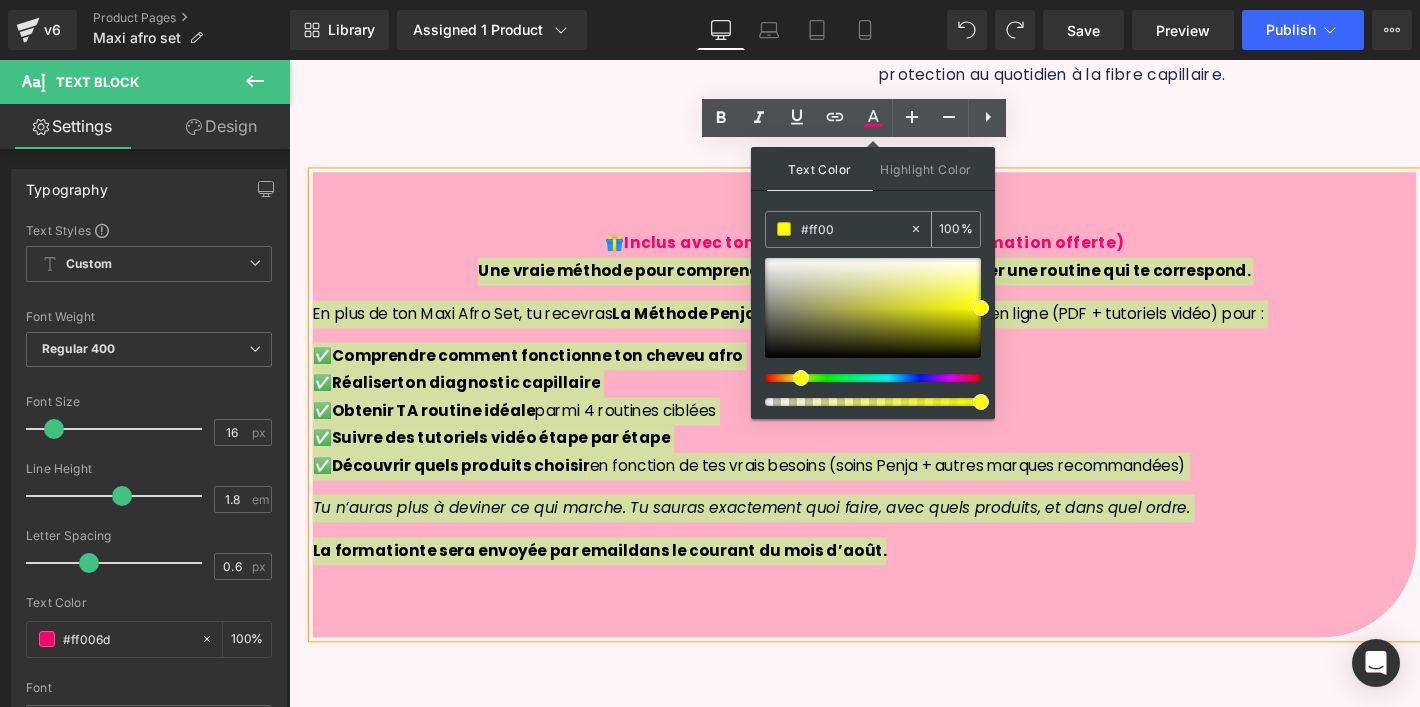 type on "0" 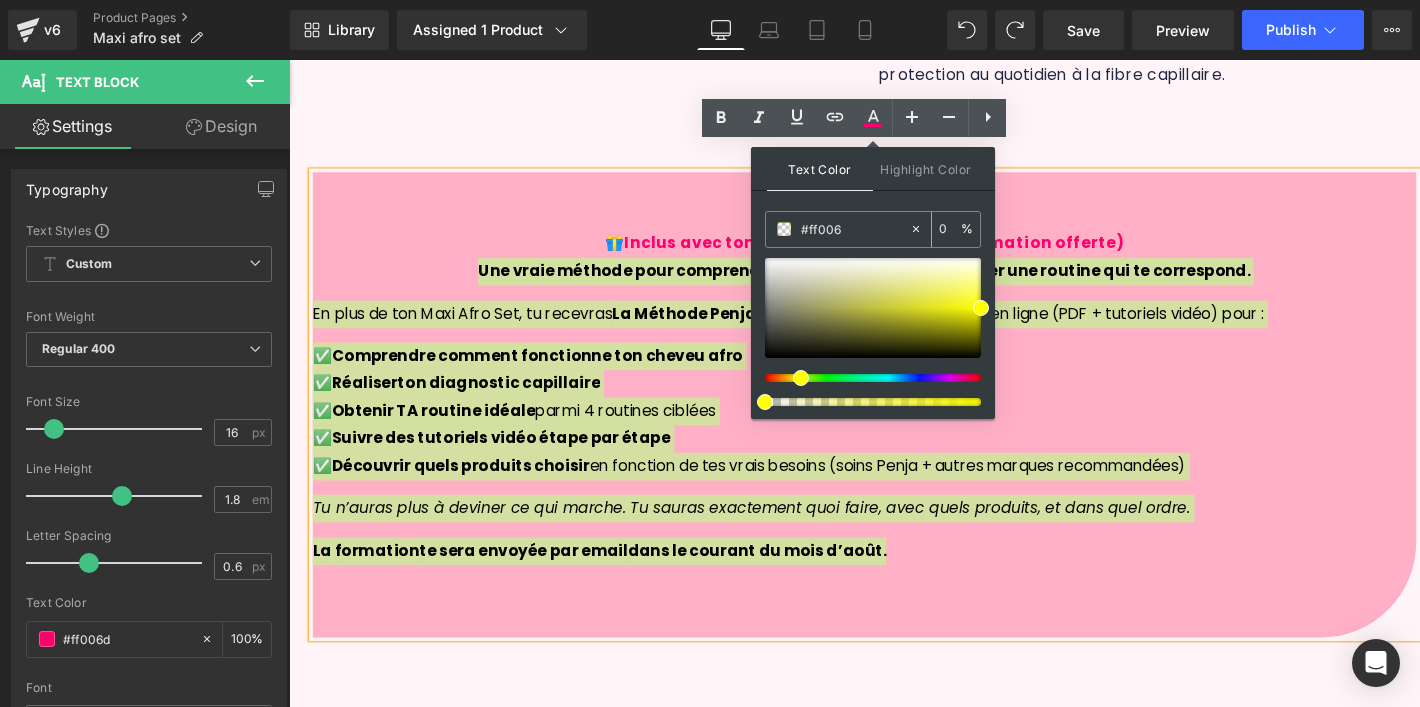 type on "#ff006D" 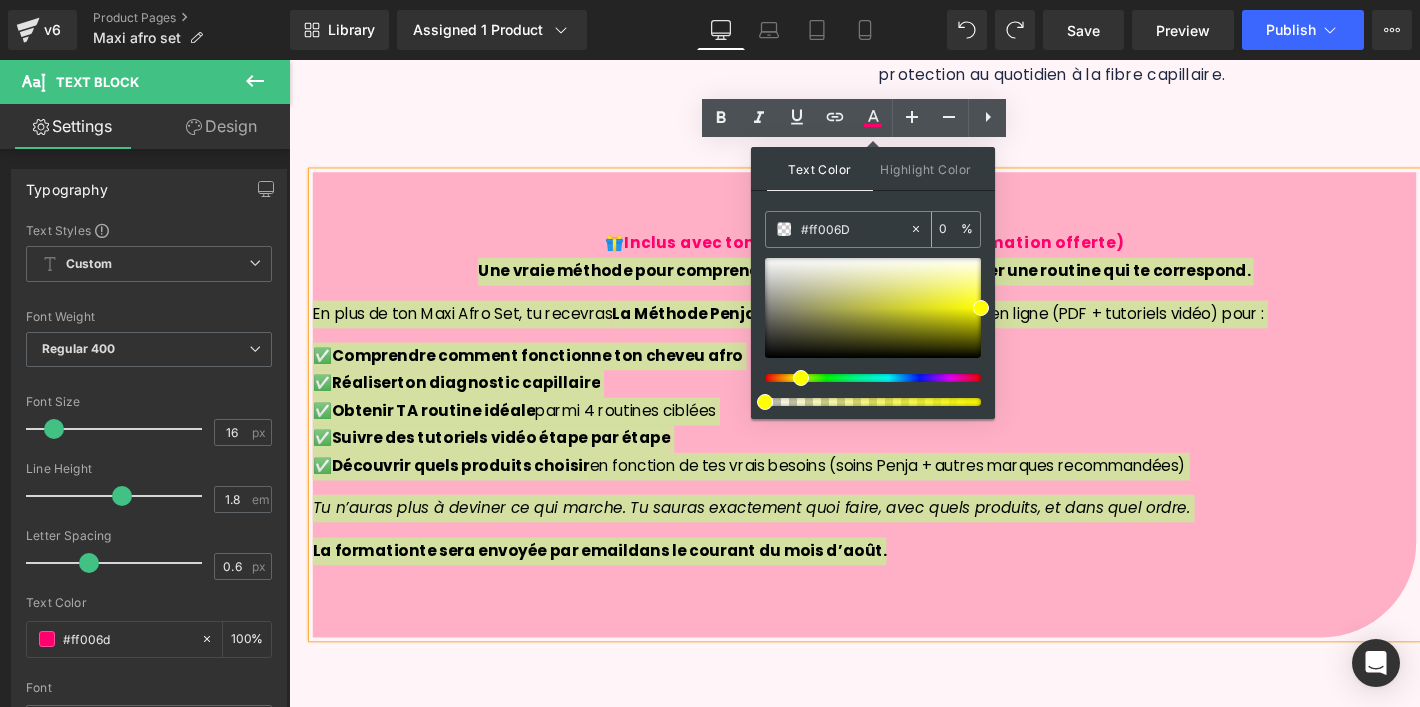 type on "100" 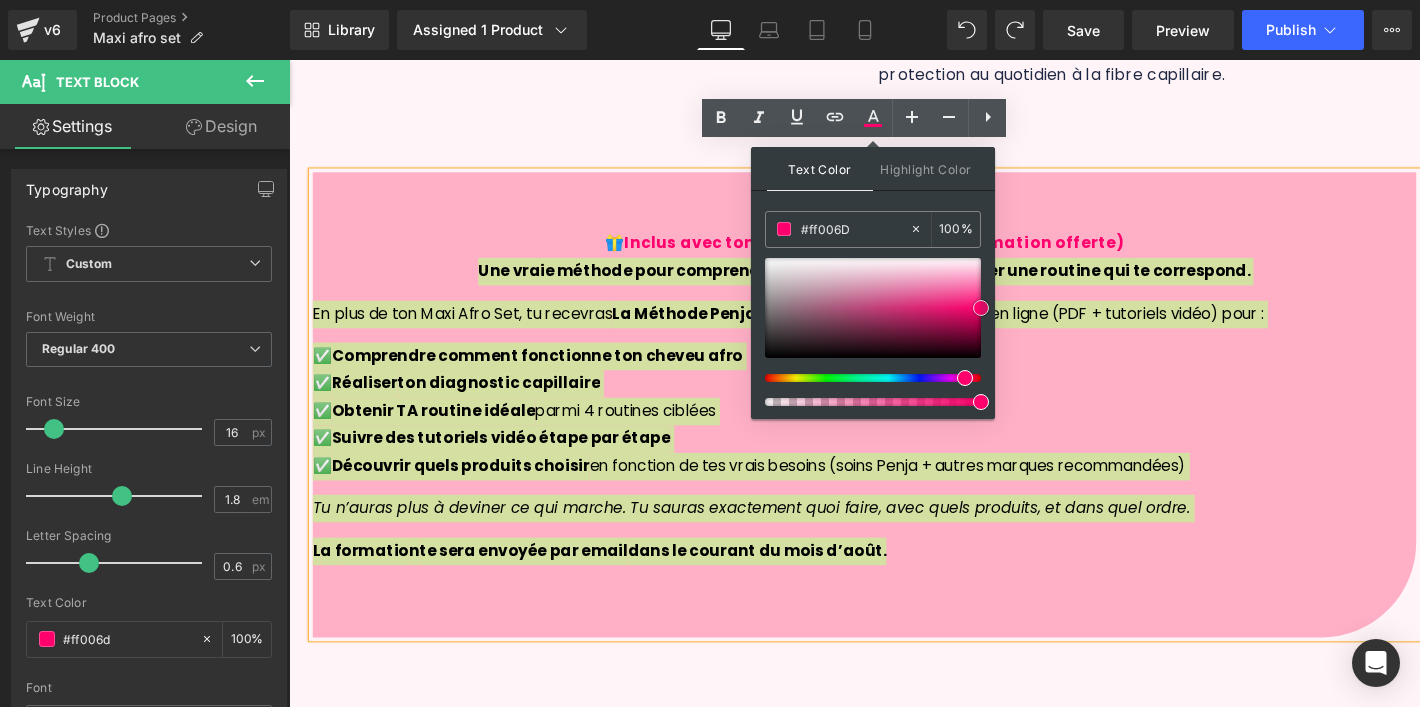 type on "#ff006d" 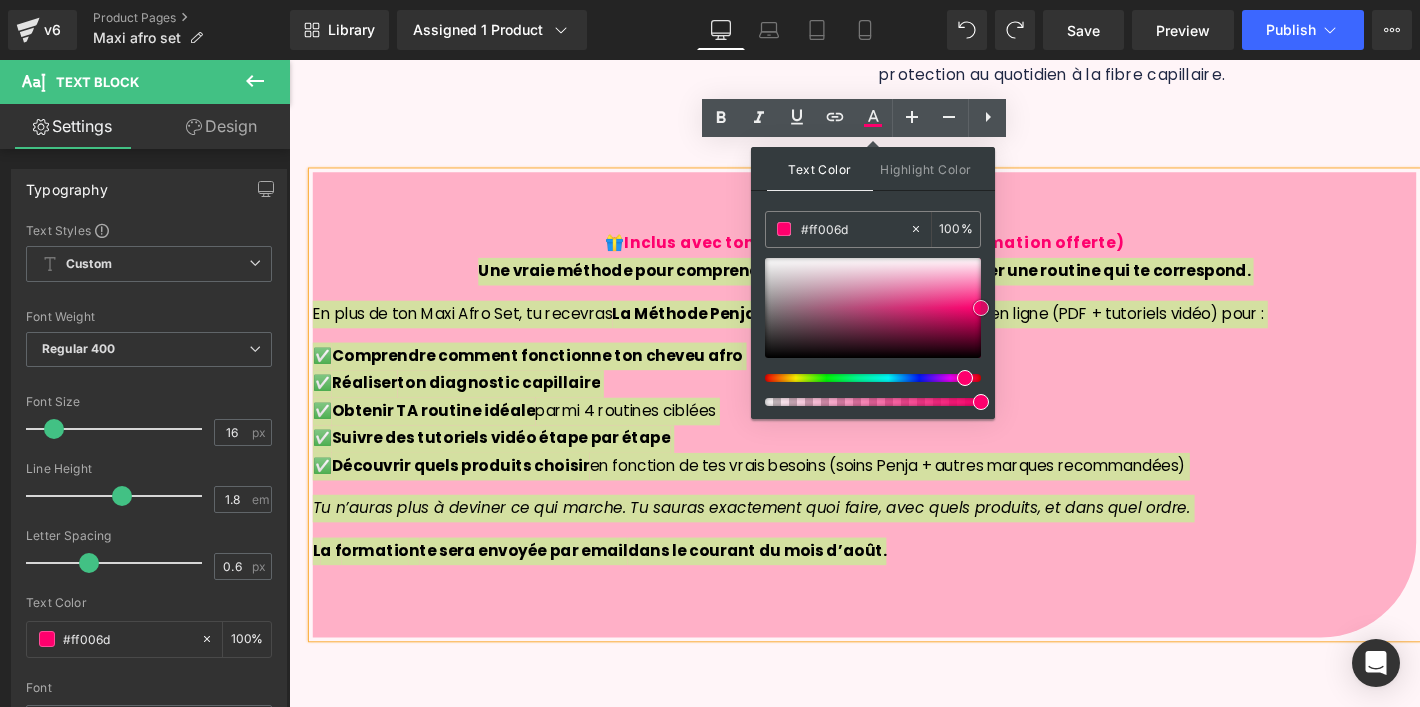 type 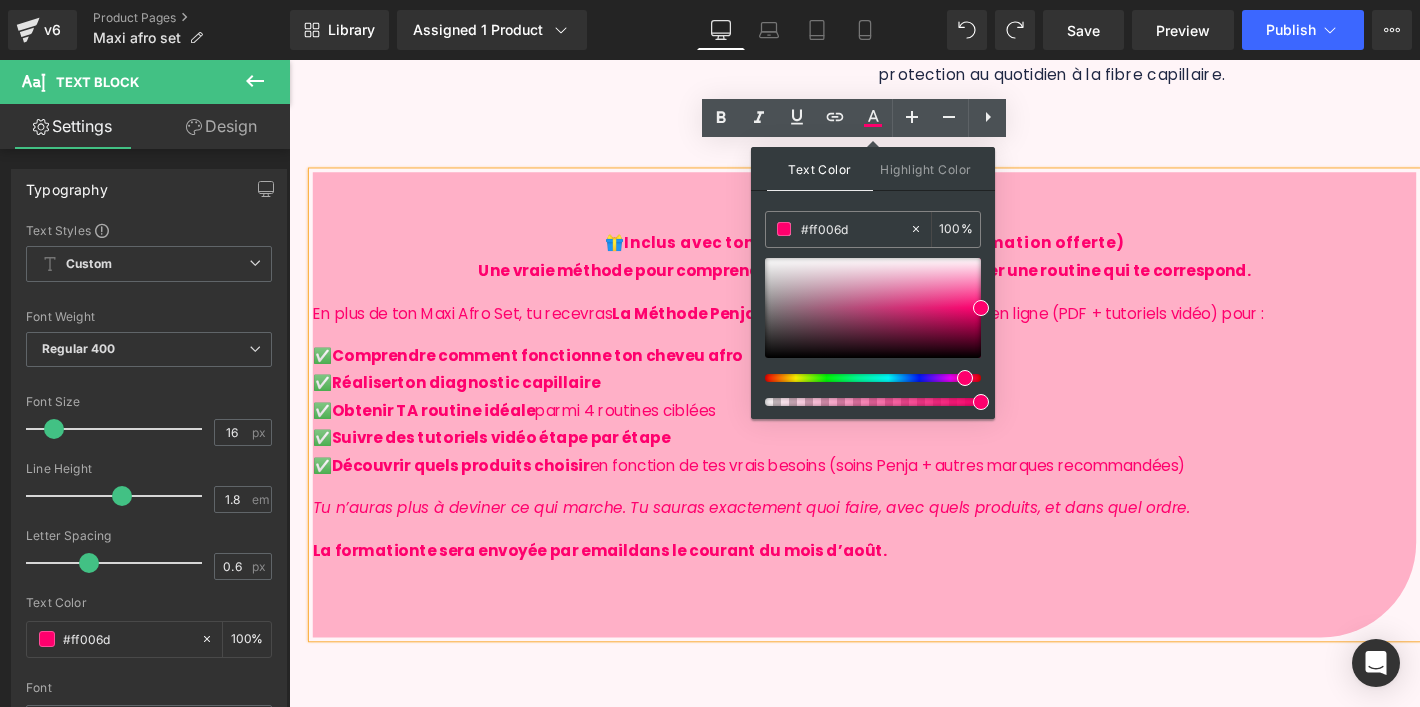 click on "Comprendre comment fonctionne ton cheveu afro" at bounding box center (550, 370) 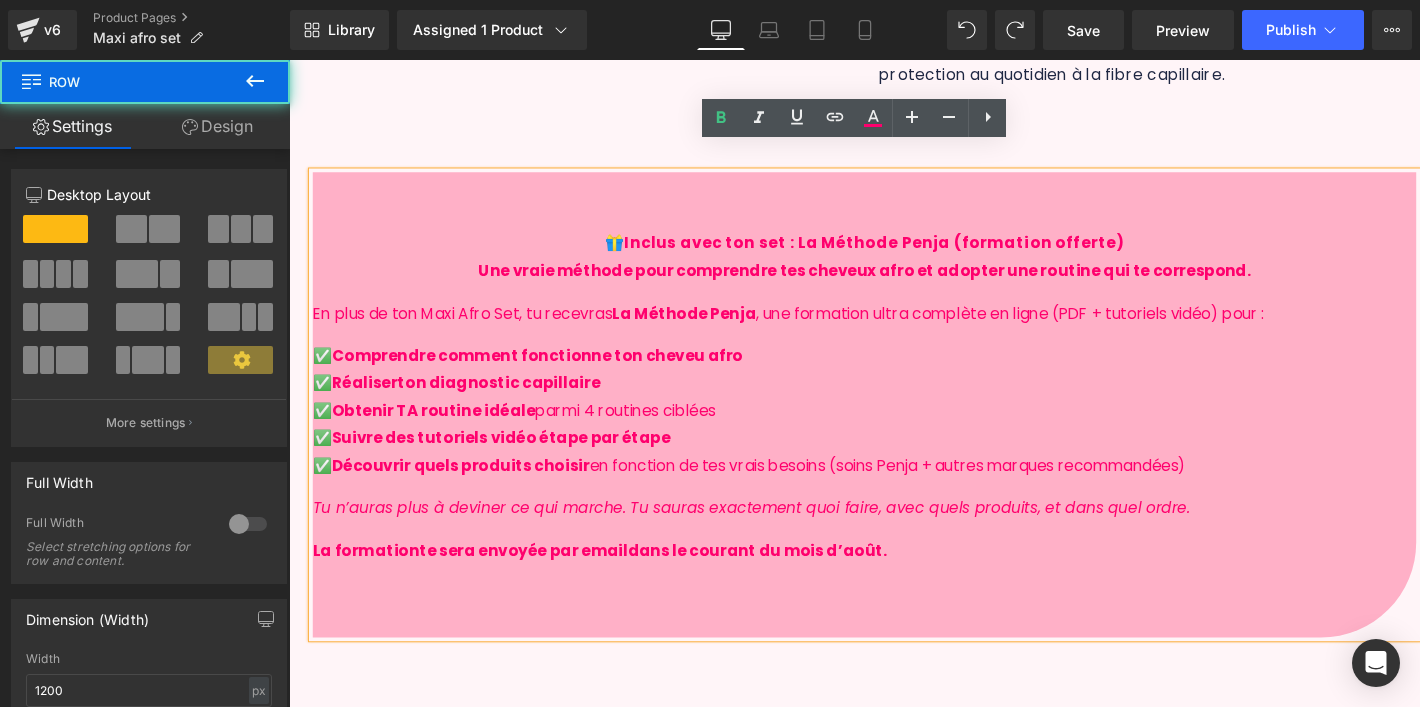 click on "🎁  Inclus avec ton set : La Méthode Penja (formation offerte) Une vraie méthode pour comprendre tes cheveux afro et adopter une routine qui te correspond. En plus de ton Maxi Afro Set, tu recevras  La Méthode Penja , une formation ultra complète en ligne (PDF + tutoriels vidéo) pour : ✅  Comprendre comment fonctionne ton cheveu afro ✅  Réaliser  ton diagnostic capillaire ✅  Obtenir TA routine idéale  parmi 4 routines ciblées ✅  Suivre des tutoriels vidéo étape par étape ✅  Découvrir quels produits choisir  en fonction de tes vrais besoins (soins Penja + autres marques recommandées) Tu n’auras plus à deviner ce qui marche. Tu sauras exactement quoi faire, avec quels produits, et dans quel ordre. L a f ormatio n  te sera envoyée par email  dans le courant du mois d’août.
Text Block   61px   60px
Row" at bounding box center (894, 412) 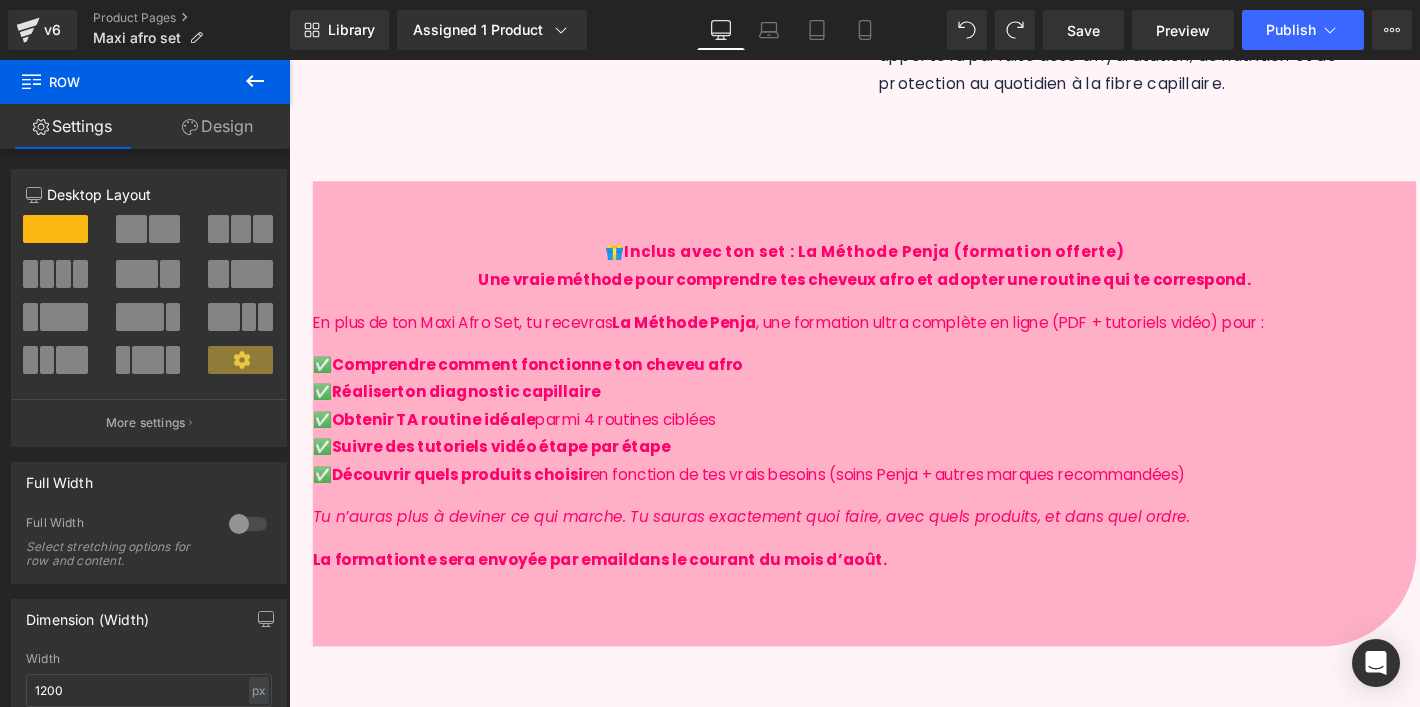 scroll, scrollTop: 1328, scrollLeft: 0, axis: vertical 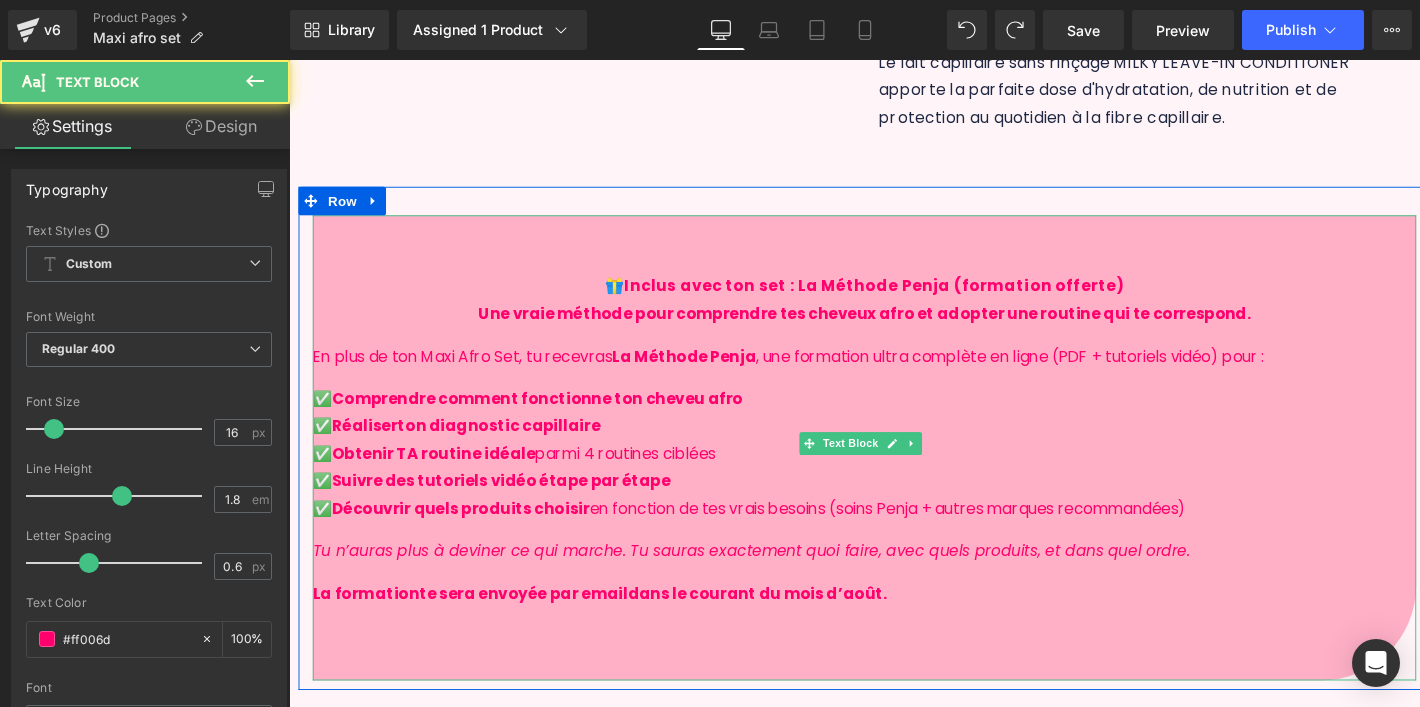 click on "Comprendre comment fonctionne ton cheveu afro" at bounding box center [550, 415] 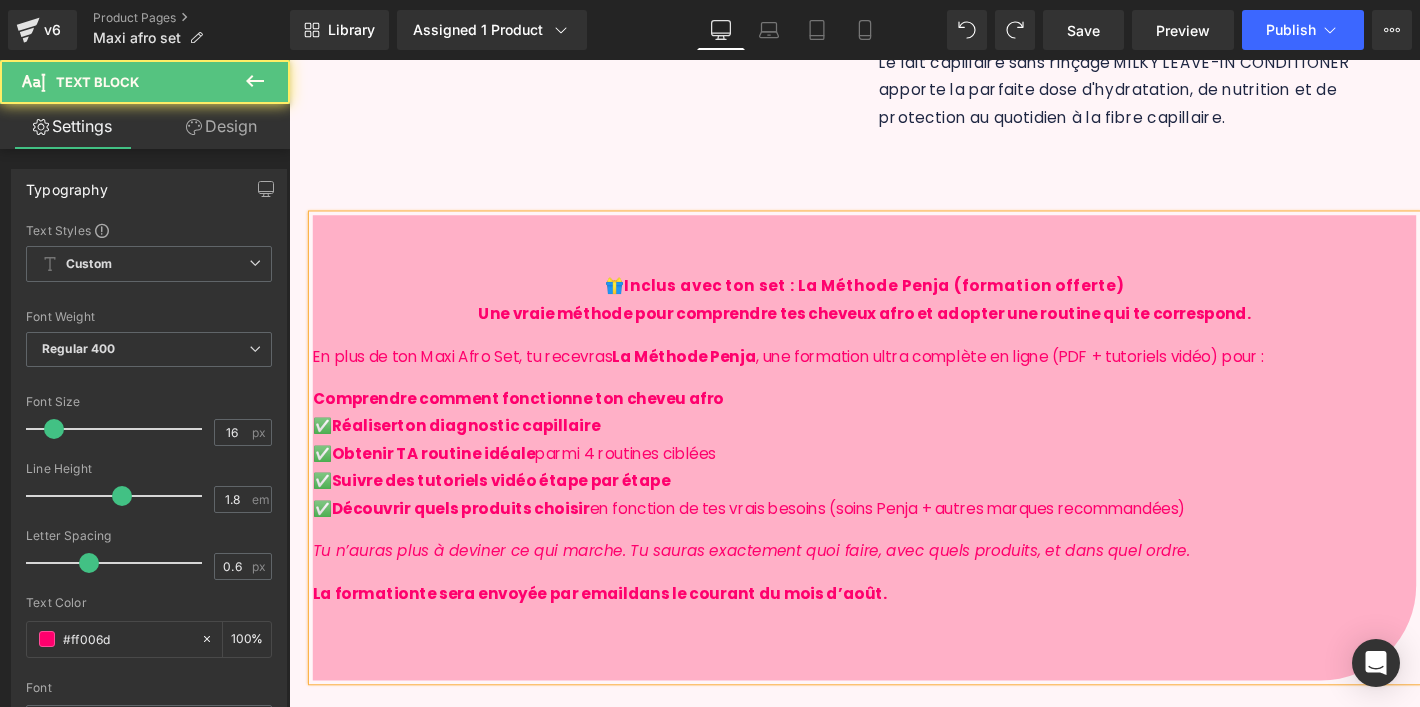 click on "Réaliser" at bounding box center (368, 444) 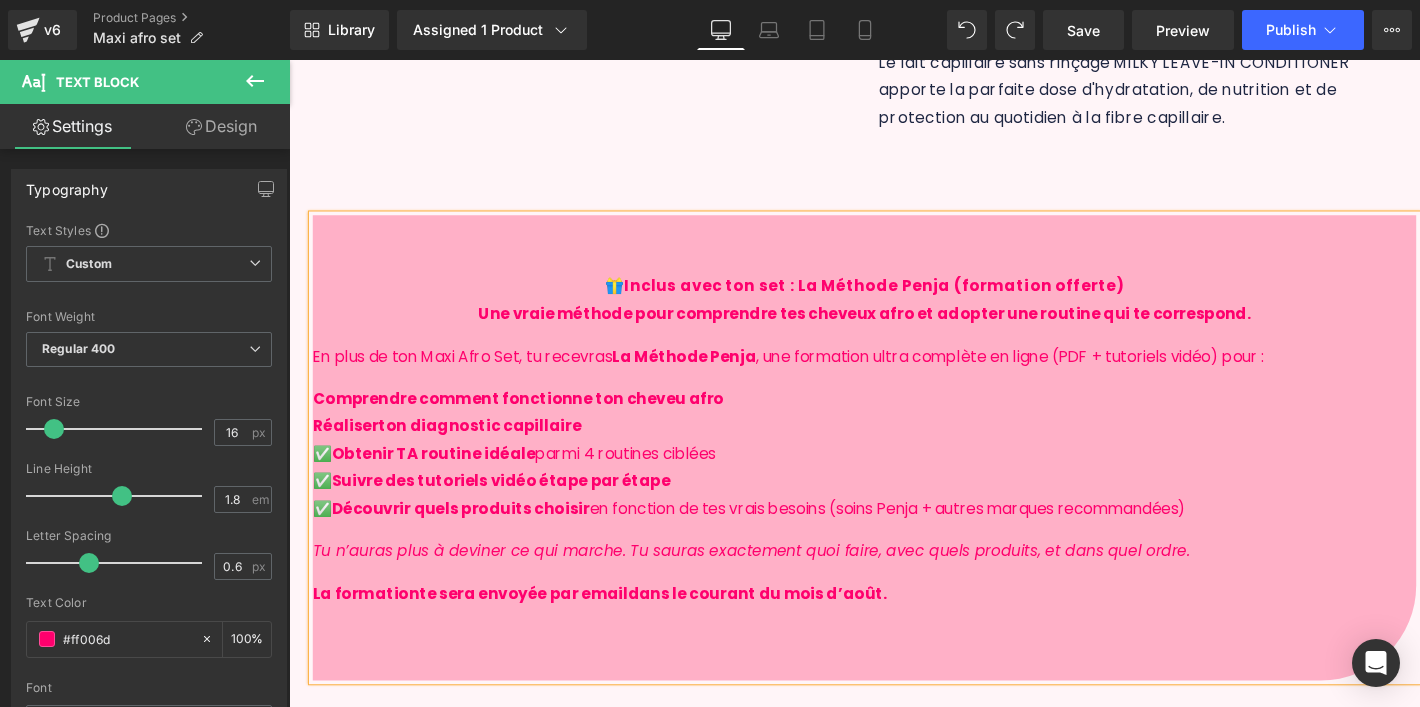 click on "Obtenir TA routine idéale" at bounding box center (441, 473) 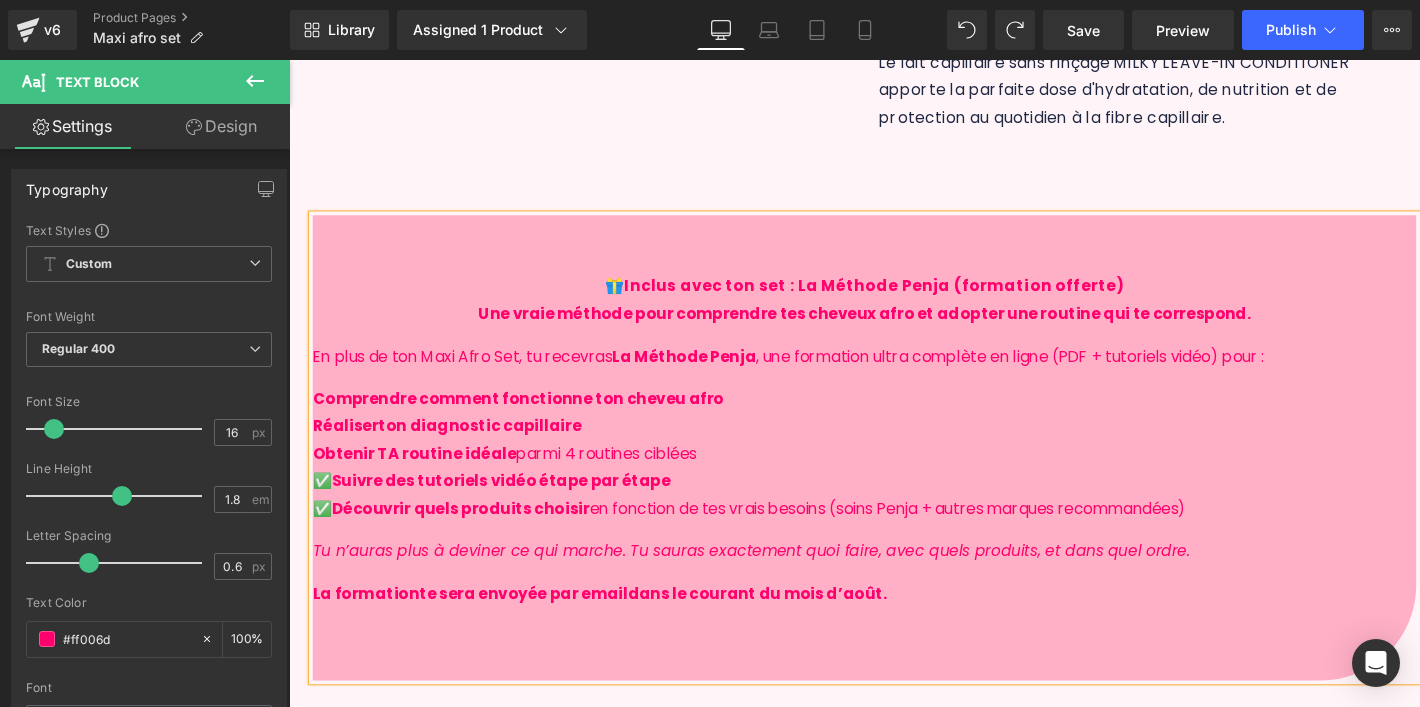 click on "Suivre des tutoriels vidéo étape par étape" at bounding box center [512, 502] 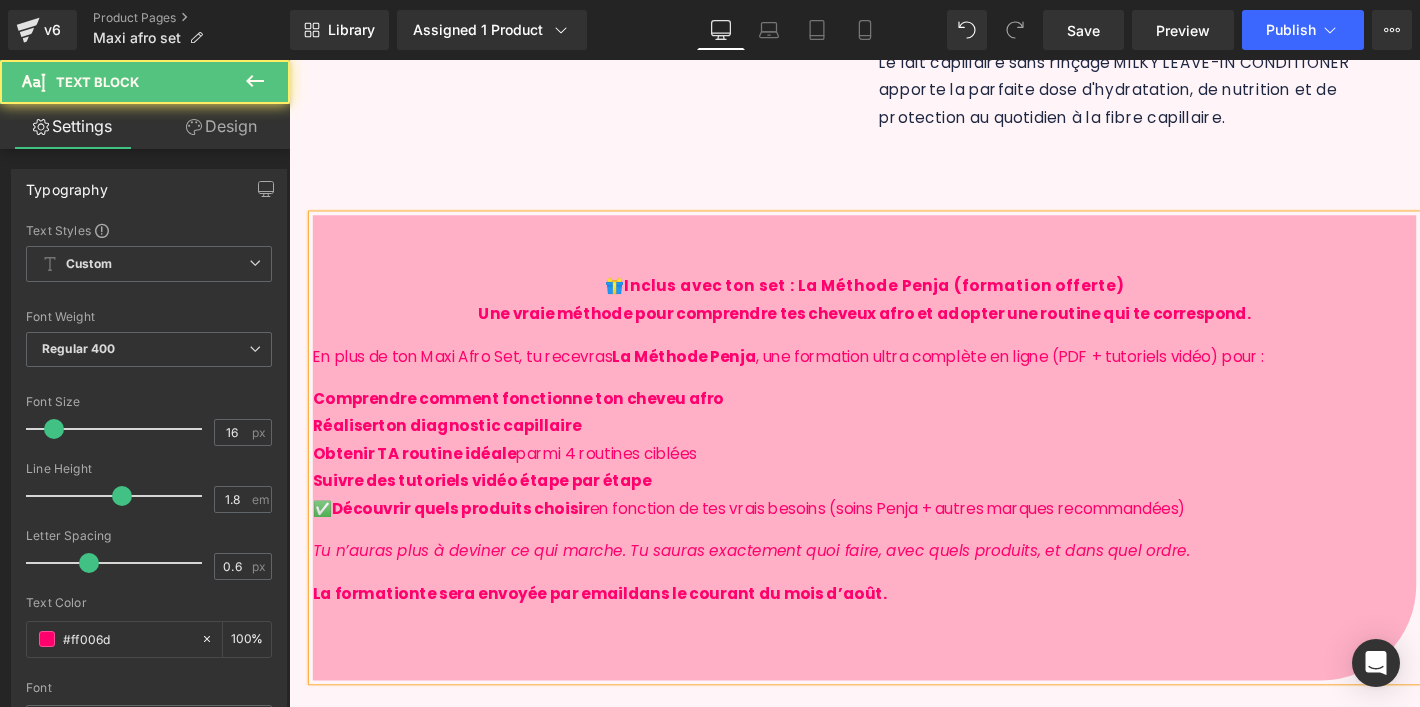click on "Découvrir quels produits choisir" at bounding box center (469, 531) 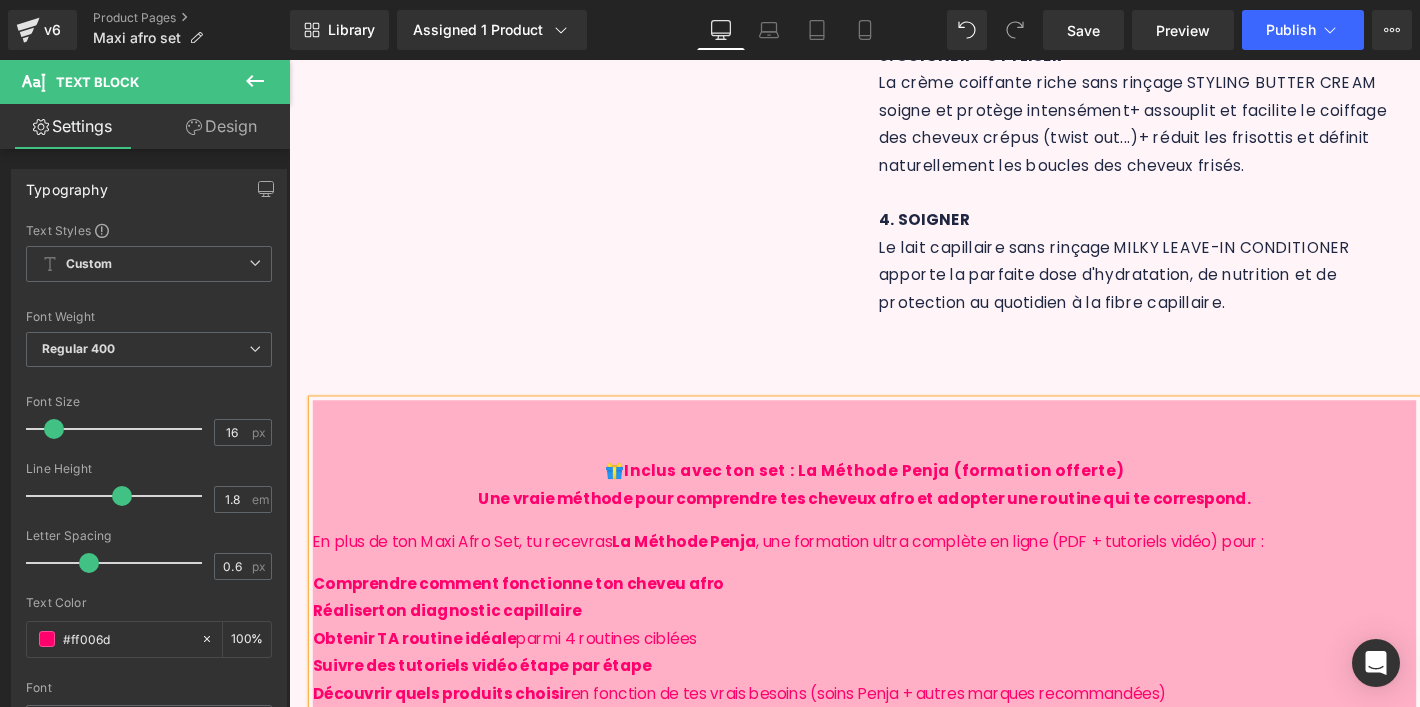 scroll, scrollTop: 715, scrollLeft: 0, axis: vertical 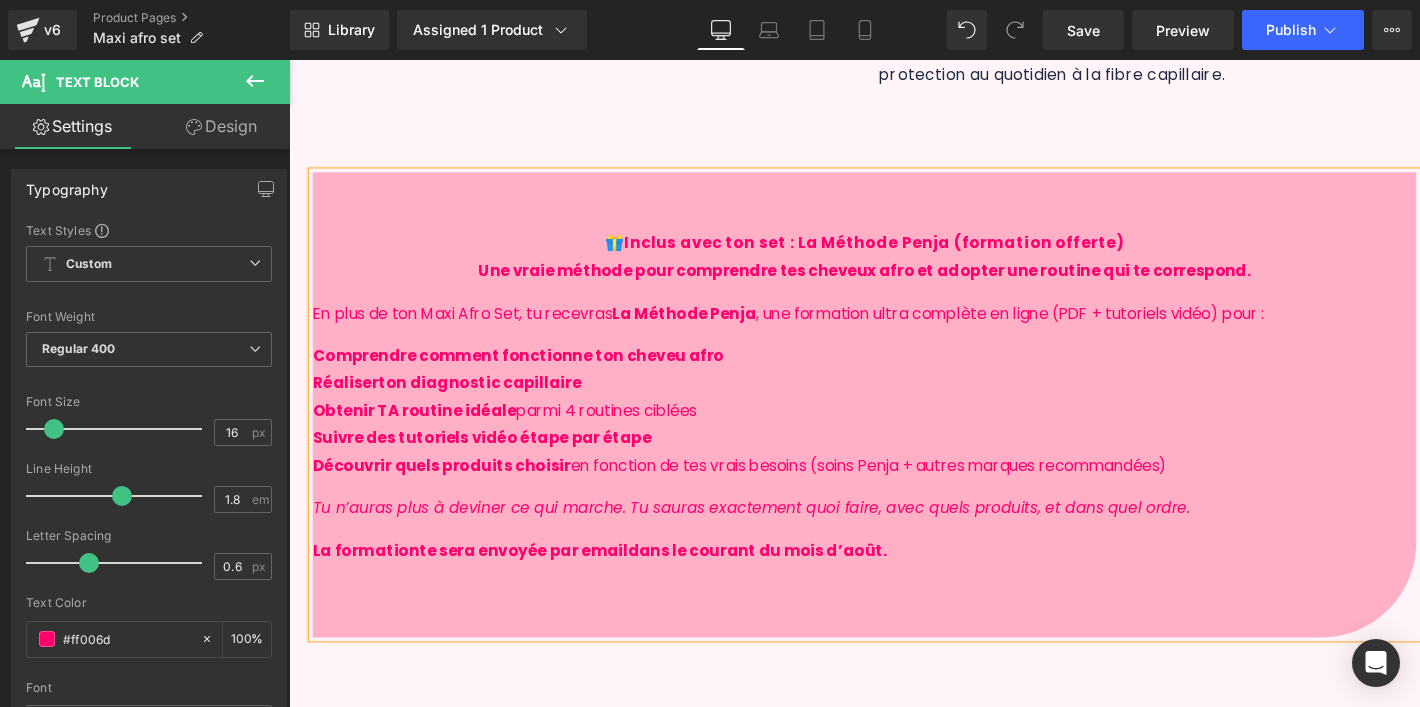 click on "Comprendre comment fonctionne ton cheveu afro" at bounding box center [530, 370] 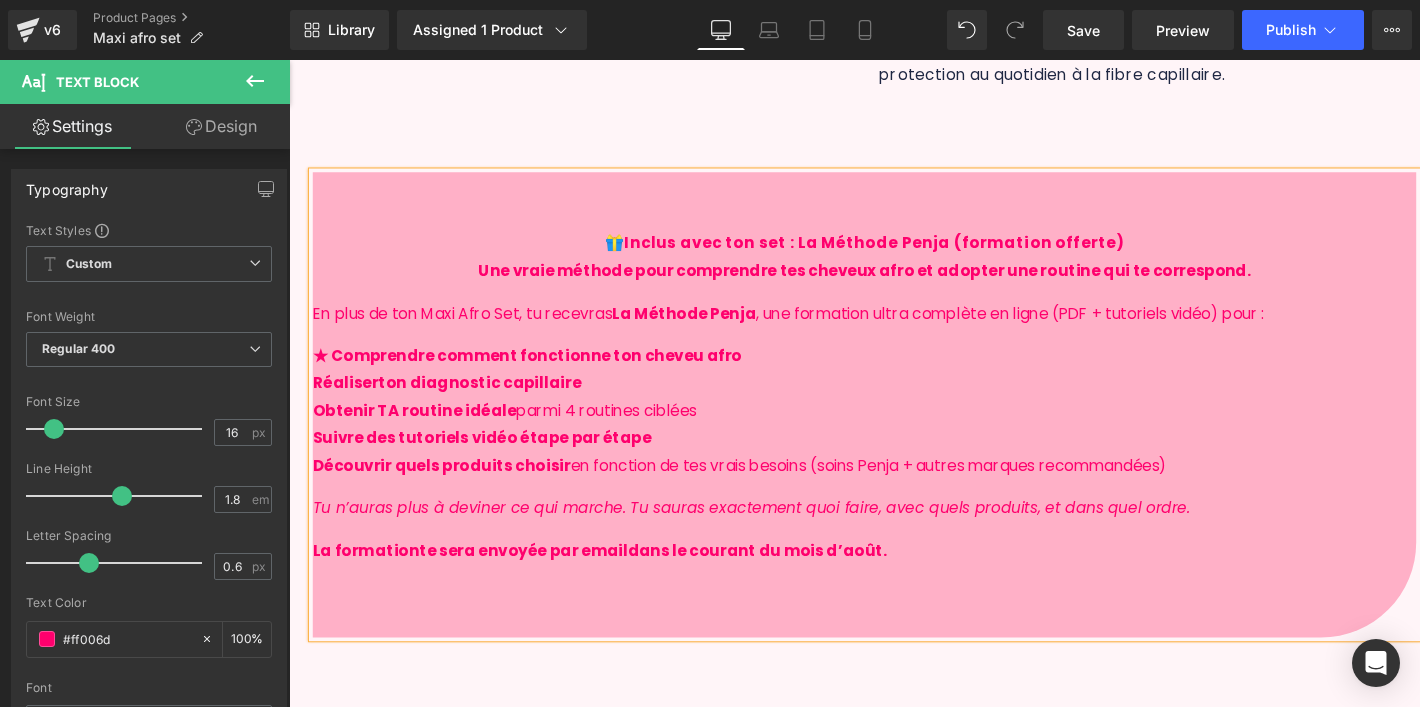 click on "Réaliser" at bounding box center (348, 399) 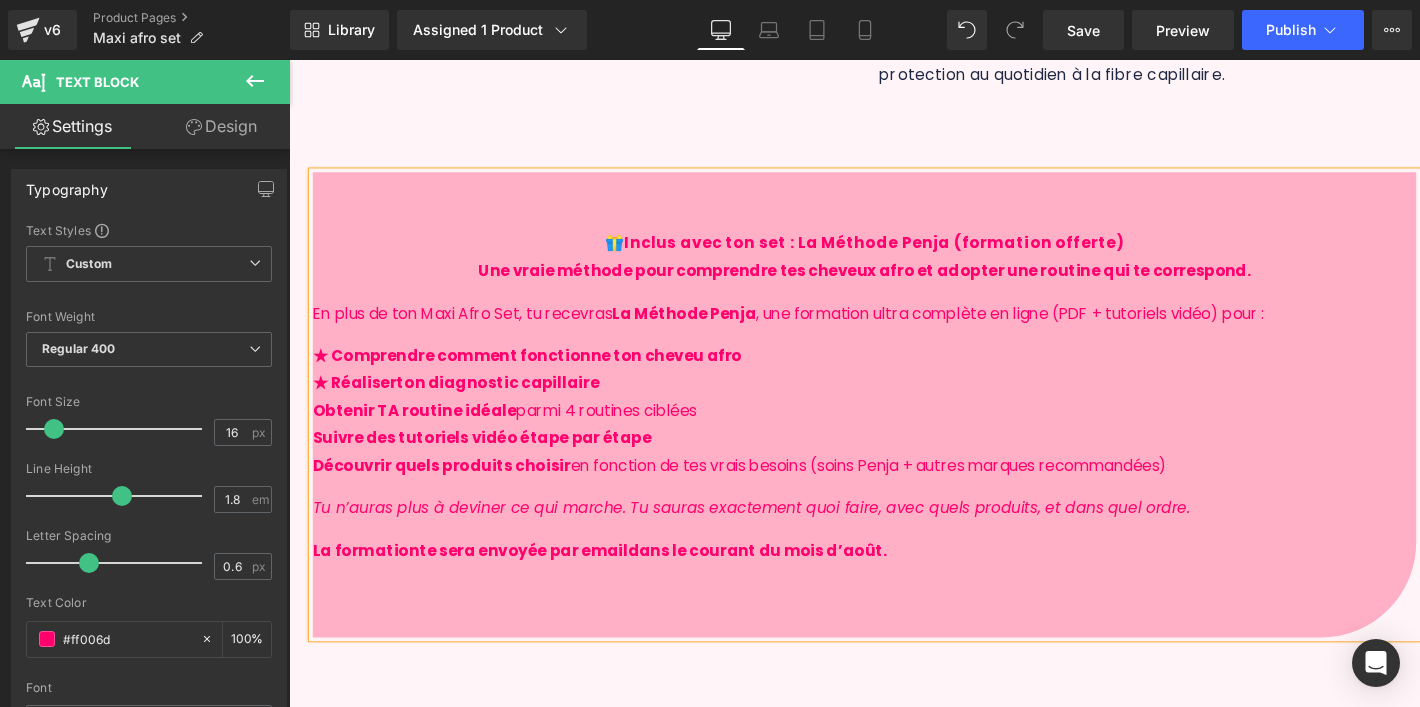 click on "Obtenir TA routine idéale" at bounding box center (421, 428) 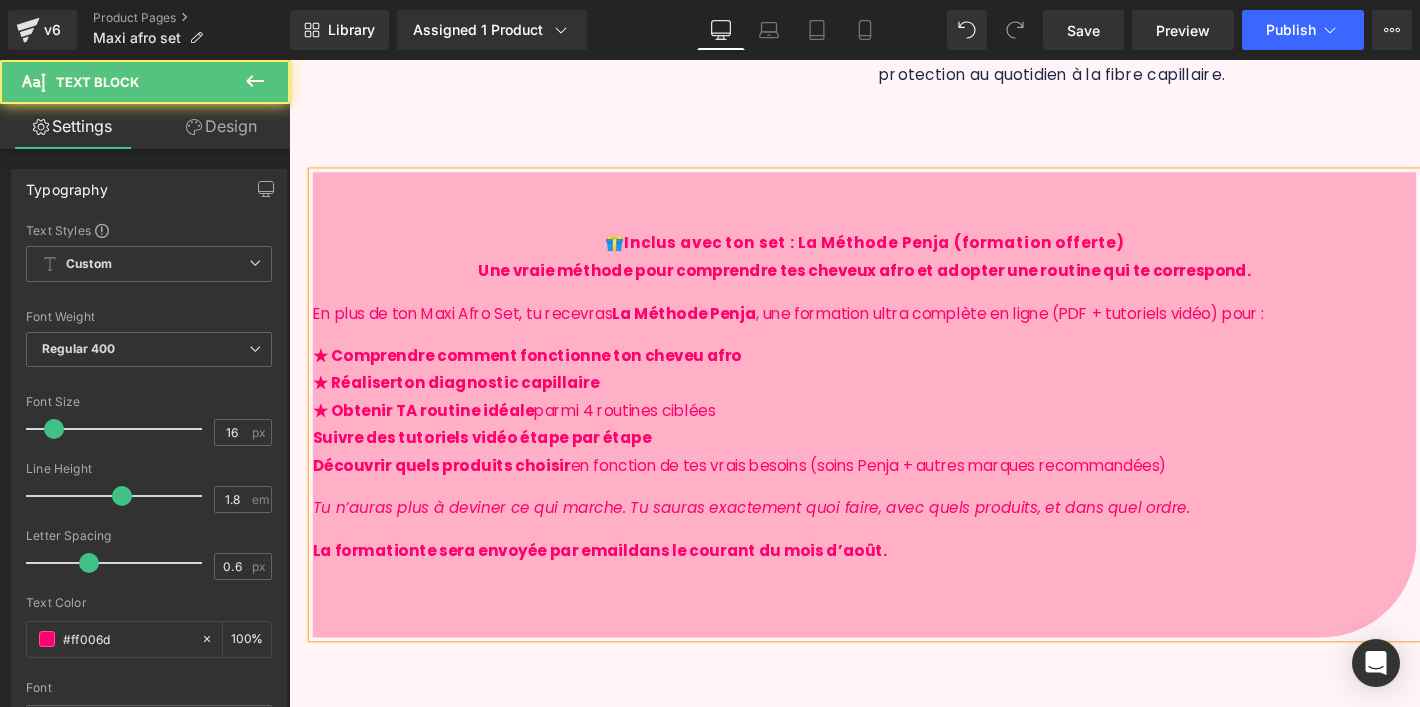 click on "Suivre des tutoriels vidéo étape par étape" at bounding box center (492, 457) 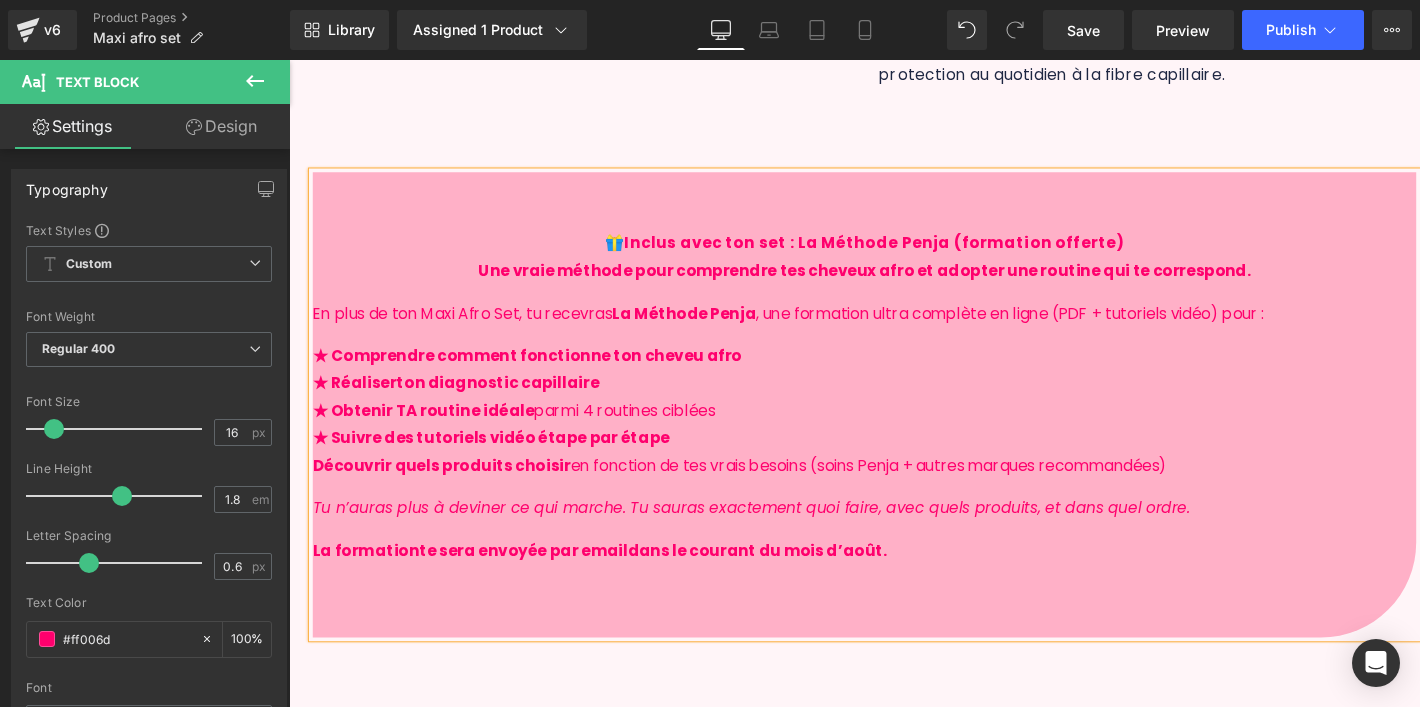 click on "Découvrir quels produits choisir" at bounding box center (449, 486) 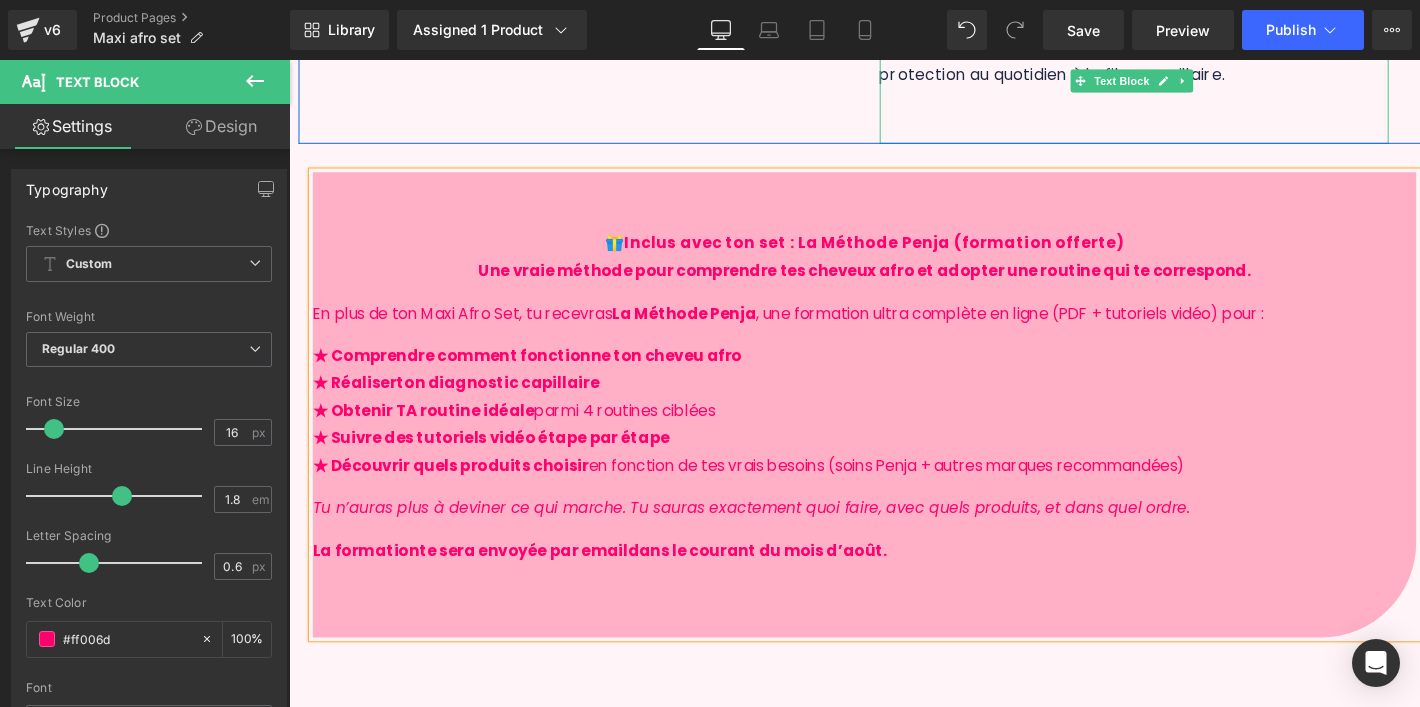 click at bounding box center (1178, 133) 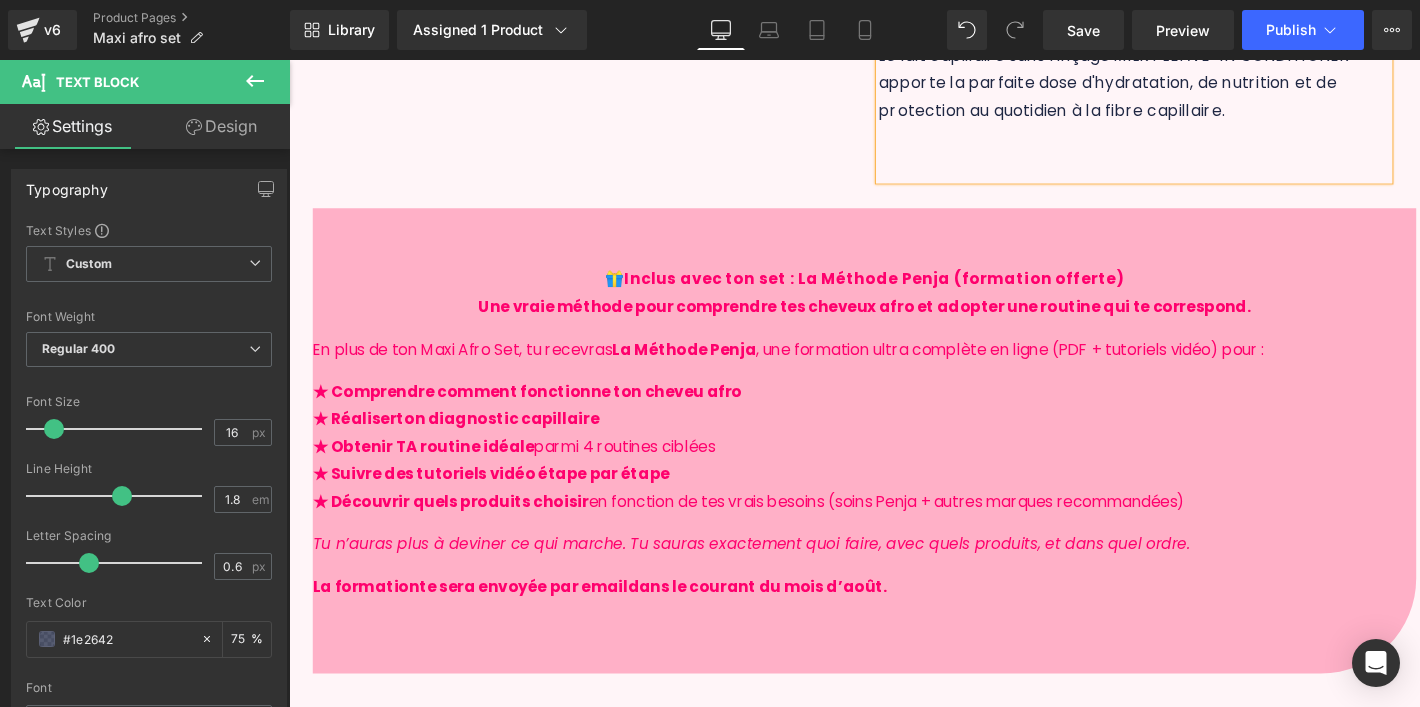 scroll, scrollTop: 1362, scrollLeft: 0, axis: vertical 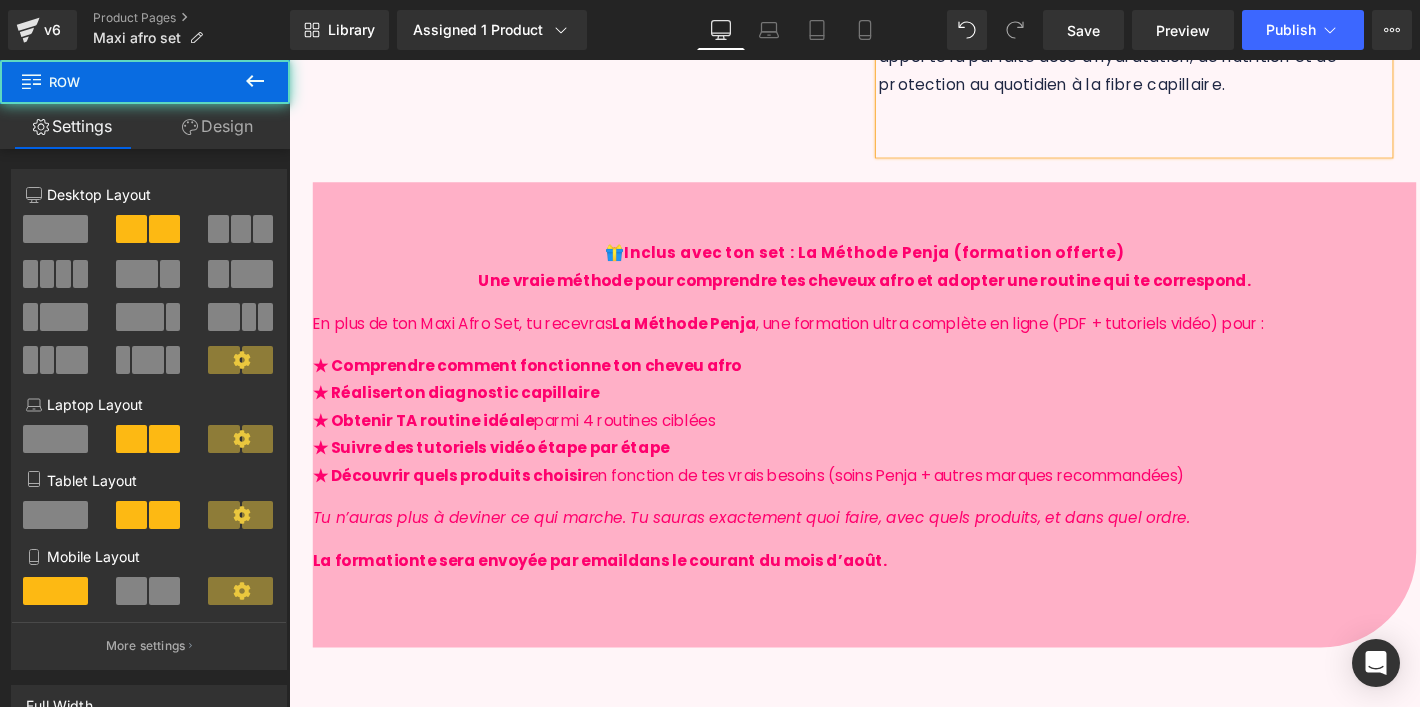 click on "Sale Off
(P) Image
‹ ›" at bounding box center [894, -456] 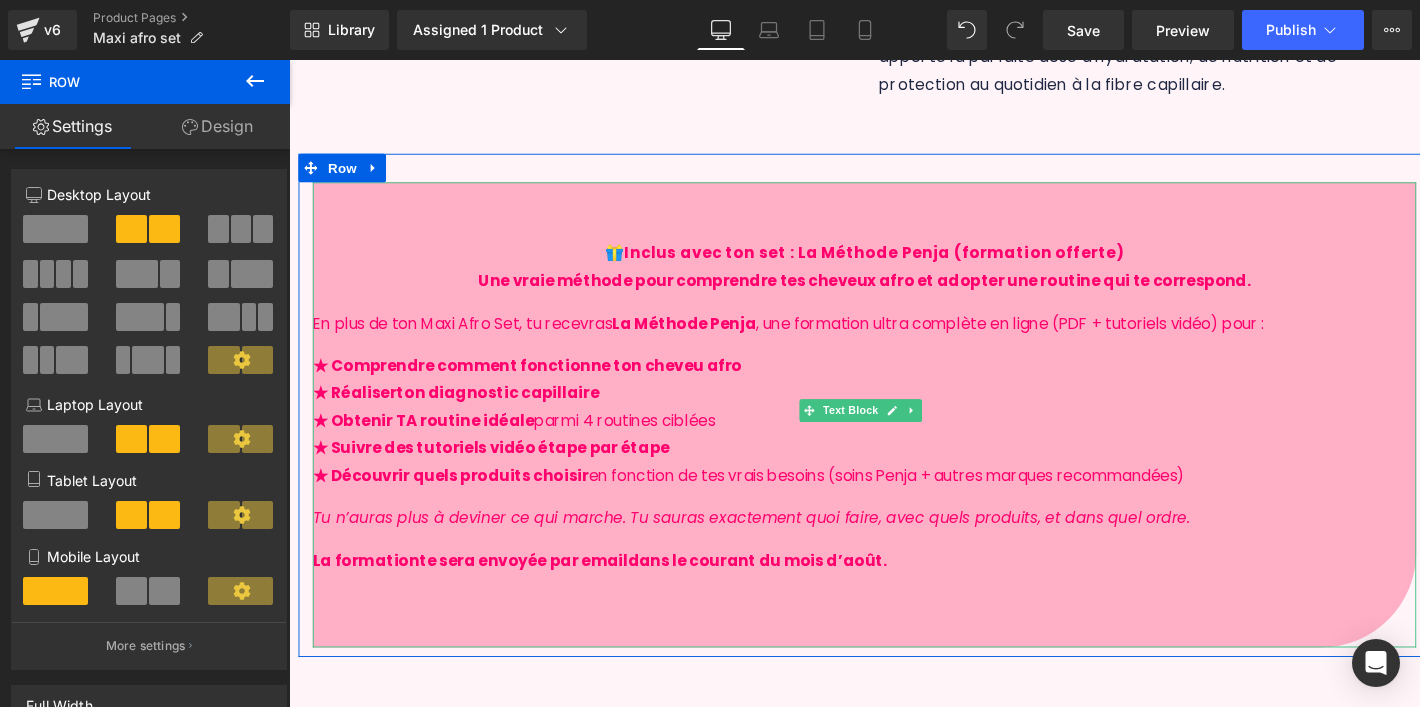 click on "Une vraie méthode pour comprendre tes cheveux afro et adopter une routine qui te correspond. En plus de ton Maxi Afro Set, tu recevras  La Méthode Penja , une formation ultra complète en ligne (PDF + tutoriels vidéo) pour : ★ Comprendre comment fonctionne ton cheveu afro ★ Réaliser  ton diagnostic capillaire ★ Obtenir TA routine idéale  parmi 4 routines ciblées ★ Suivre des tutoriels vidéo étape par étape ★ Découvrir quels produits choisir  en fonction de tes vrais besoins (soins Penja + autres marques recommandées) Tu n’auras plus à deviner ce qui marche. Tu sauras exactement quoi faire, avec quels produits, et dans quel ordre. L a f ormatio n  te sera envoyée par email  dans le courant du mois d’août." at bounding box center (894, 440) 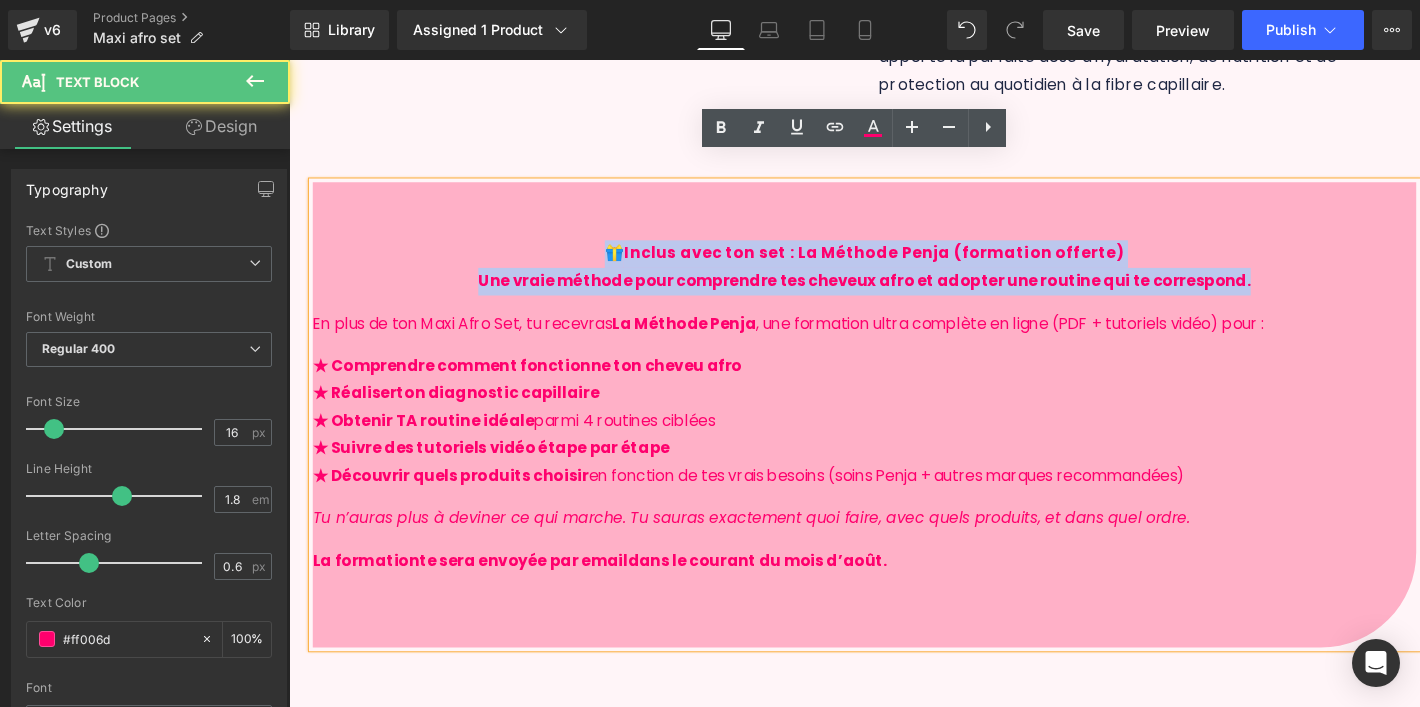 drag, startPoint x: 619, startPoint y: 235, endPoint x: 1295, endPoint y: 254, distance: 676.26697 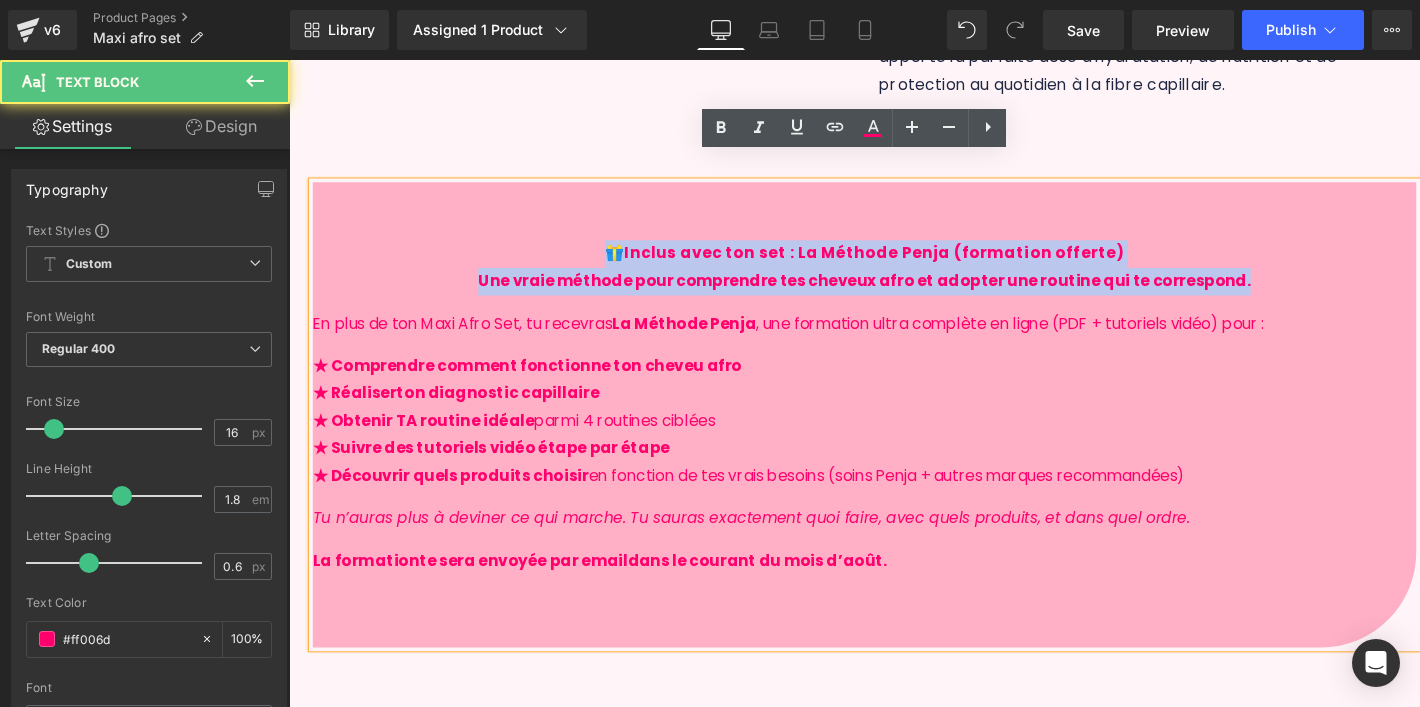 click on "🎁  Inclus avec ton set : La Méthode Penja (formation offerte) Une vraie méthode pour comprendre tes cheveux afro et adopter une routine qui te correspond. En plus de ton Maxi Afro Set, tu recevras  La Méthode Penja , une formation ultra complète en ligne (PDF + tutoriels vidéo) pour : ★ Comprendre comment fonctionne ton cheveu afro ★ Réaliser  ton diagnostic capillaire ★ Obtenir TA routine idéale  parmi 4 routines ciblées ★ Suivre des tutoriels vidéo étape par étape ★ Découvrir quels produits choisir  en fonction de tes vrais besoins (soins Penja + autres marques recommandées) Tu n’auras plus à deviner ce qui marche. Tu sauras exactement quoi faire, avec quels produits, et dans quel ordre. L a f ormatio n  te sera envoyée par email  dans le courant du mois d’août." at bounding box center [894, 433] 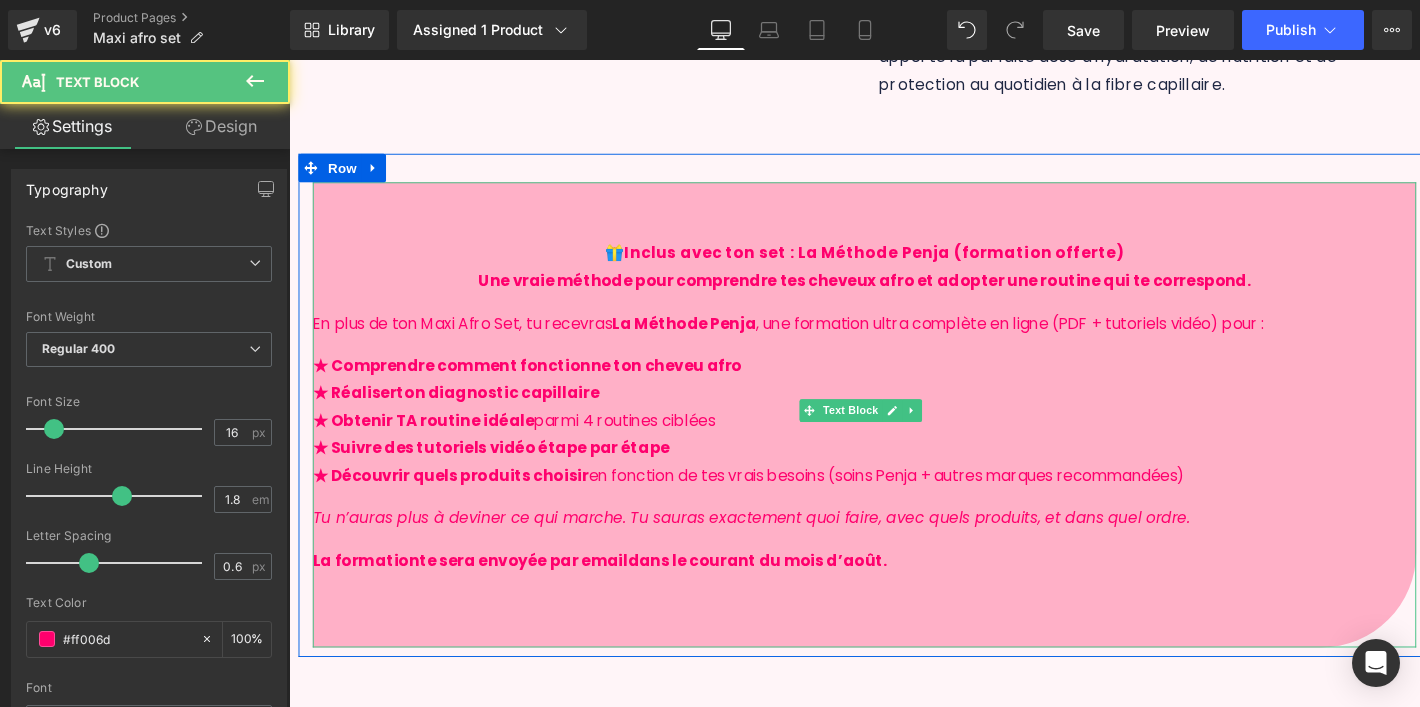 click on "Inclus avec ton set : La Méthode Penja (formation offerte)" at bounding box center [904, 263] 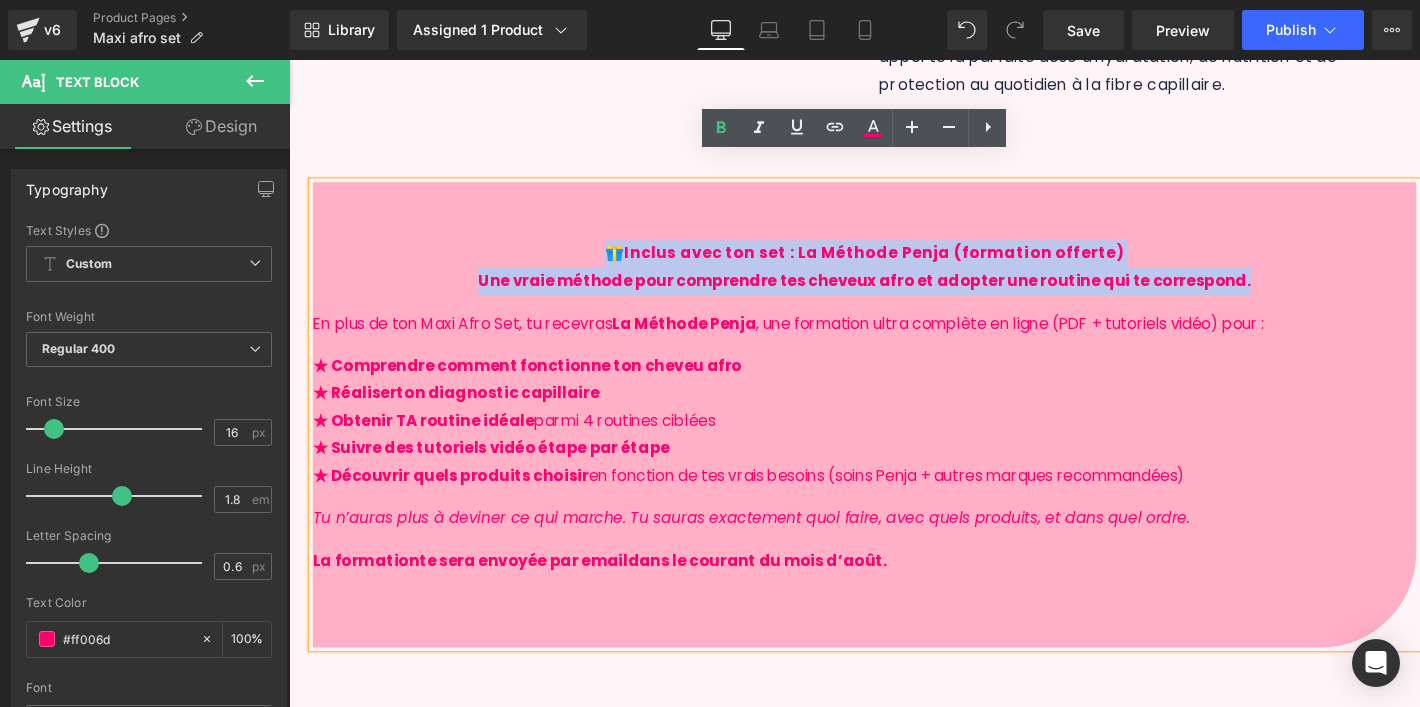 scroll, scrollTop: 0, scrollLeft: 20, axis: horizontal 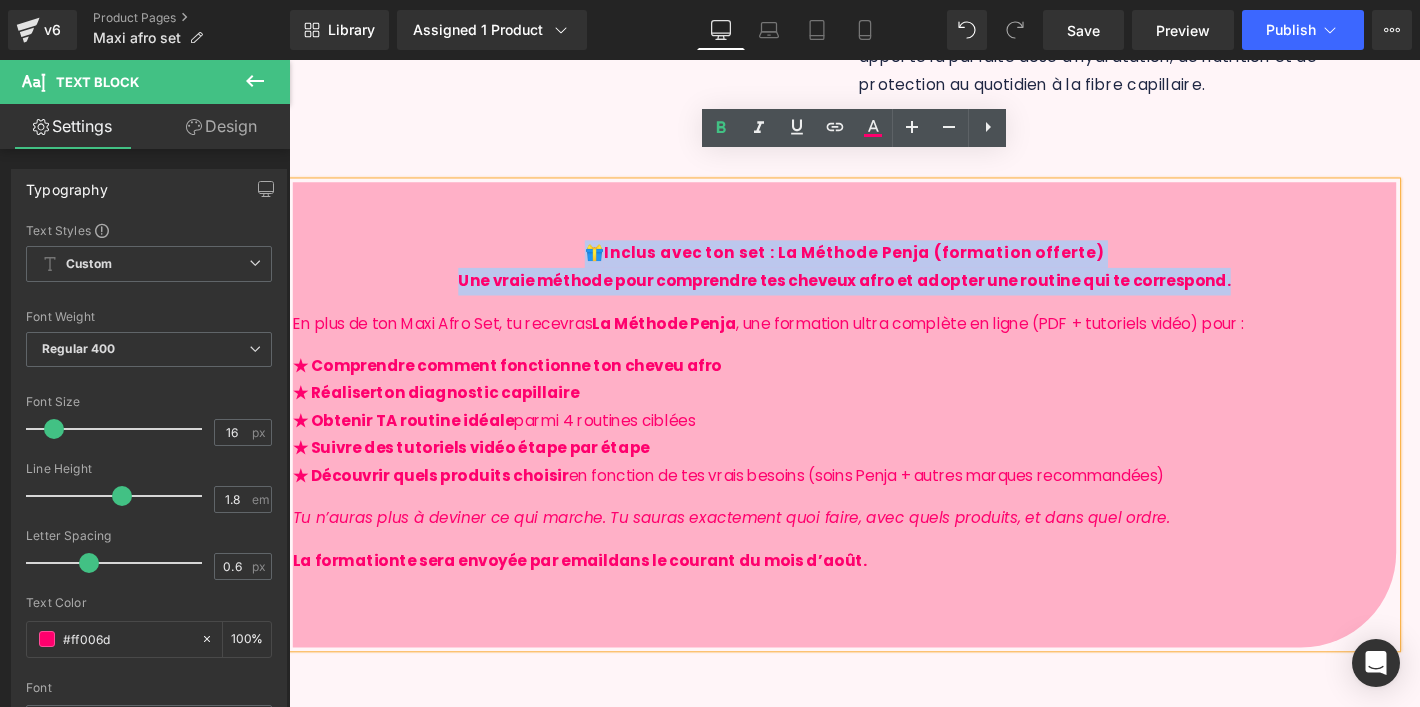 drag, startPoint x: 595, startPoint y: 230, endPoint x: 1459, endPoint y: 277, distance: 865.2774 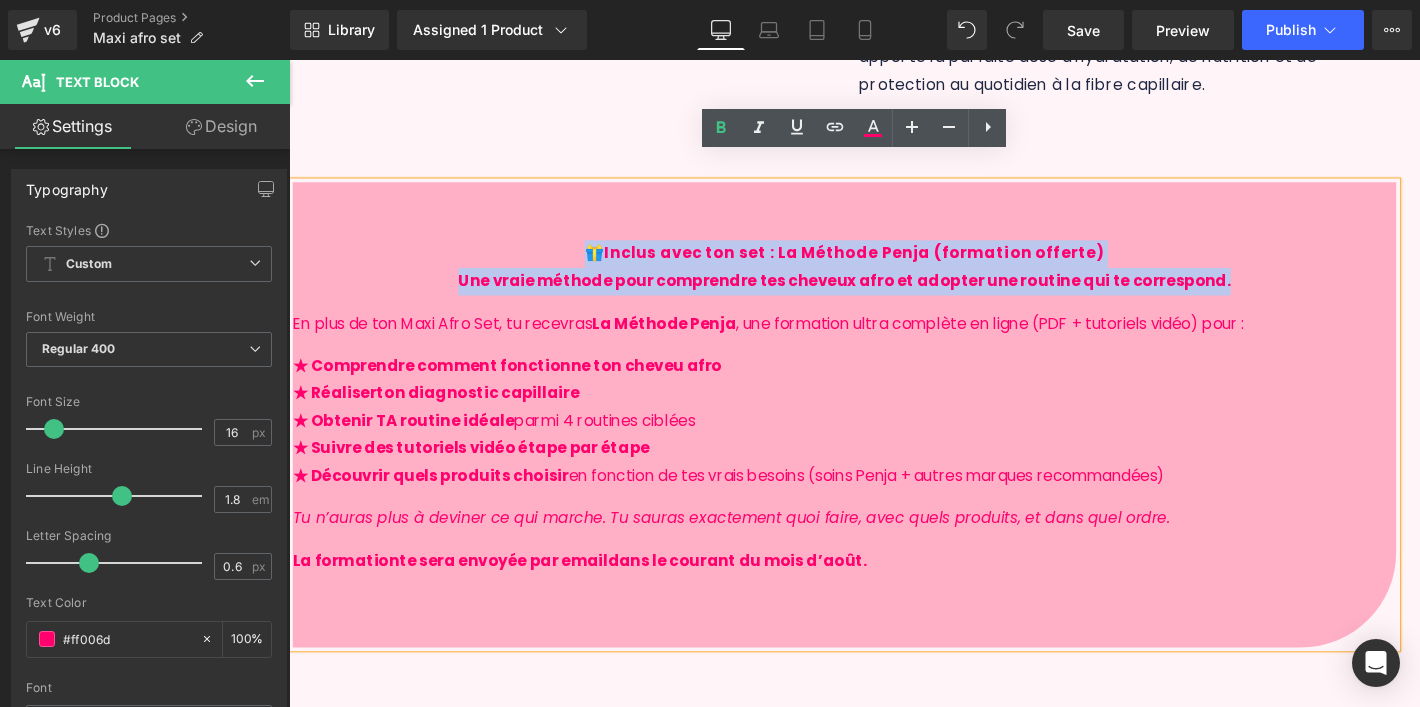 click on "Ignorer et passer au contenu
Livraison [GEOGRAPHIC_DATA] 🇧🇪 - [GEOGRAPHIC_DATA] 🇫🇷 - [GEOGRAPHIC_DATA] 🇱🇺
HOME
SHOP
EXPERTISE
EXPERTISE" at bounding box center (874, -903) 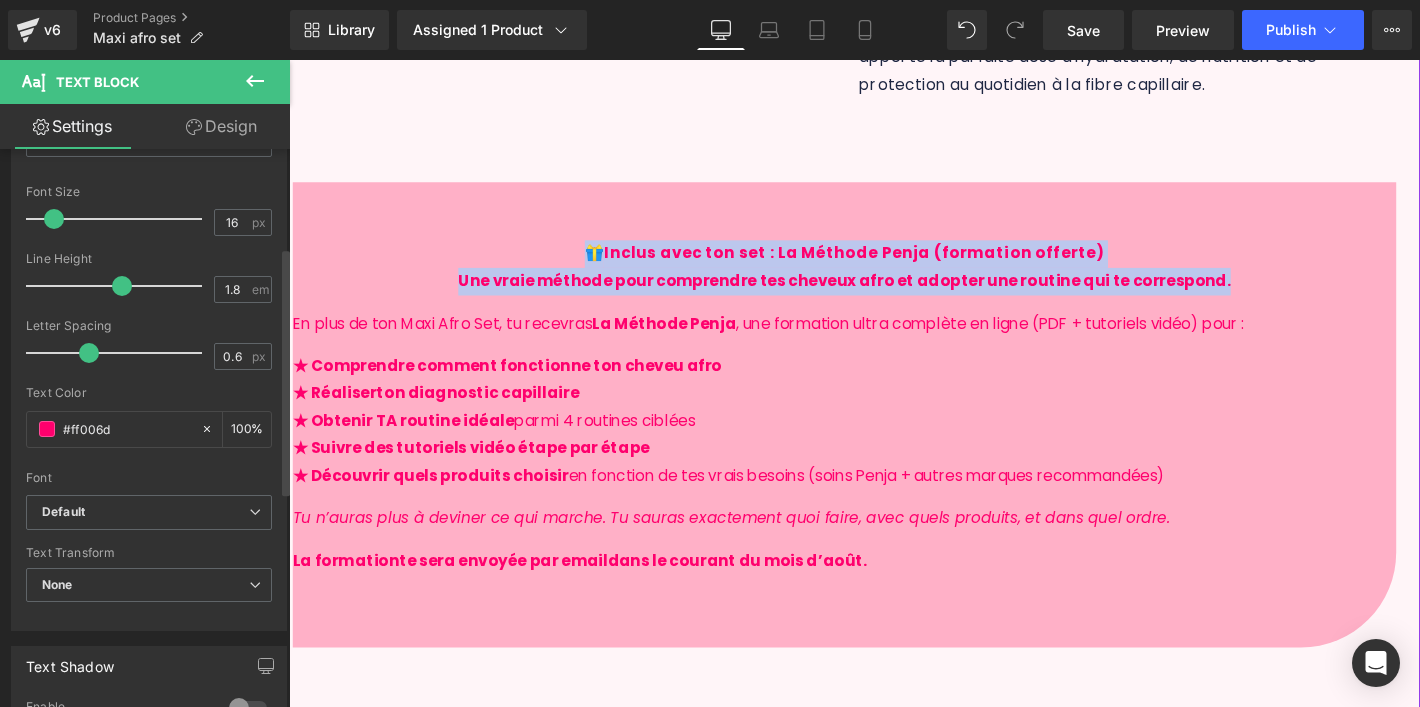 scroll, scrollTop: 221, scrollLeft: 0, axis: vertical 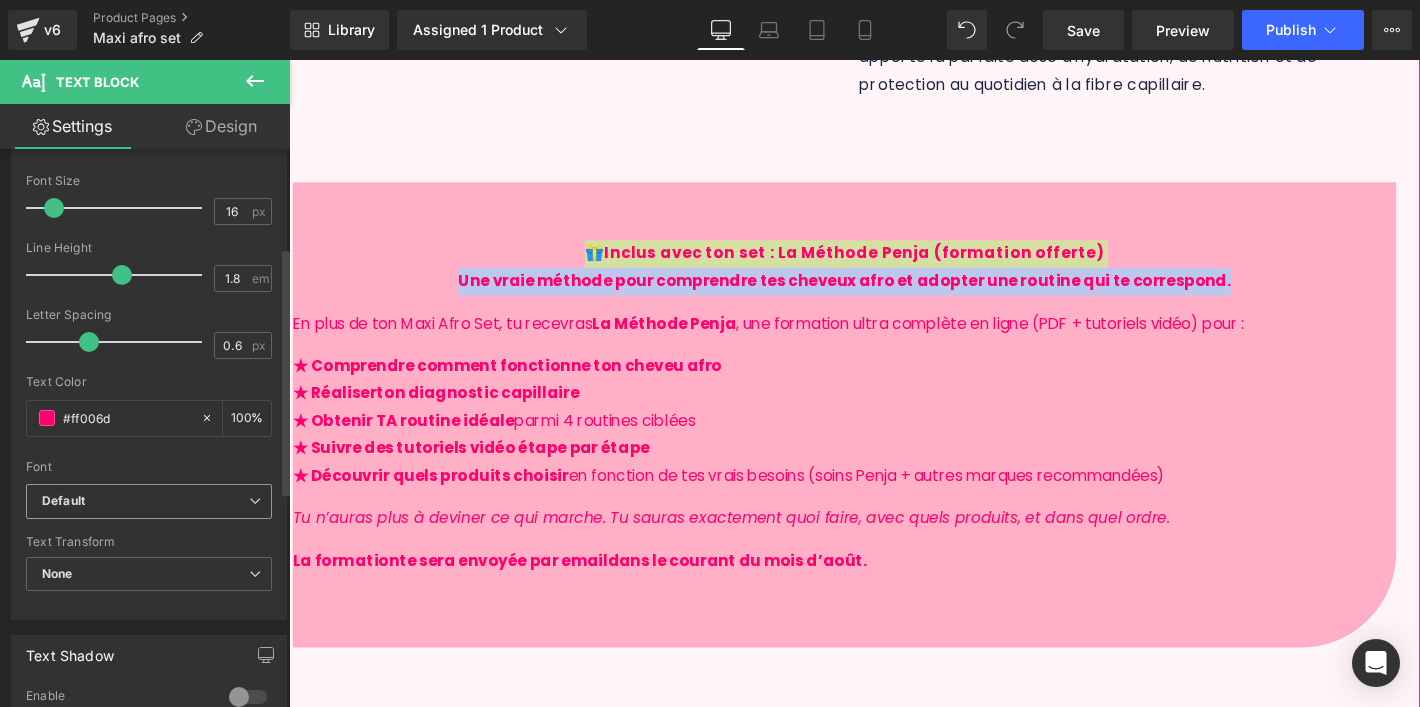 click on "Default" at bounding box center [145, 501] 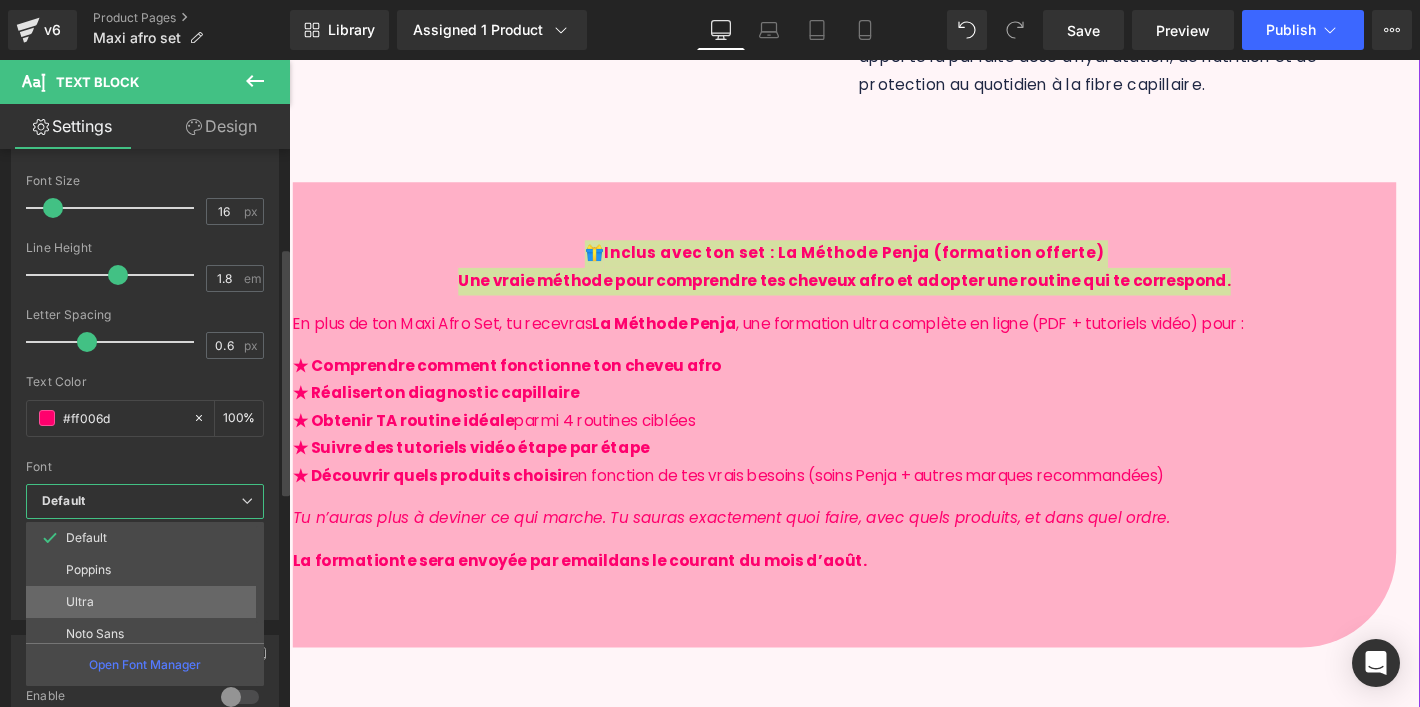 click on "Ultra" at bounding box center [149, 602] 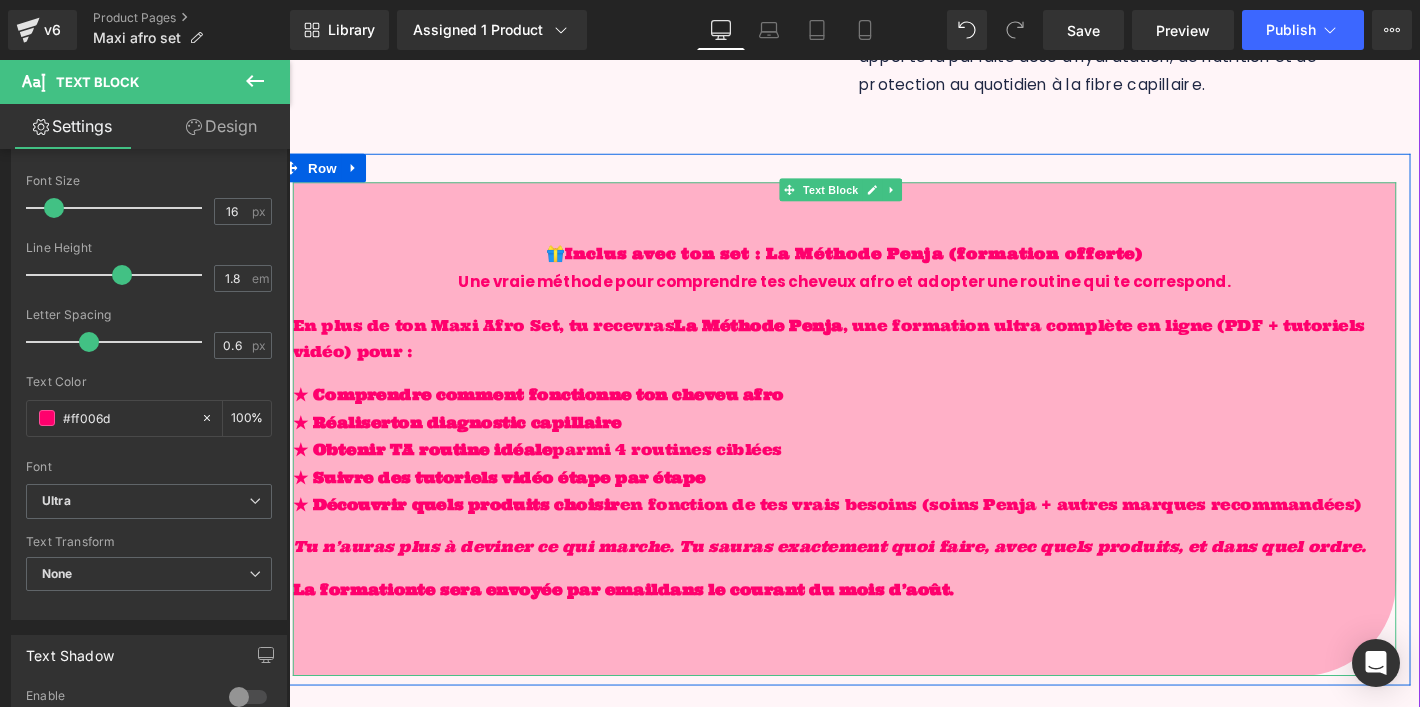 click on "★ Comprendre comment fonctionne ton cheveu afro ★ Réaliser  ton diagnostic capillaire ★ Obtenir TA routine idéale  parmi 4 routines ciblées ★ Suivre des tutoriels vidéo étape par étape ★ Découvrir quels produits choisir  en fonction de tes vrais besoins (soins Penja + autres marques recommandées)" at bounding box center (874, 470) 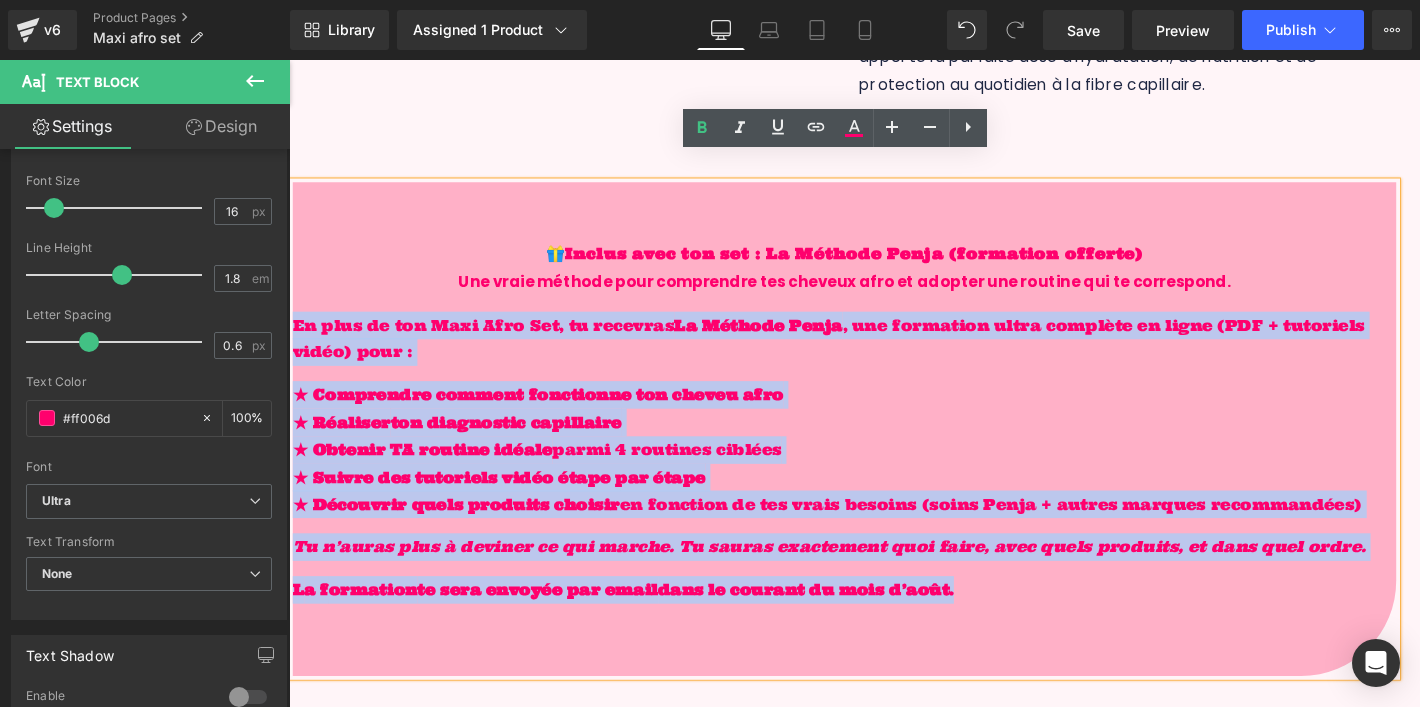 drag, startPoint x: 1056, startPoint y: 625, endPoint x: 296, endPoint y: 298, distance: 827.3627 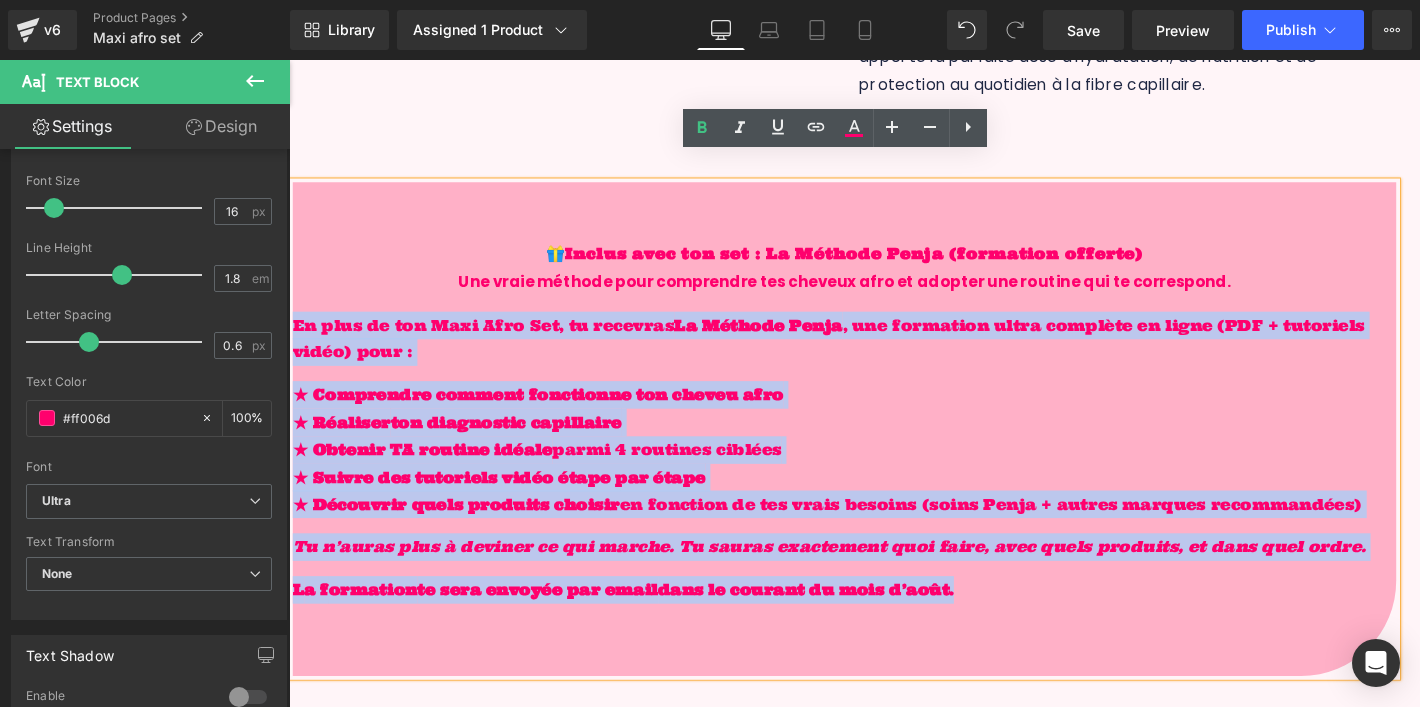 click on "🎁  Inclus avec ton set : La Méthode Penja (formation offerte) Une vraie méthode pour comprendre tes cheveux afro et adopter une routine qui te correspond. En plus de ton Maxi Afro Set, tu recevras  La Méthode Penja , une formation ultra complète en ligne (PDF + tutoriels vidéo) pour : ★ Comprendre comment fonctionne ton cheveu afro ★ Réaliser  ton diagnostic capillaire ★ Obtenir TA routine idéale  parmi 4 routines ciblées ★ Suivre des tutoriels vidéo étape par étape ★ Découvrir quels produits choisir  en fonction de tes vrais besoins (soins Penja + autres marques recommandées) Tu n’auras plus à deviner ce qui marche. Tu sauras exactement quoi faire, avec quels produits, et dans quel ordre. L a f ormatio n  te sera envoyée par email  dans le courant du mois d’août." at bounding box center (874, 448) 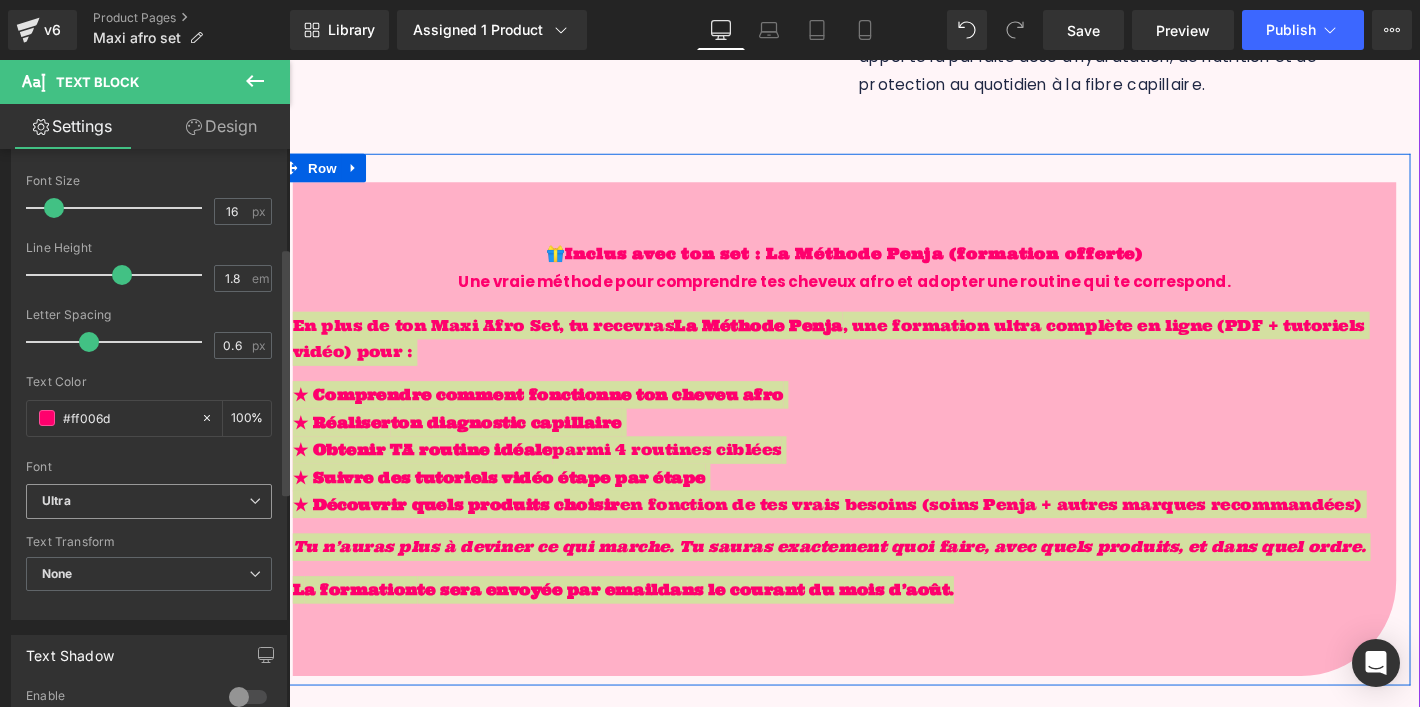 click on "Ultra" at bounding box center [145, 501] 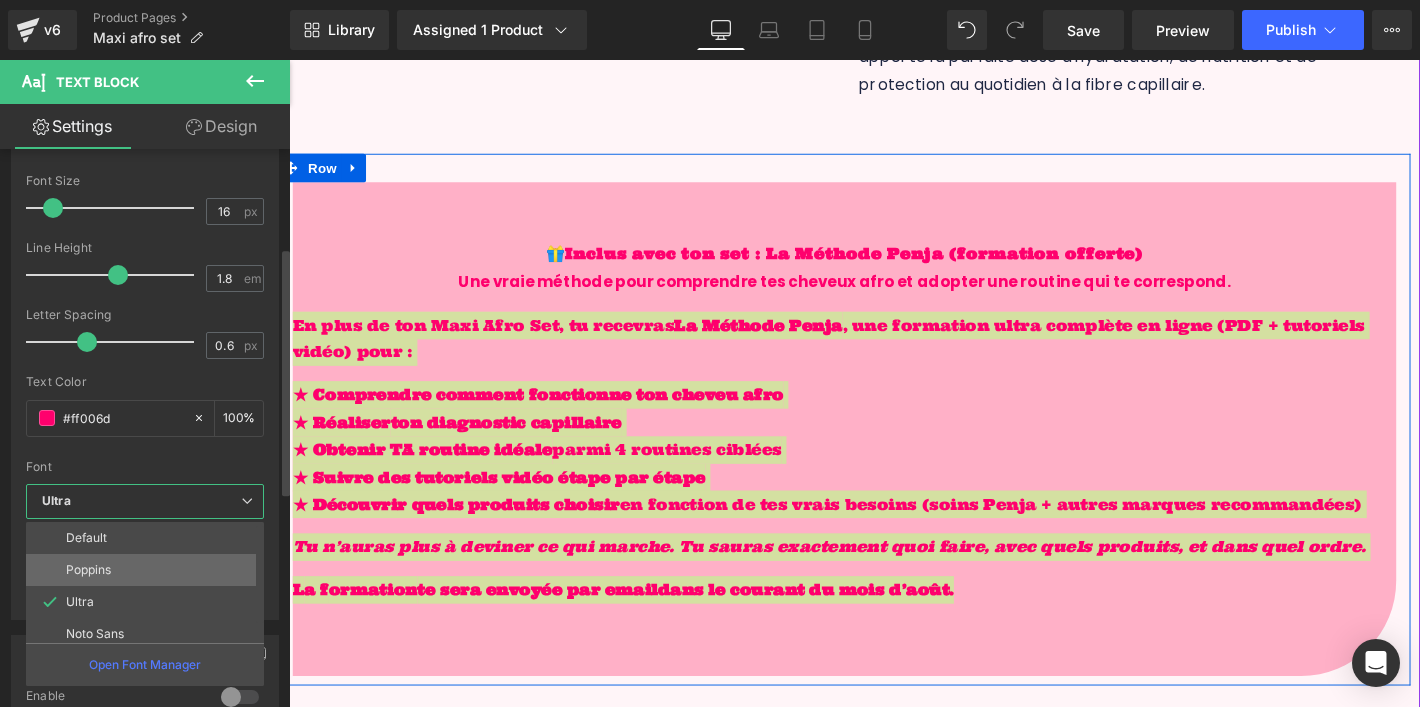 click on "Poppins" at bounding box center [149, 570] 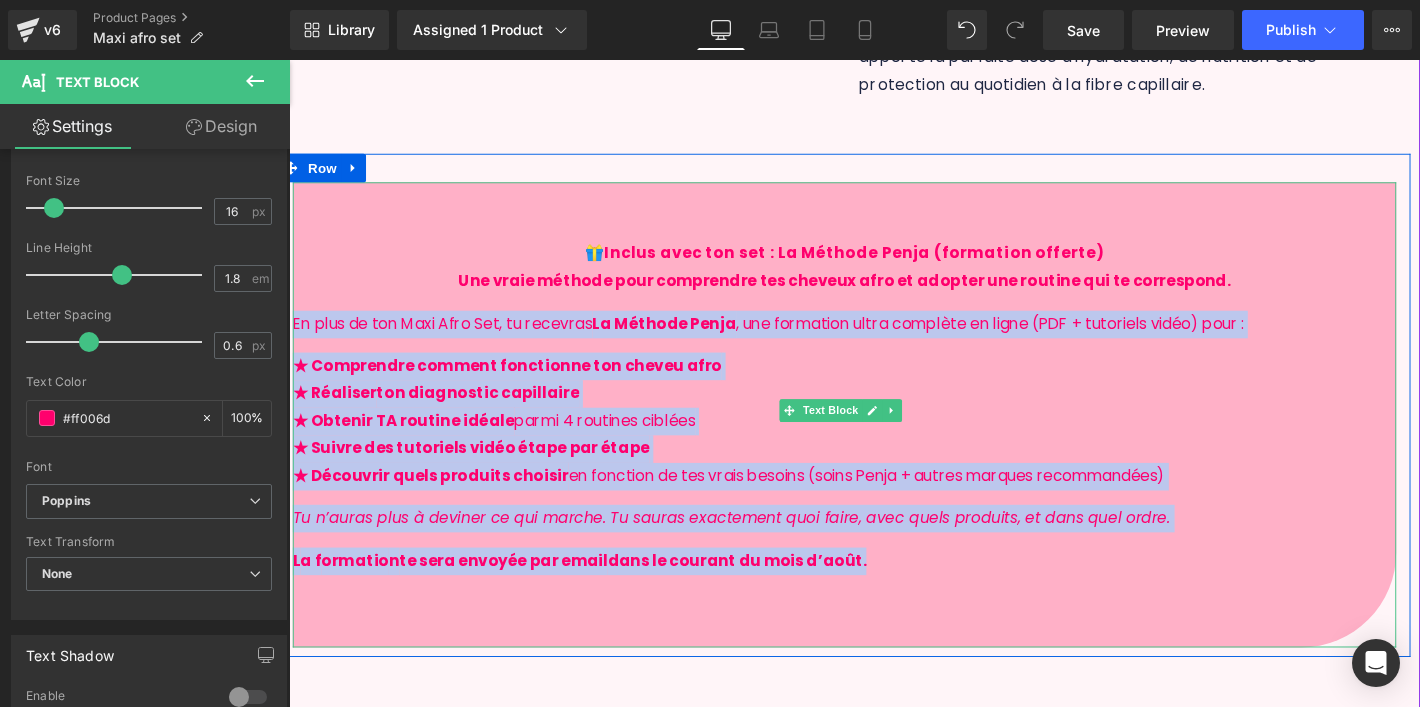 click on "🎁  Inclus avec ton set : La Méthode Penja (formation offerte) Une vraie méthode pour comprendre tes cheveux afro et adopter une routine qui te correspond. En plus de ton Maxi Afro Set, tu recevras  La Méthode Penja , une formation ultra complète en ligne (PDF + tutoriels vidéo) pour : ★ Comprendre comment fonctionne ton cheveu afro ★ Réaliser  ton diagnostic capillaire ★ Obtenir TA routine idéale  parmi 4 routines ciblées ★ Suivre des tutoriels vidéo étape par étape ★ Découvrir quels produits choisir  en fonction de tes vrais besoins (soins Penja + autres marques recommandées) Tu n’auras plus à deviner ce qui marche. Tu sauras exactement quoi faire, avec quels produits, et dans quel ordre. L a f ormatio n  te sera envoyée par email  dans le courant du mois d’août." at bounding box center (874, 433) 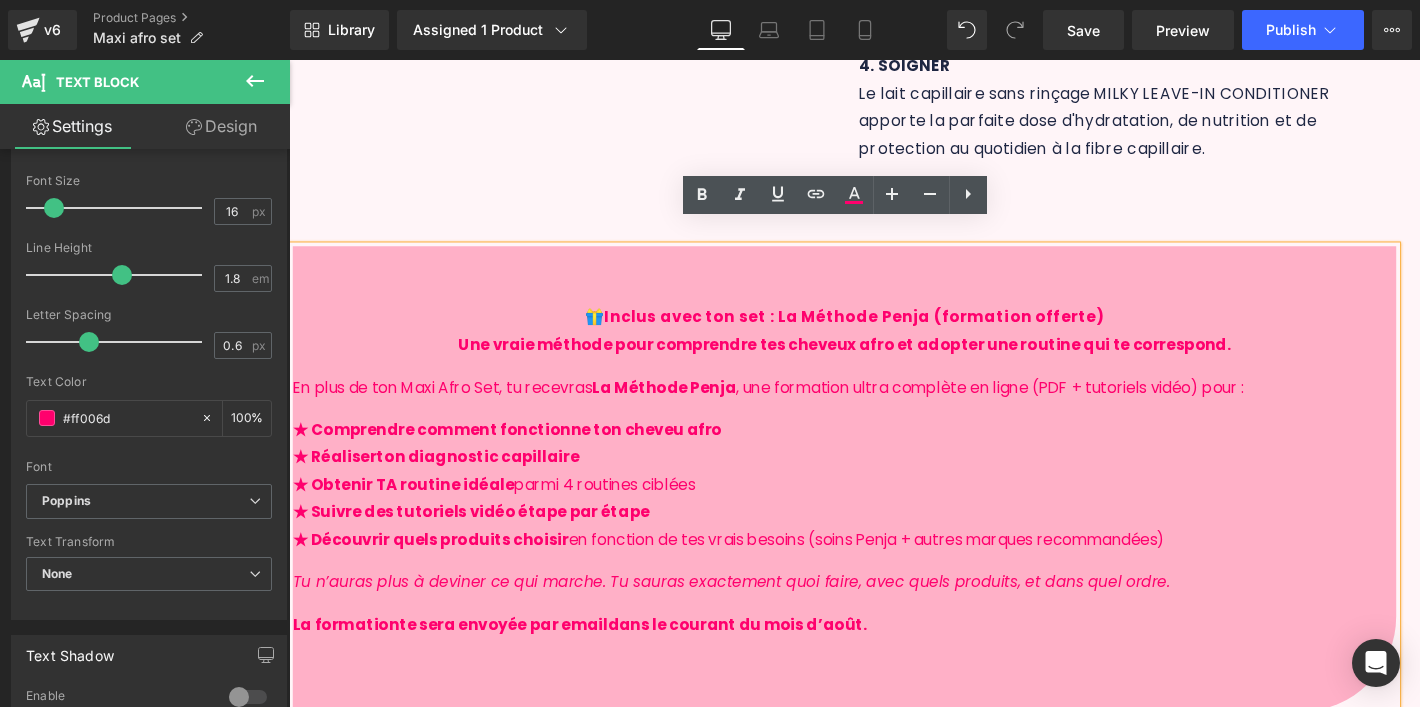 scroll, scrollTop: 1292, scrollLeft: 0, axis: vertical 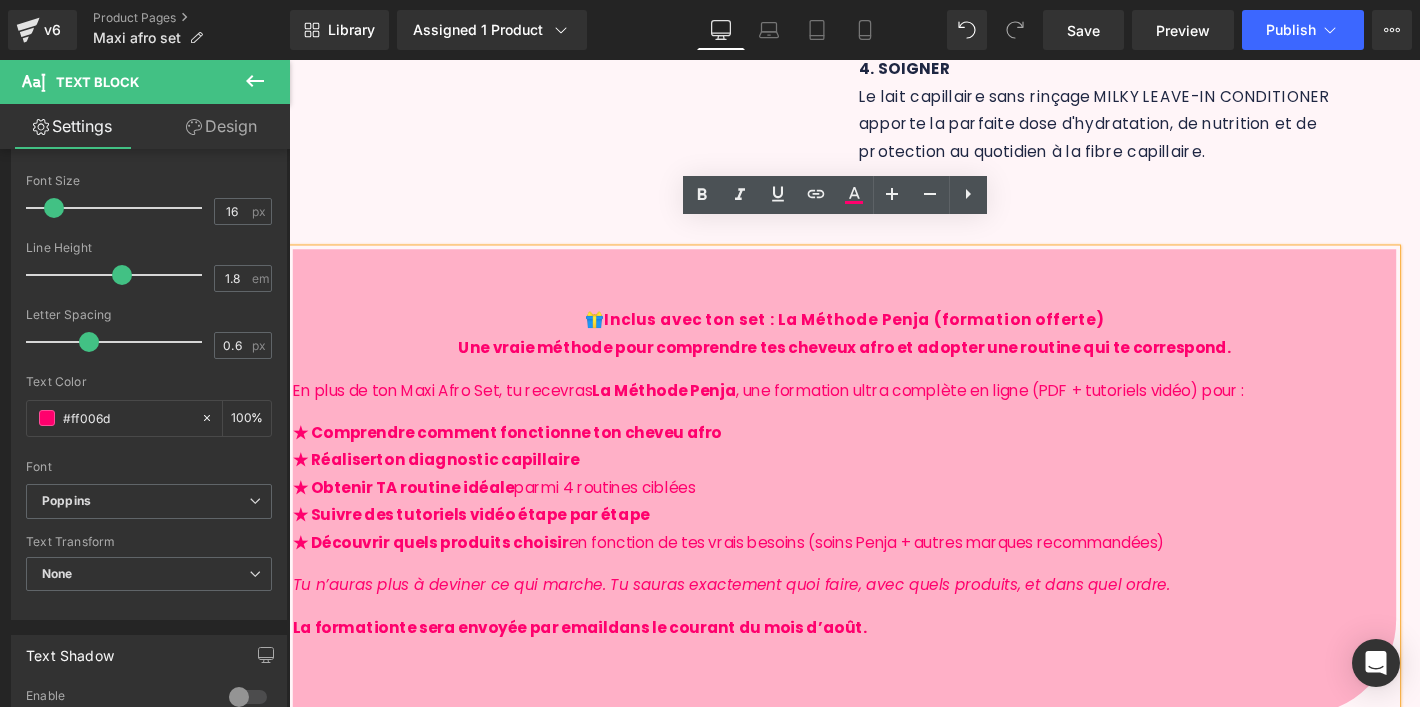 click on "Une vraie méthode pour comprendre tes cheveux afro et adopter une routine qui te correspond." at bounding box center [874, 362] 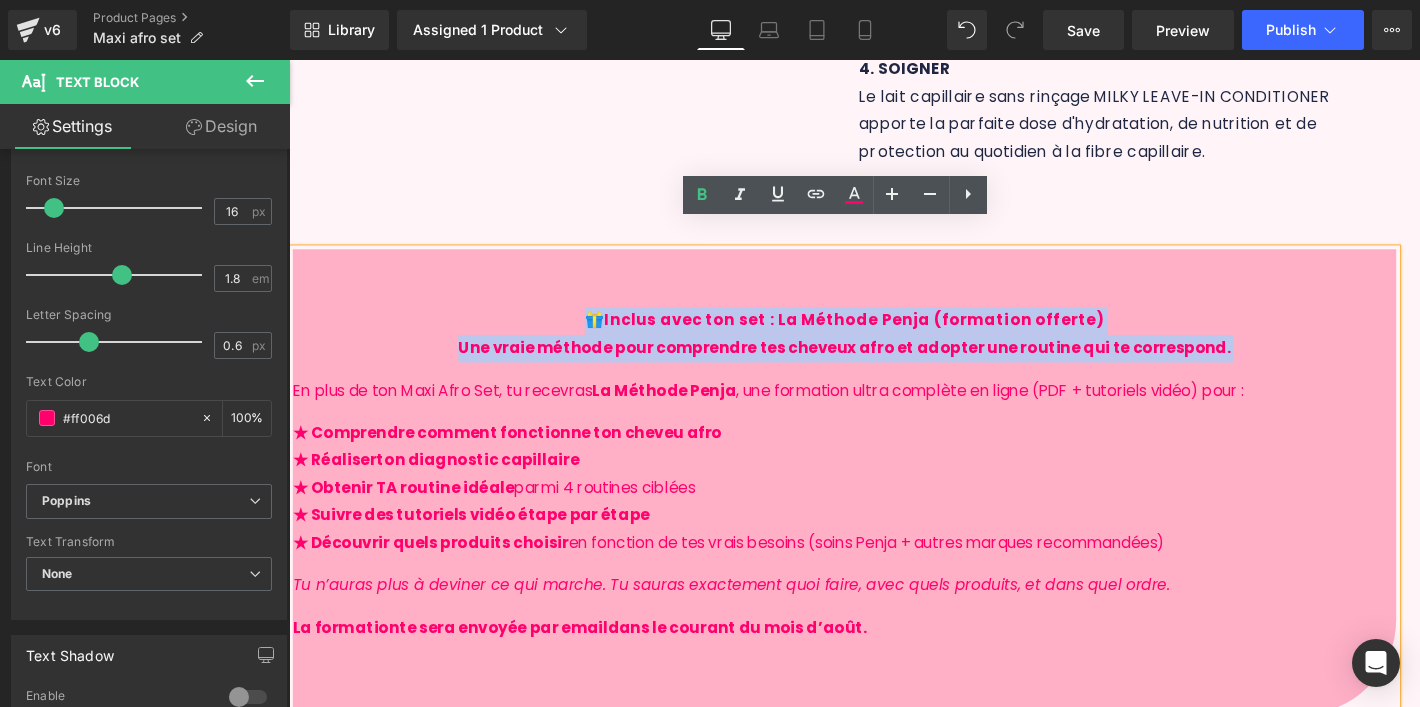 drag, startPoint x: 602, startPoint y: 294, endPoint x: 1344, endPoint y: 350, distance: 744.1102 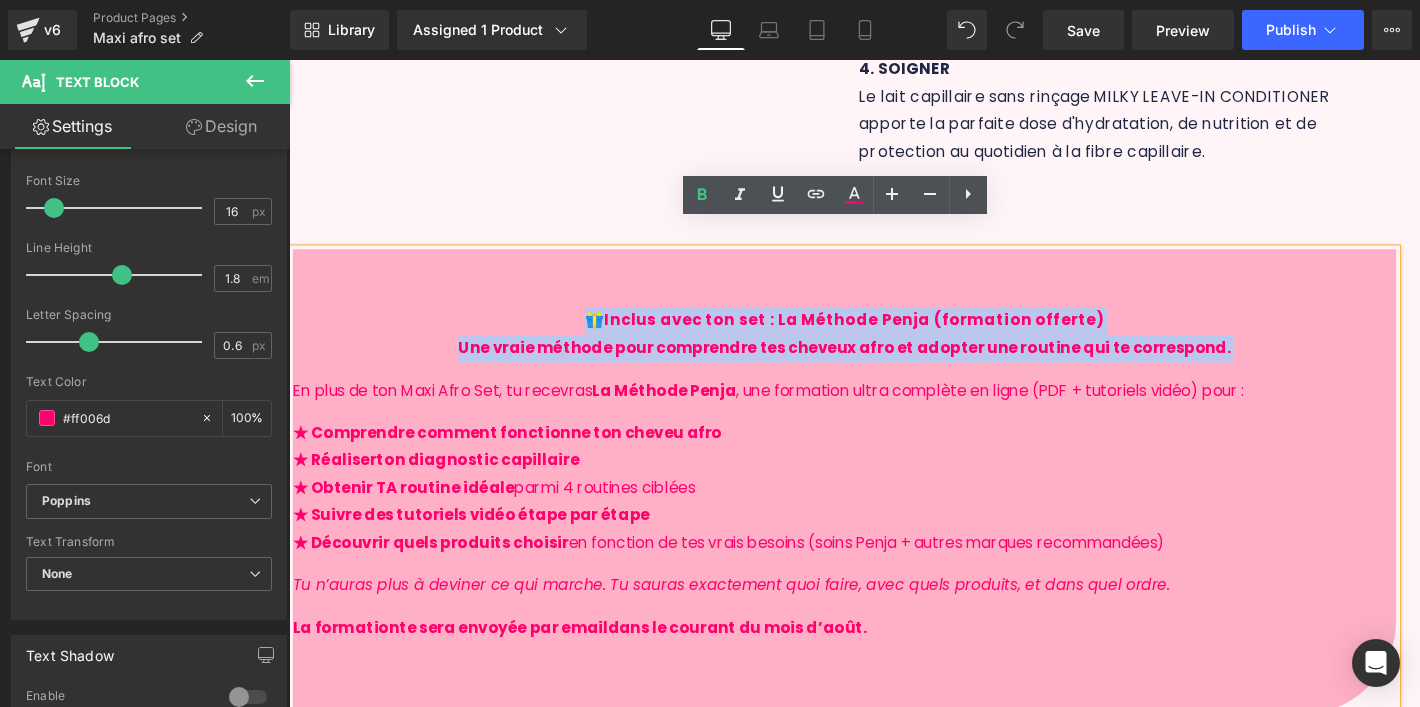 click on "🎁  Inclus avec ton set : La Méthode Penja (formation offerte) Une vraie méthode pour comprendre tes cheveux afro et adopter une routine qui te correspond. En plus de ton Maxi Afro Set, tu recevras  La Méthode Penja , une formation ultra complète en ligne (PDF + tutoriels vidéo) pour : ★ Comprendre comment fonctionne ton cheveu afro ★ Réaliser  ton diagnostic capillaire ★ Obtenir TA routine idéale  parmi 4 routines ciblées ★ Suivre des tutoriels vidéo étape par étape ★ Découvrir quels produits choisir  en fonction de tes vrais besoins (soins Penja + autres marques recommandées) Tu n’auras plus à deviner ce qui marche. Tu sauras exactement quoi faire, avec quels produits, et dans quel ordre. L a f ormatio n  te sera envoyée par email  dans le courant du mois d’août." at bounding box center [874, 503] 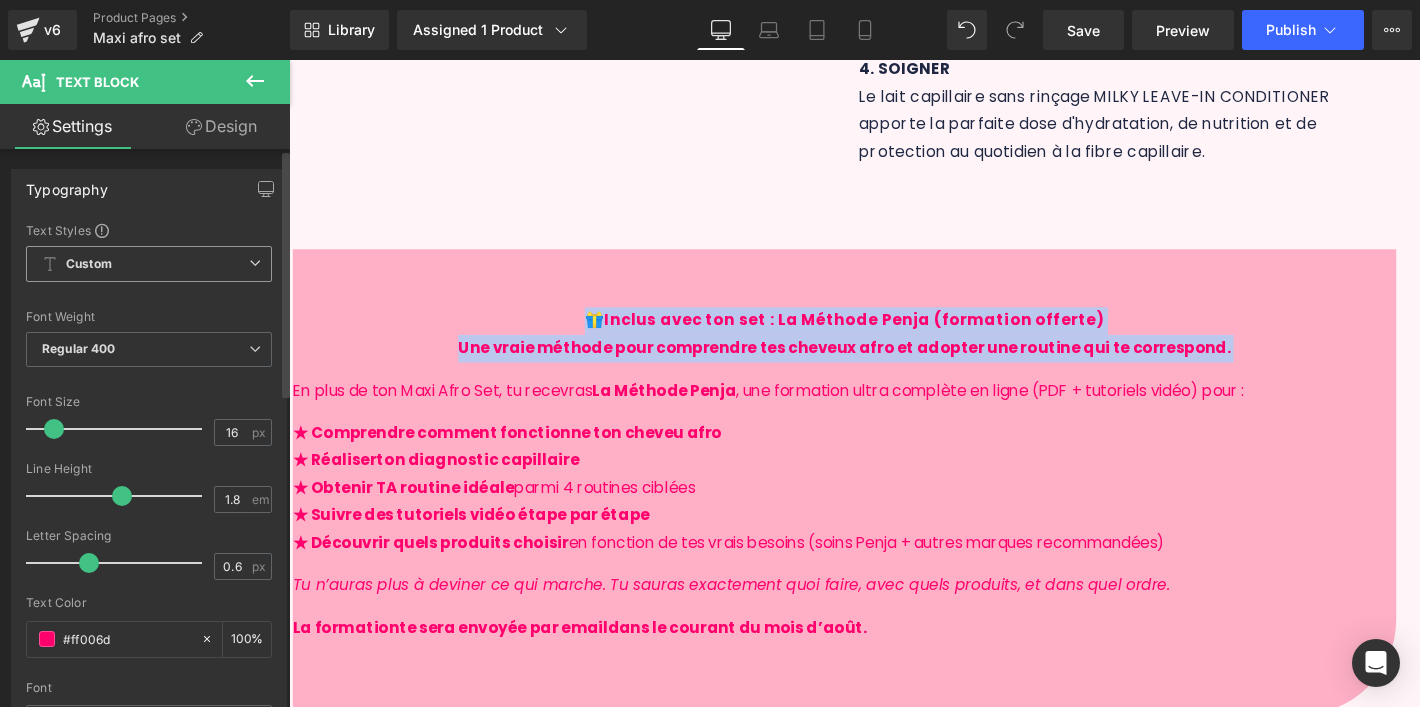 scroll, scrollTop: 0, scrollLeft: 0, axis: both 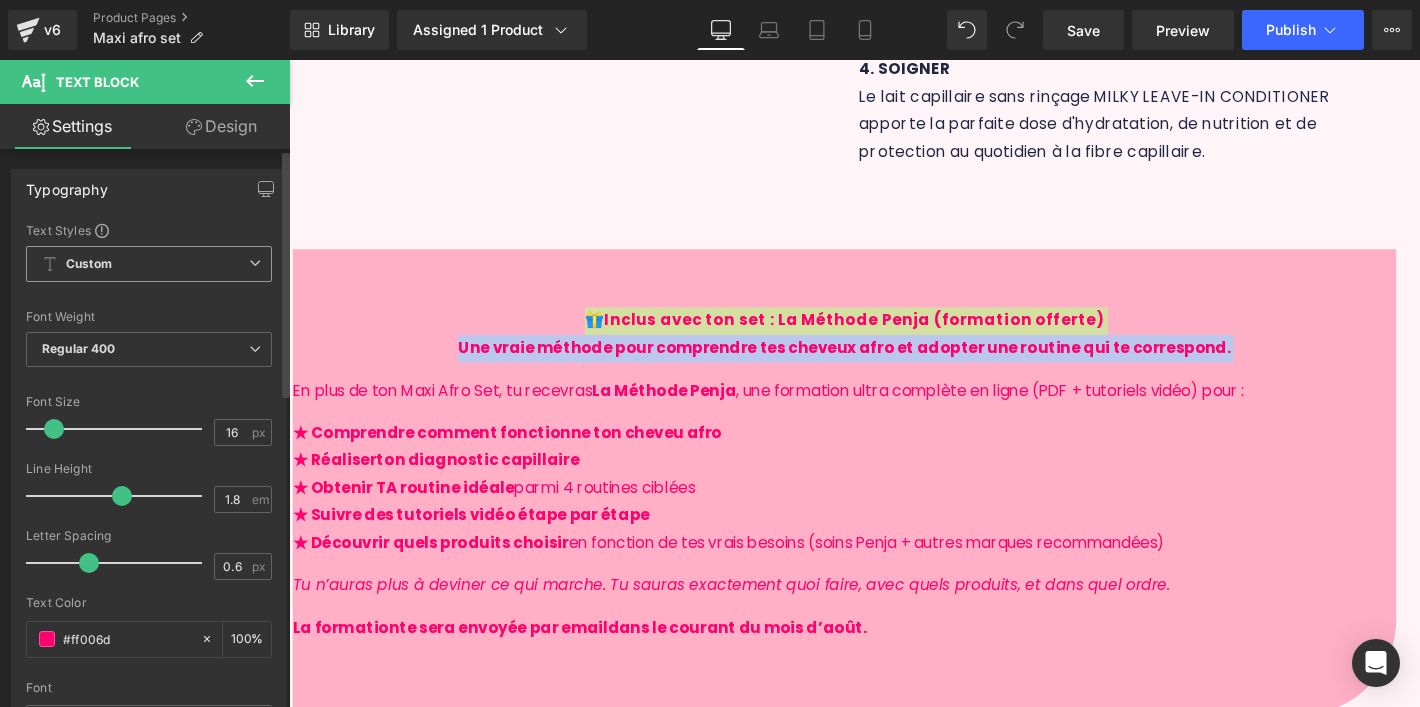 click on "Custom" at bounding box center (89, 264) 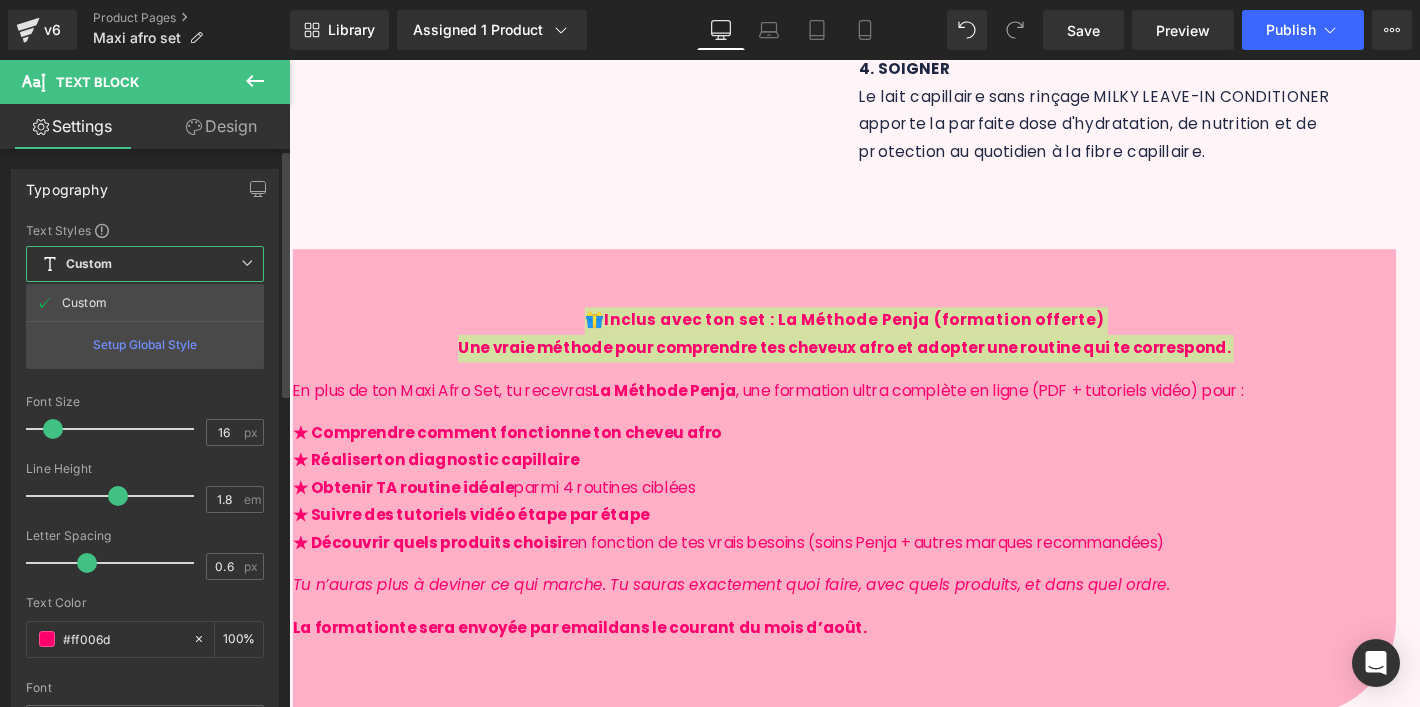 click on "Text Styles" at bounding box center (145, 230) 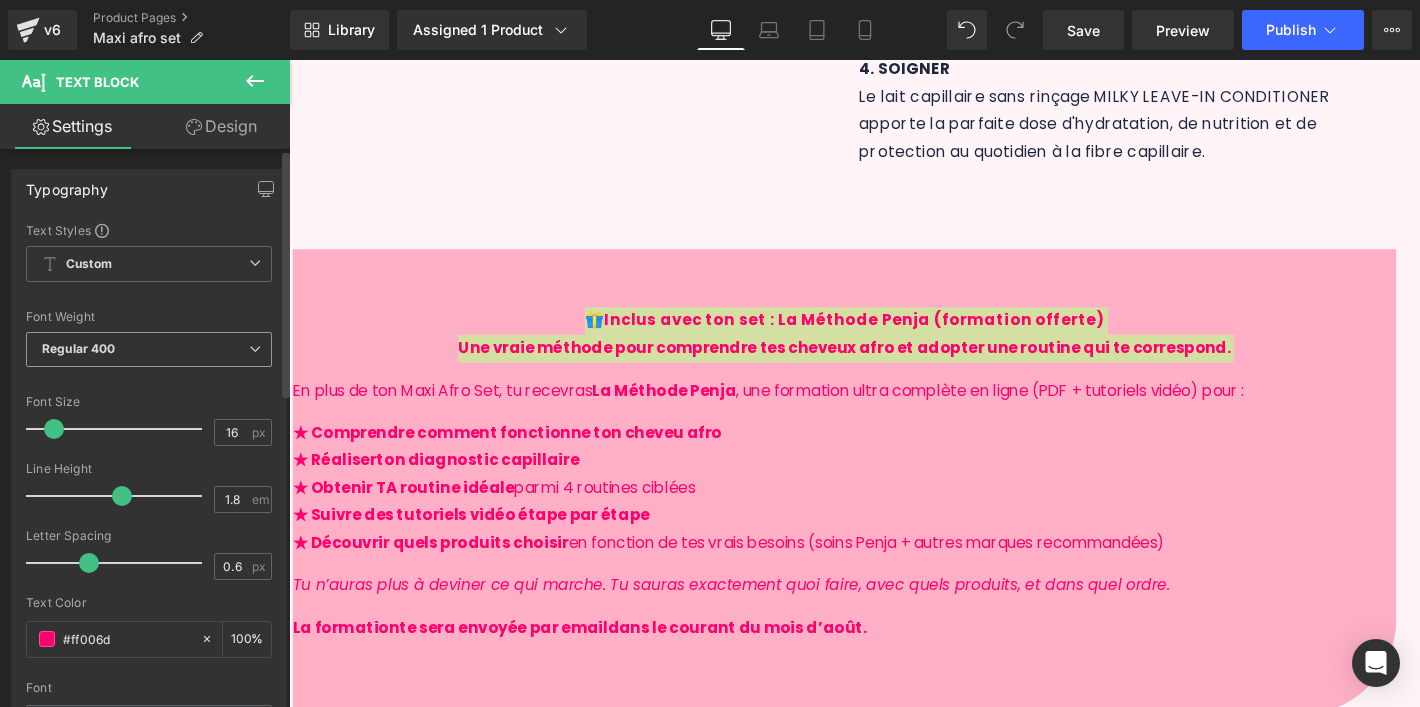 click on "Regular 400" at bounding box center [149, 349] 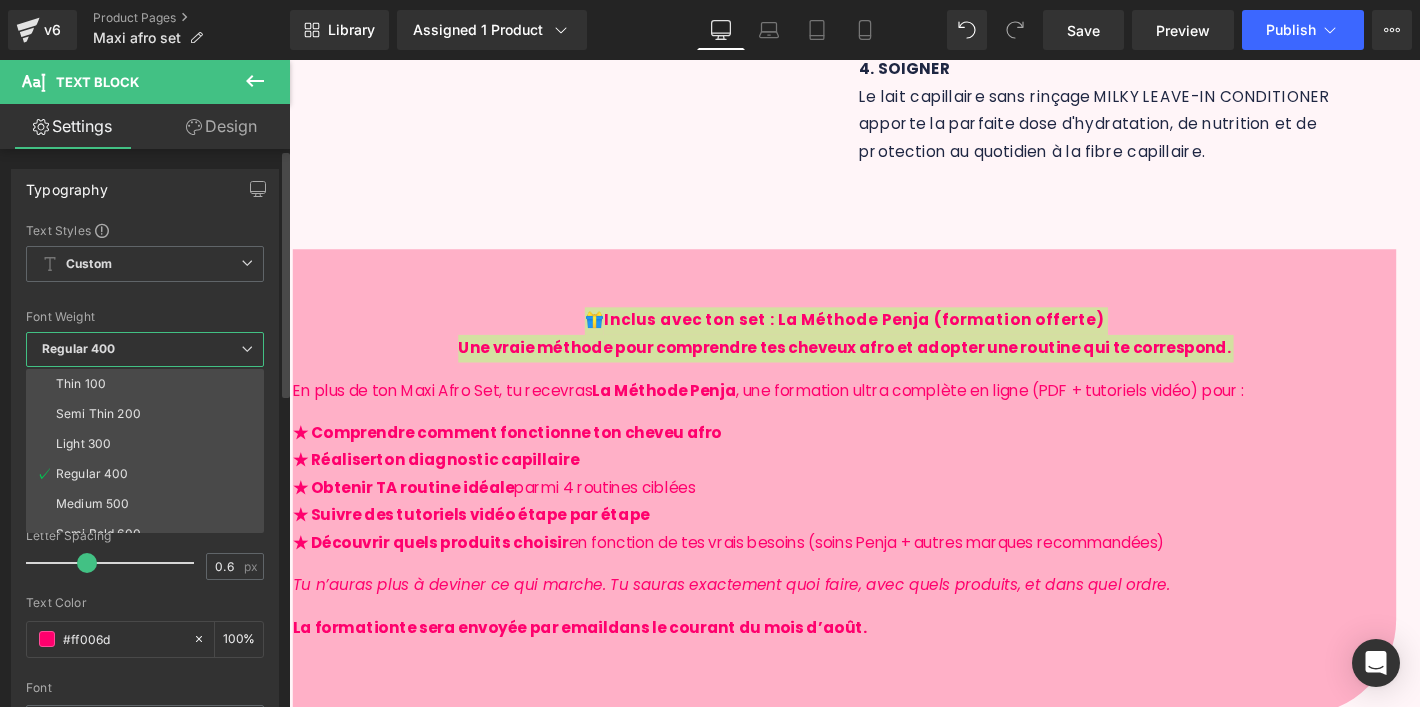 click on "Typography" at bounding box center [145, 189] 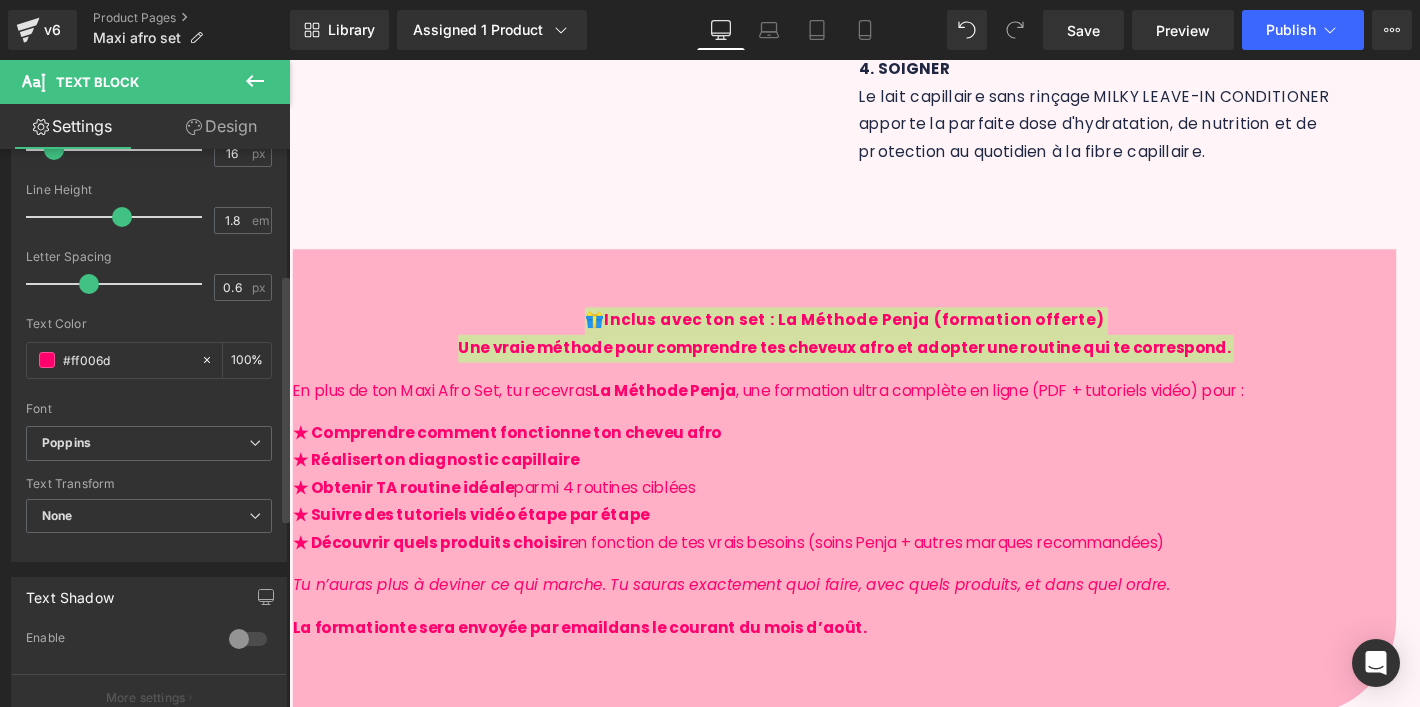 scroll, scrollTop: 281, scrollLeft: 0, axis: vertical 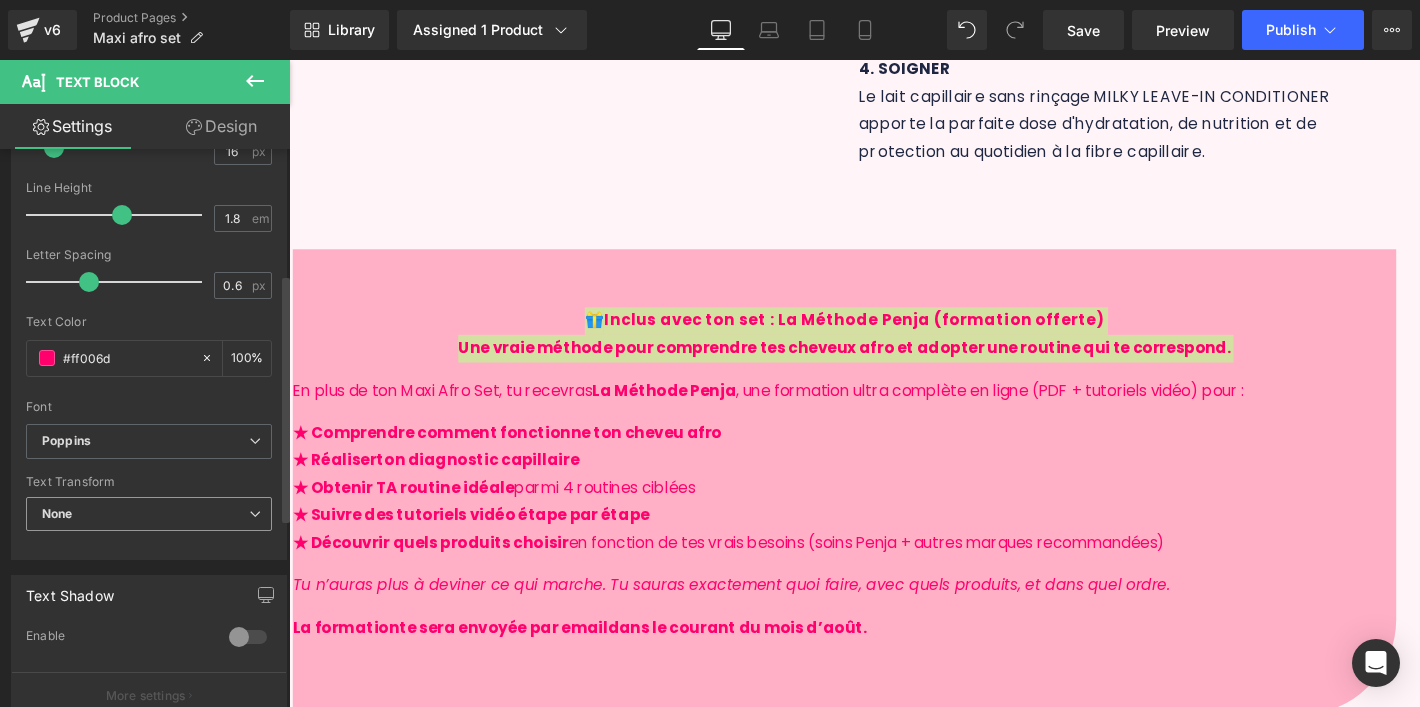 click on "None" at bounding box center [149, 514] 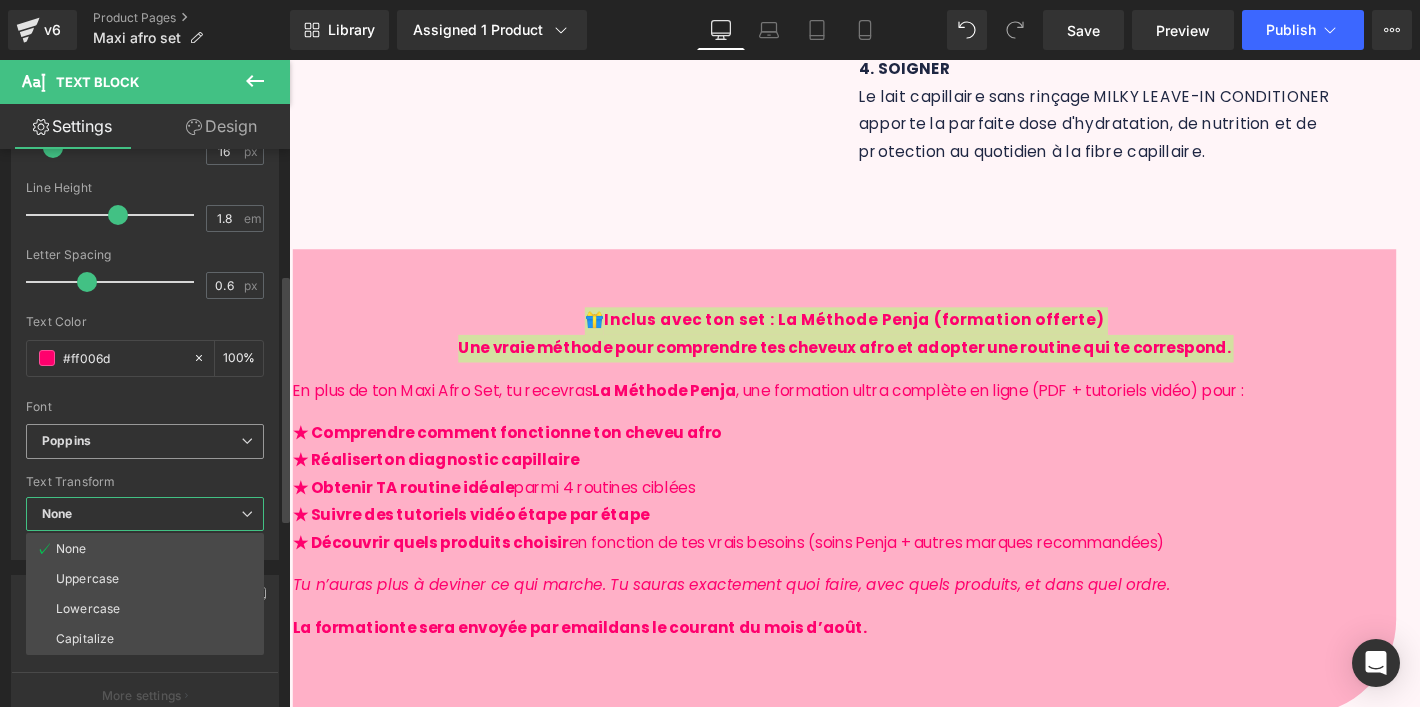 click on "Poppins" at bounding box center [141, 441] 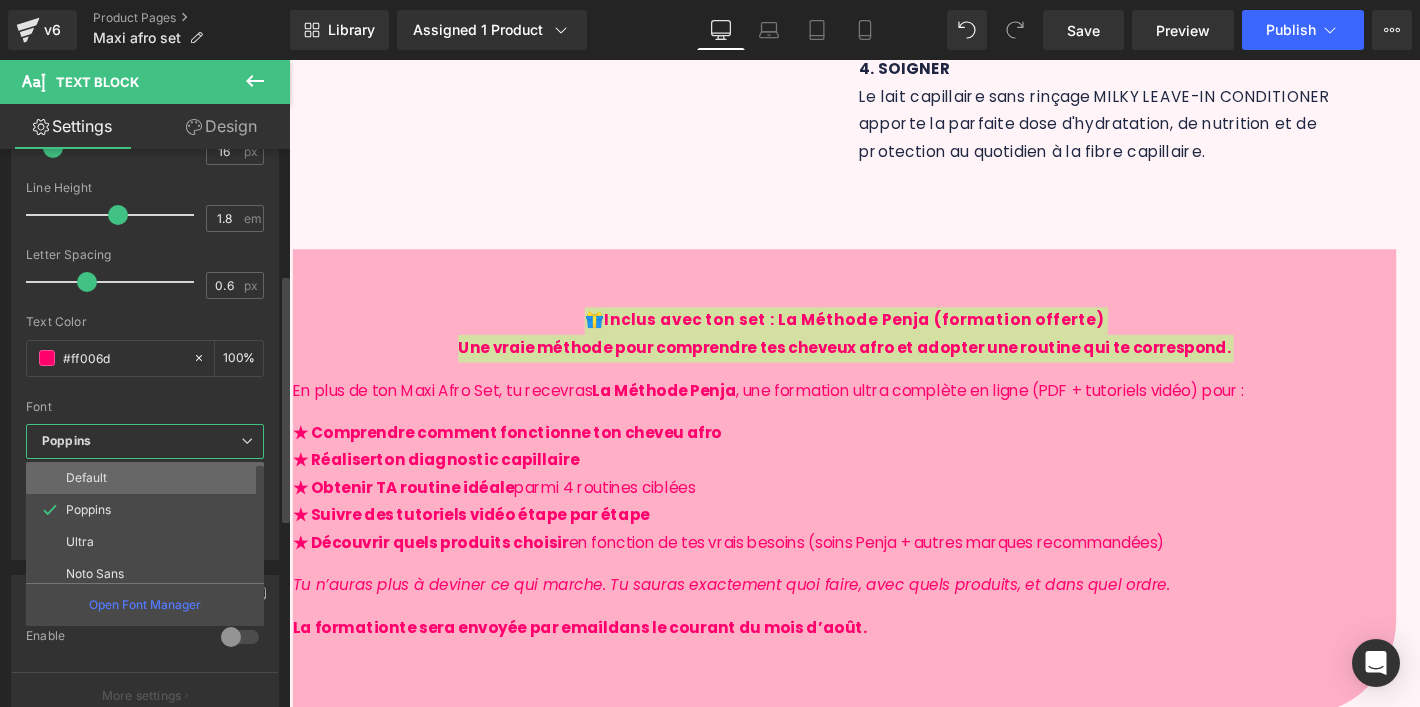 click on "Default" at bounding box center [149, 478] 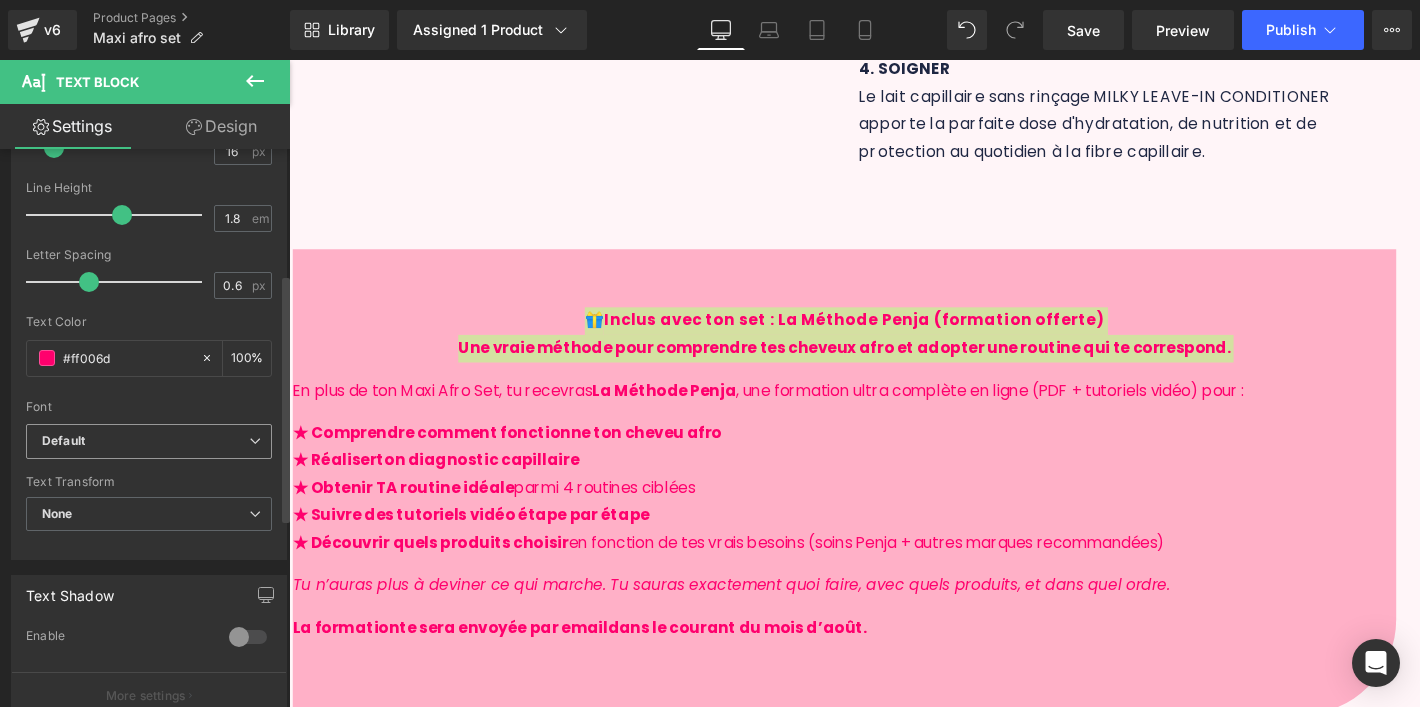 click on "Default" at bounding box center (145, 441) 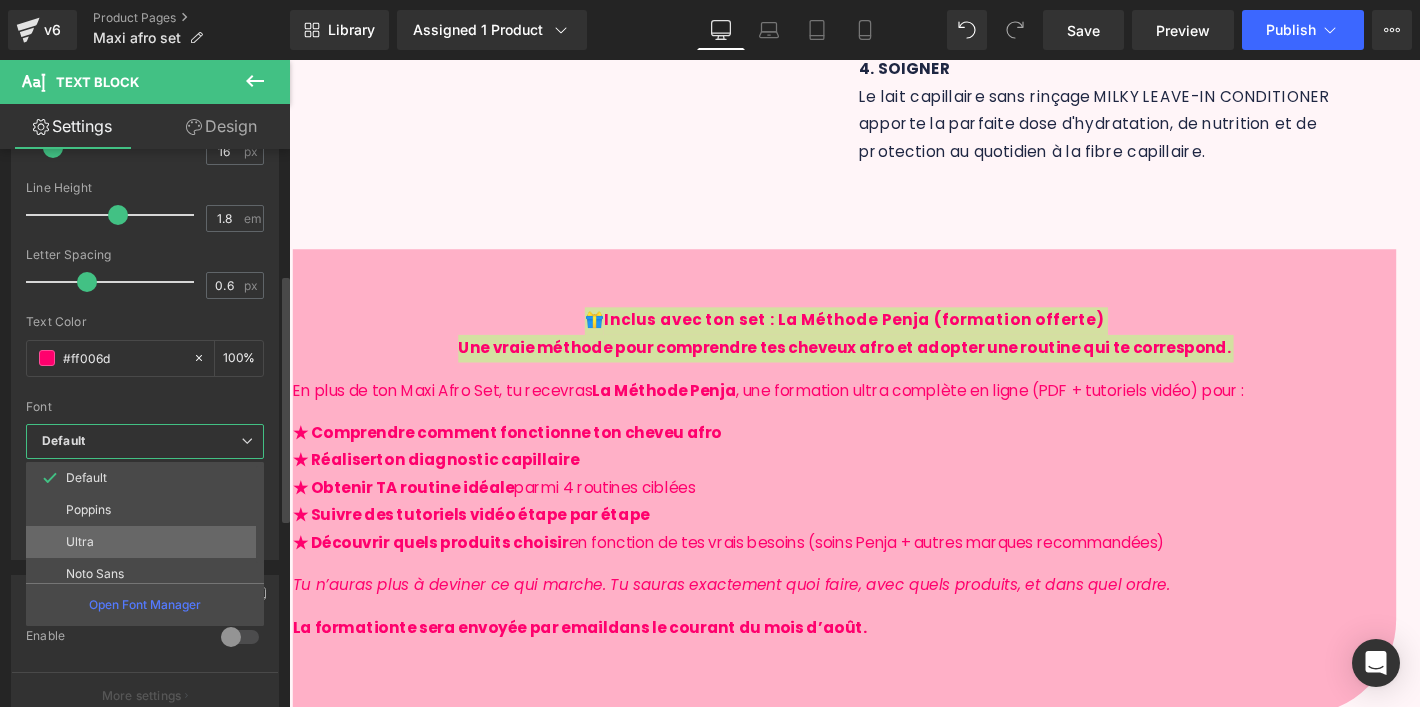 click on "Ultra" at bounding box center [149, 542] 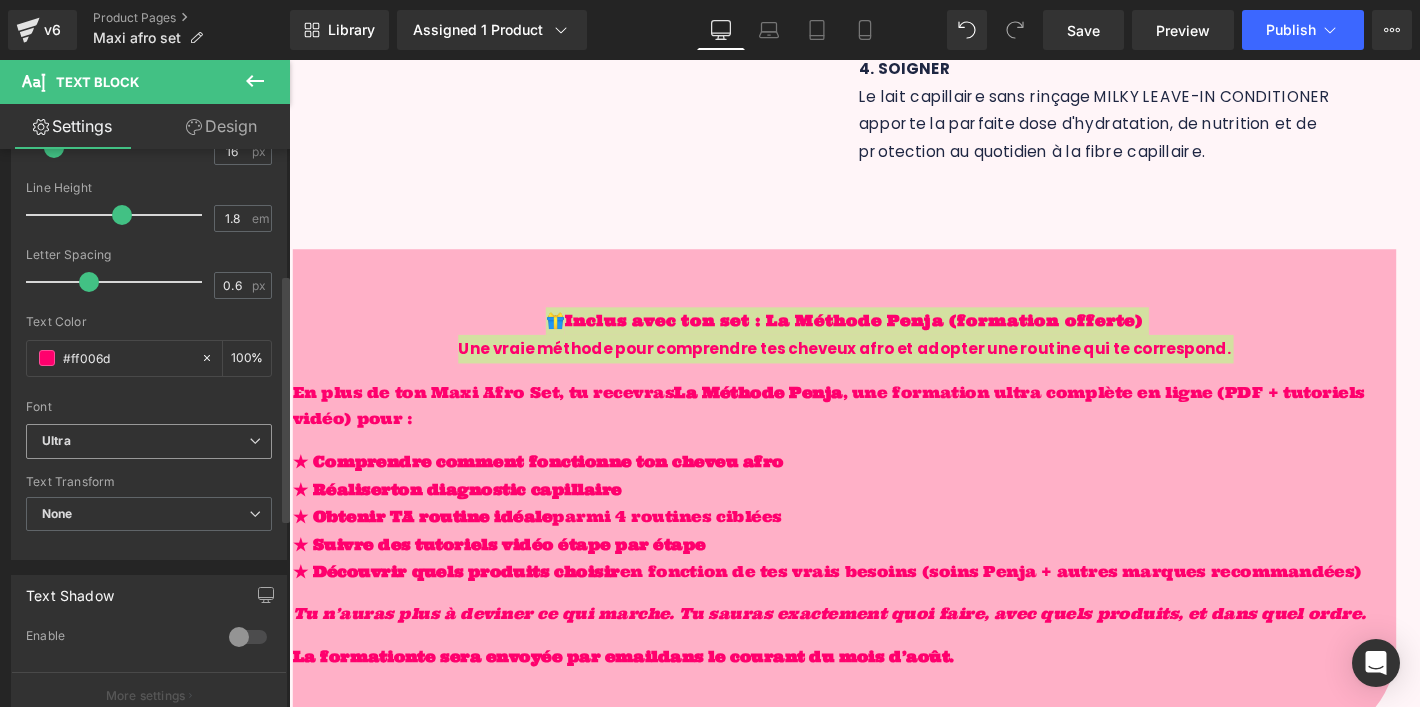 click on "Ultra" at bounding box center [145, 441] 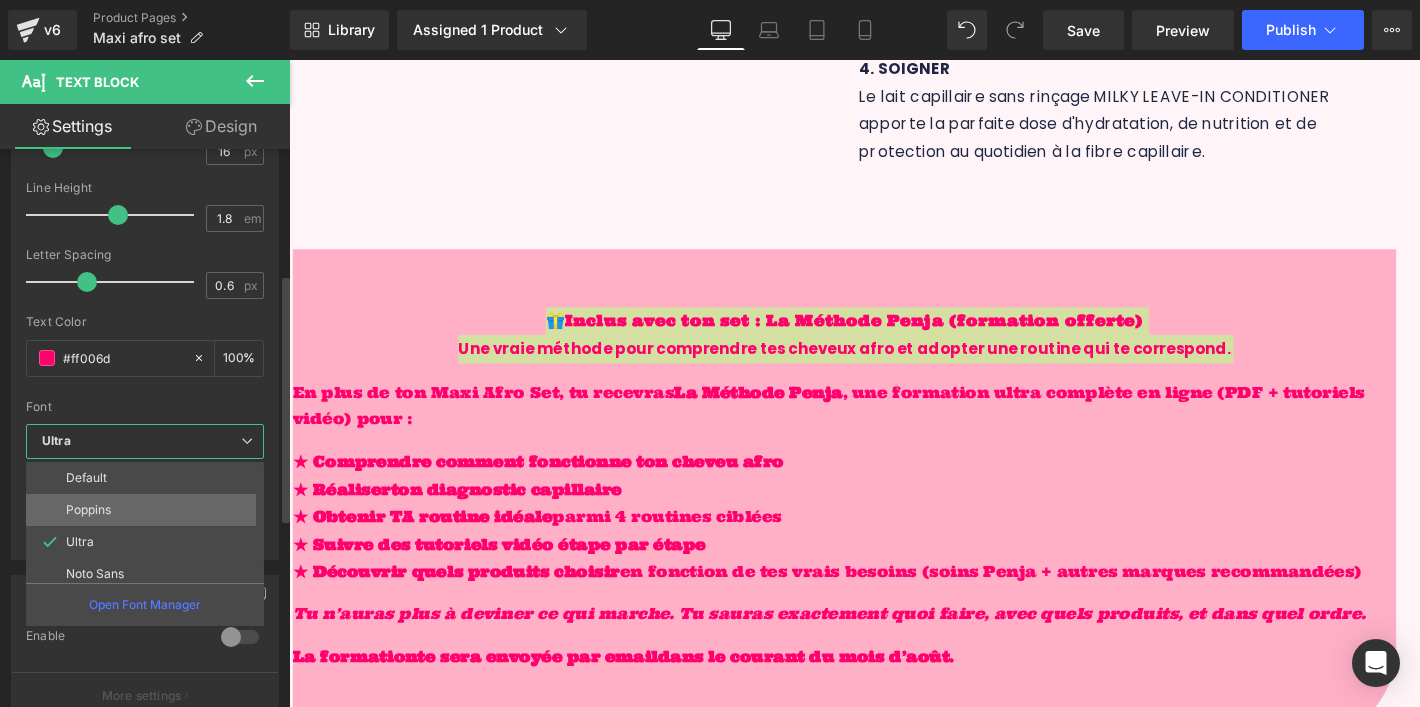 click on "Poppins" at bounding box center [149, 510] 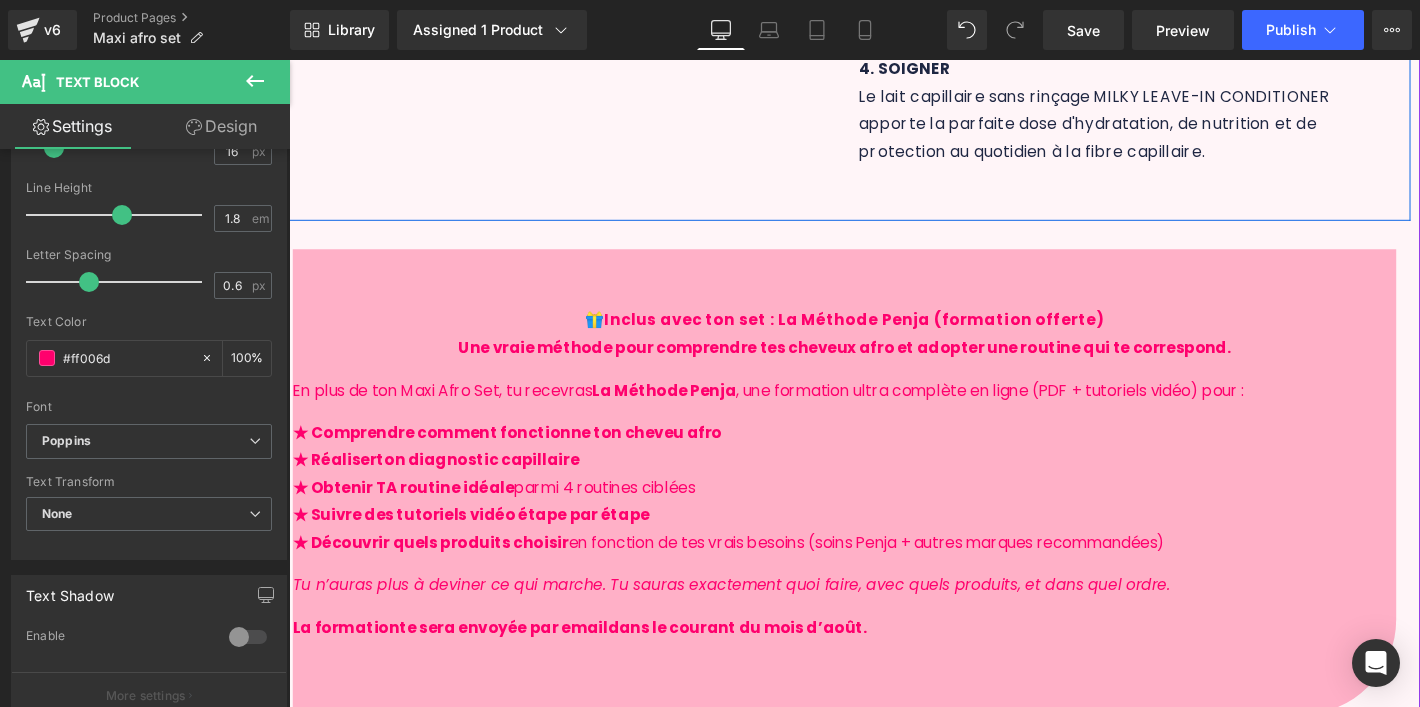 click on "Le lait capillaire sans rinçage MILKY LEAVE-IN CONDITIONER apporte la parfaite dose d'hydratation, de nutrition et de protection au quotidien à la fibre capillaire." at bounding box center [1137, 127] 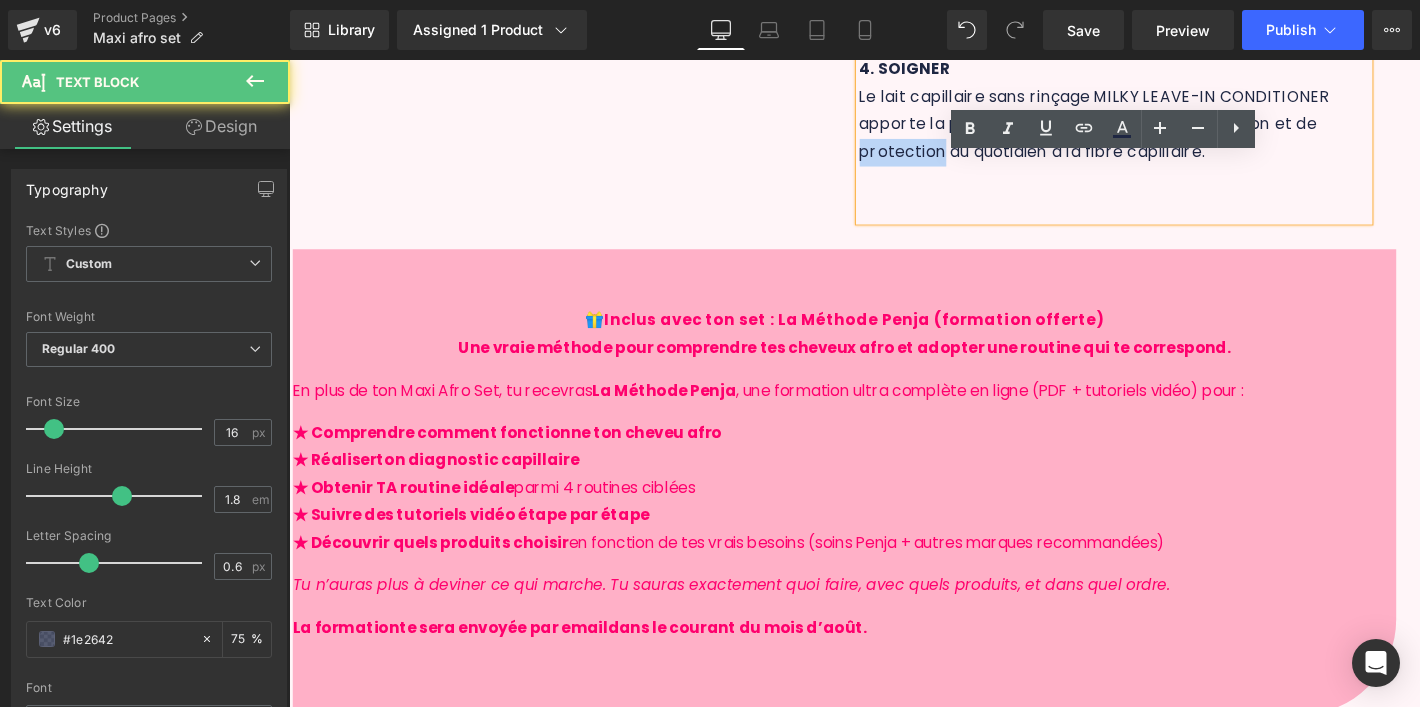 click on "Le lait capillaire sans rinçage MILKY LEAVE-IN CONDITIONER apporte la parfaite dose d'hydratation, de nutrition et de protection au quotidien à la fibre capillaire." at bounding box center [1137, 127] 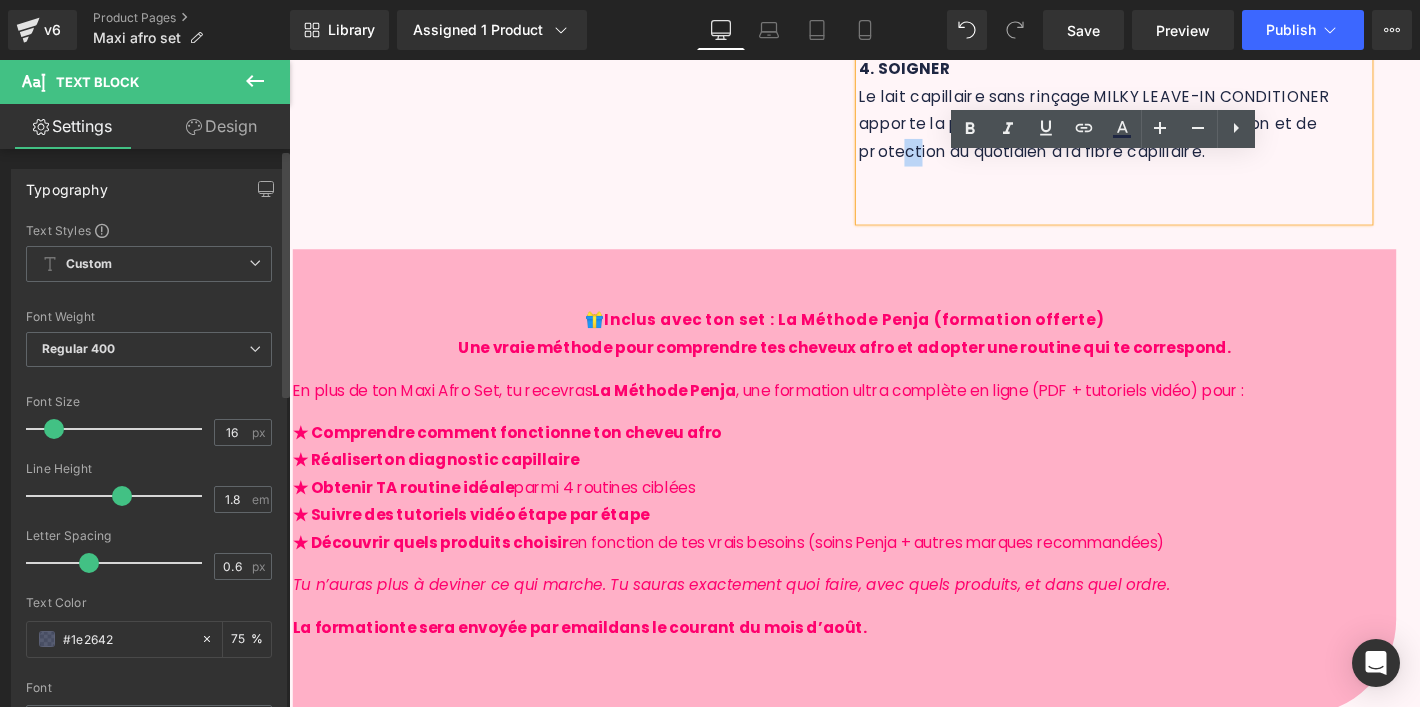 drag, startPoint x: 934, startPoint y: 121, endPoint x: -22, endPoint y: 495, distance: 1026.5535 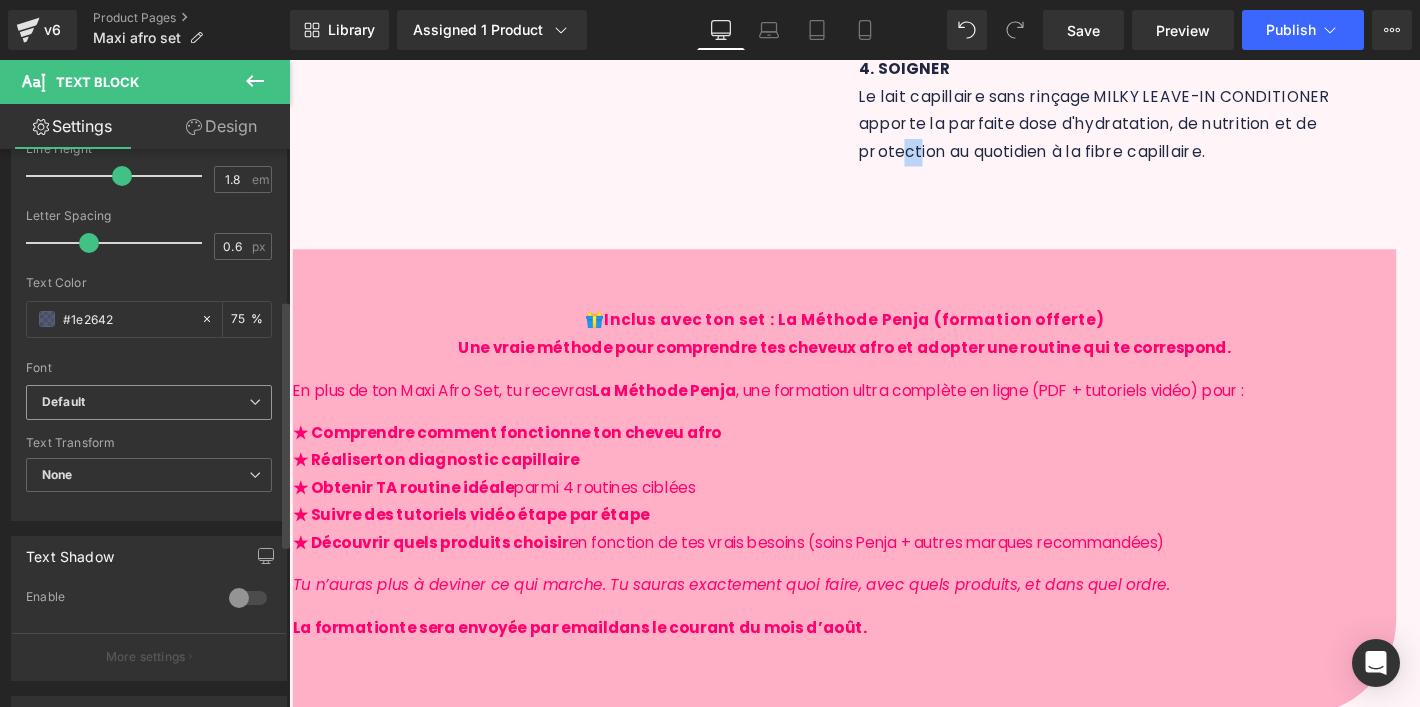 scroll, scrollTop: 339, scrollLeft: 0, axis: vertical 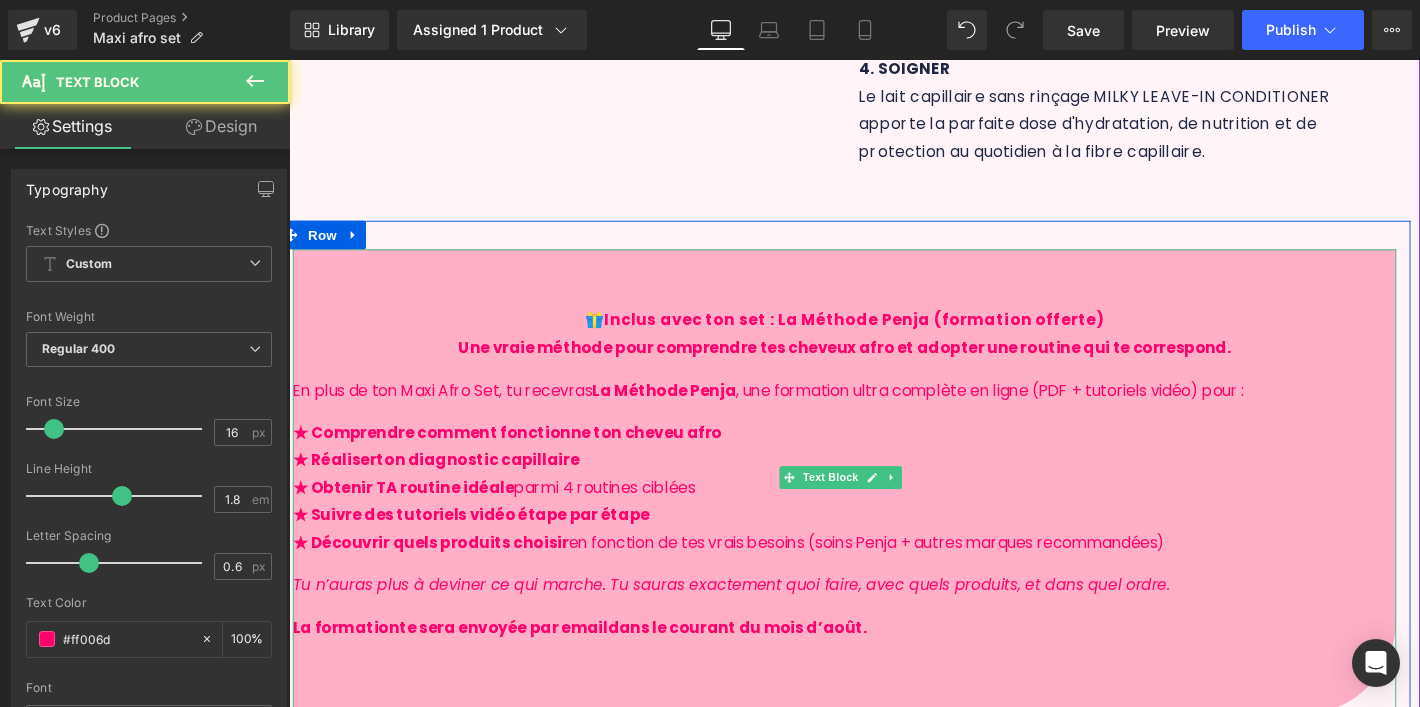 drag, startPoint x: 642, startPoint y: 475, endPoint x: 653, endPoint y: 476, distance: 11.045361 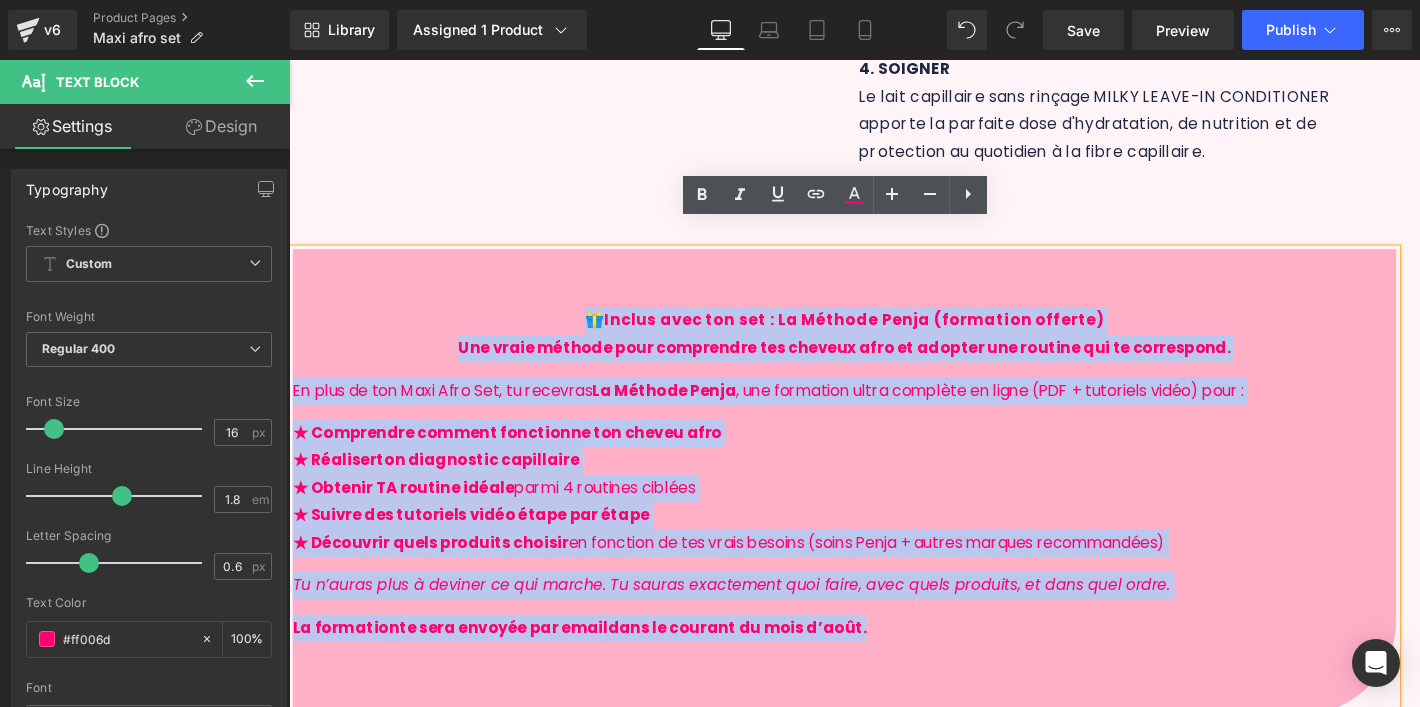 drag, startPoint x: 883, startPoint y: 677, endPoint x: 446, endPoint y: 274, distance: 594.45605 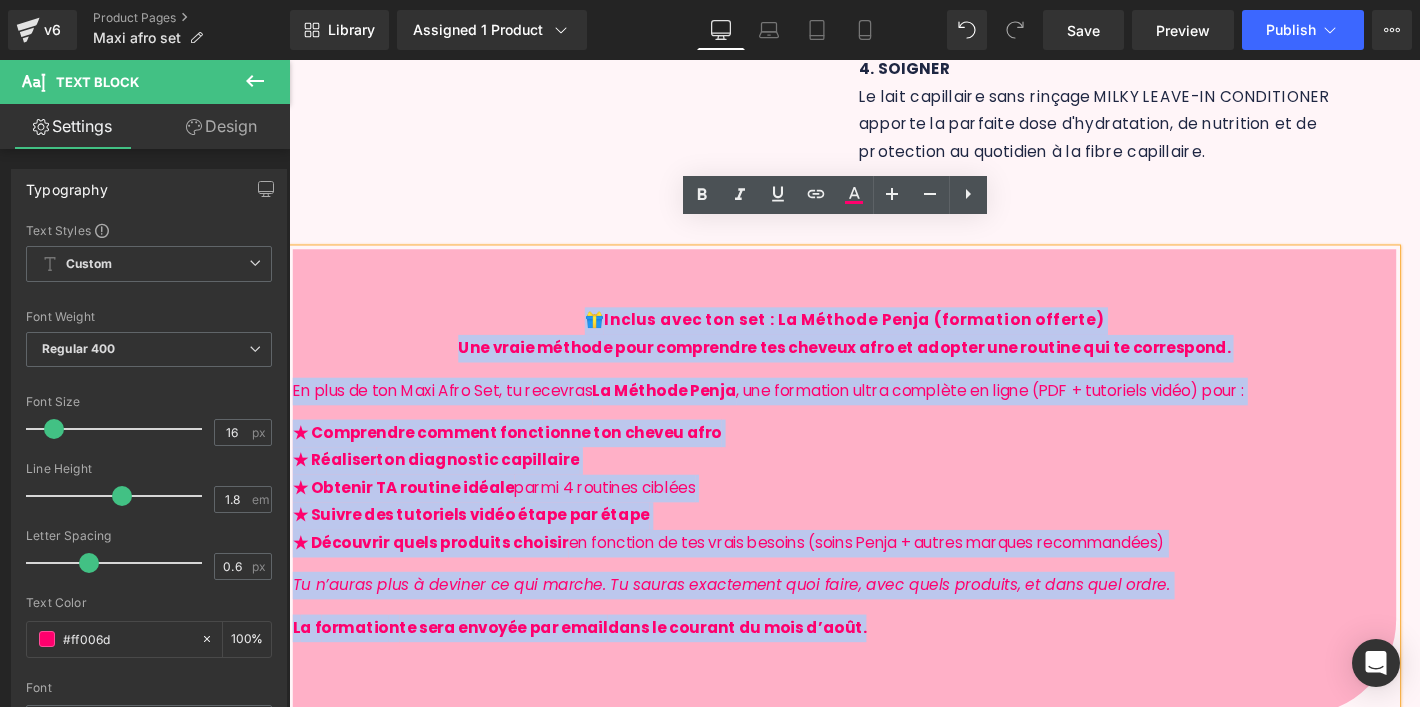 click on "🎁  Inclus avec ton set : La Méthode Penja (formation offerte) Une vraie méthode pour comprendre tes cheveux afro et adopter une routine qui te correspond. En plus de ton Maxi Afro Set, tu recevras  La Méthode Penja , une formation ultra complète en ligne (PDF + tutoriels vidéo) pour : ★ Comprendre comment fonctionne ton cheveu afro ★ Réaliser  ton diagnostic capillaire ★ Obtenir TA routine idéale  parmi 4 routines ciblées ★ Suivre des tutoriels vidéo étape par étape ★ Découvrir quels produits choisir  en fonction de tes vrais besoins (soins Penja + autres marques recommandées) Tu n’auras plus à deviner ce qui marche. Tu sauras exactement quoi faire, avec quels produits, et dans quel ordre. L a f ormatio n  te sera envoyée par email  dans le courant du mois d’août." at bounding box center [874, 503] 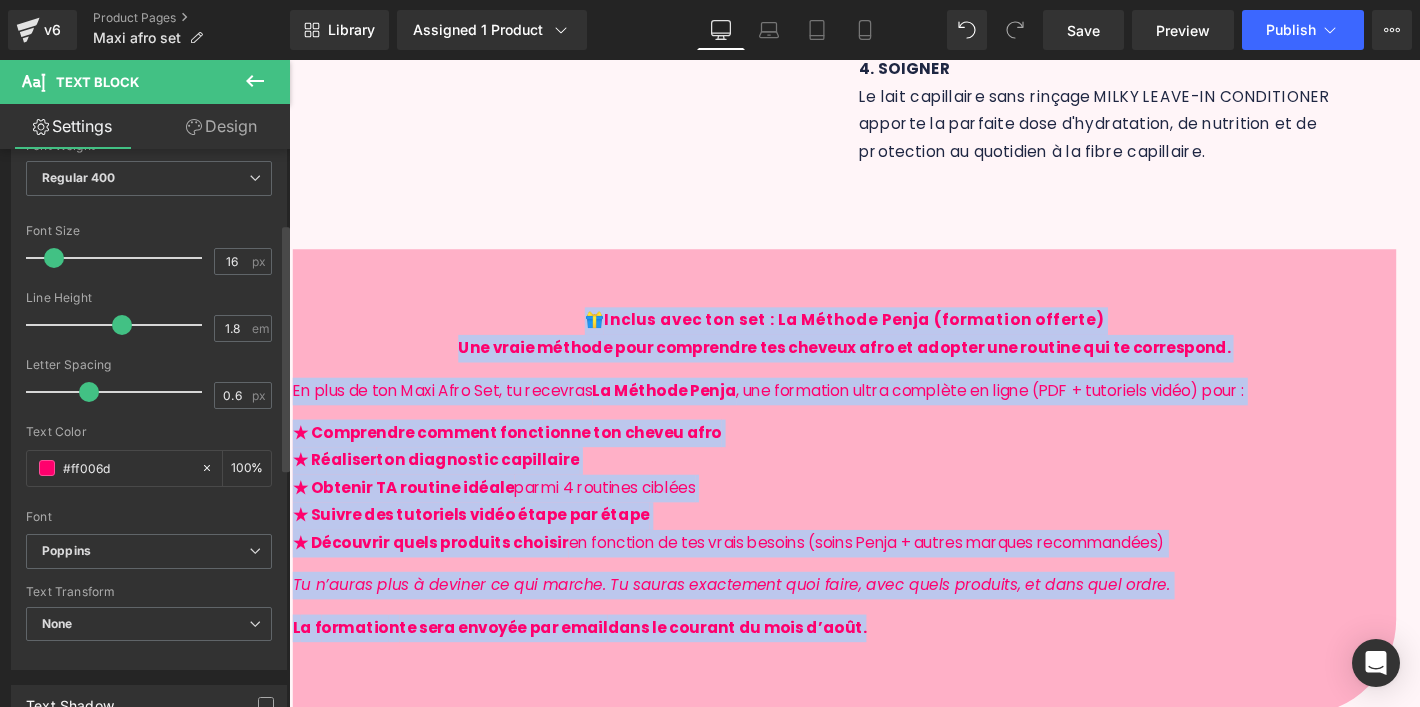 scroll, scrollTop: 208, scrollLeft: 0, axis: vertical 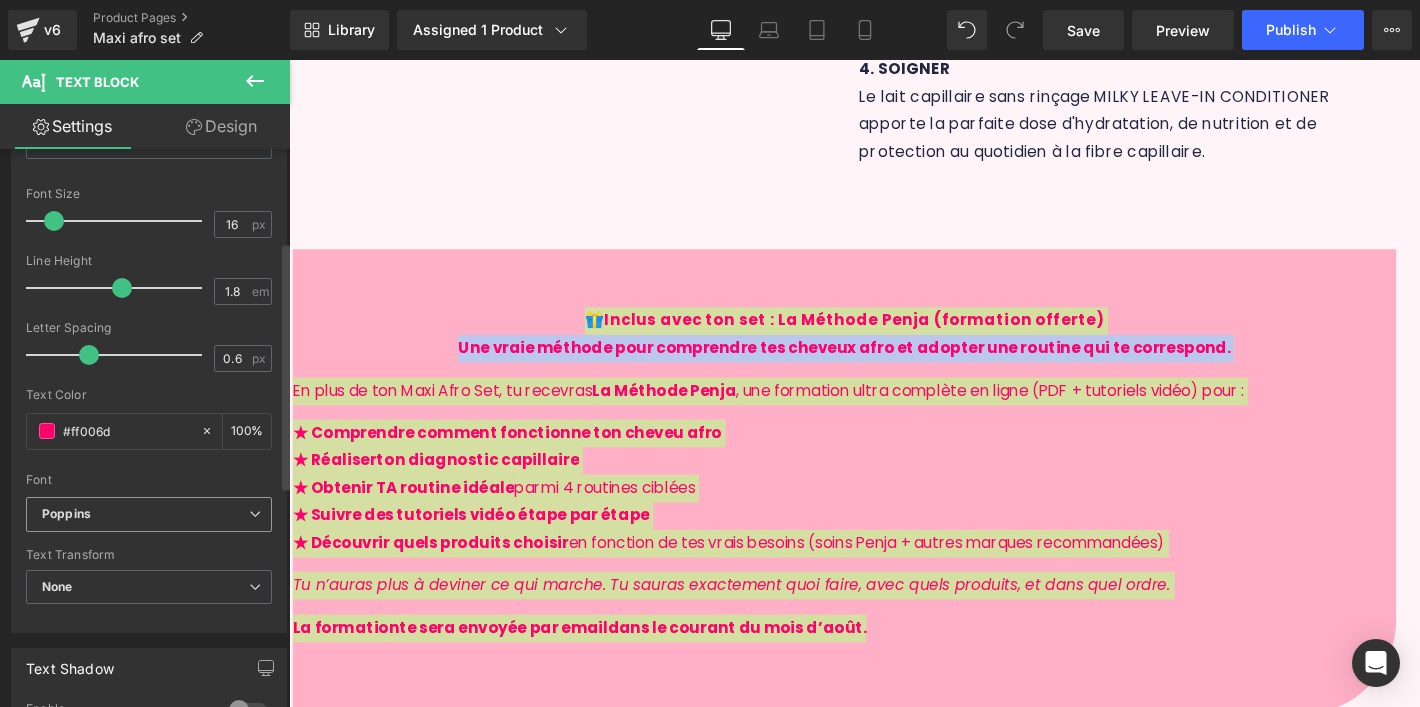 click on "Poppins" at bounding box center [145, 514] 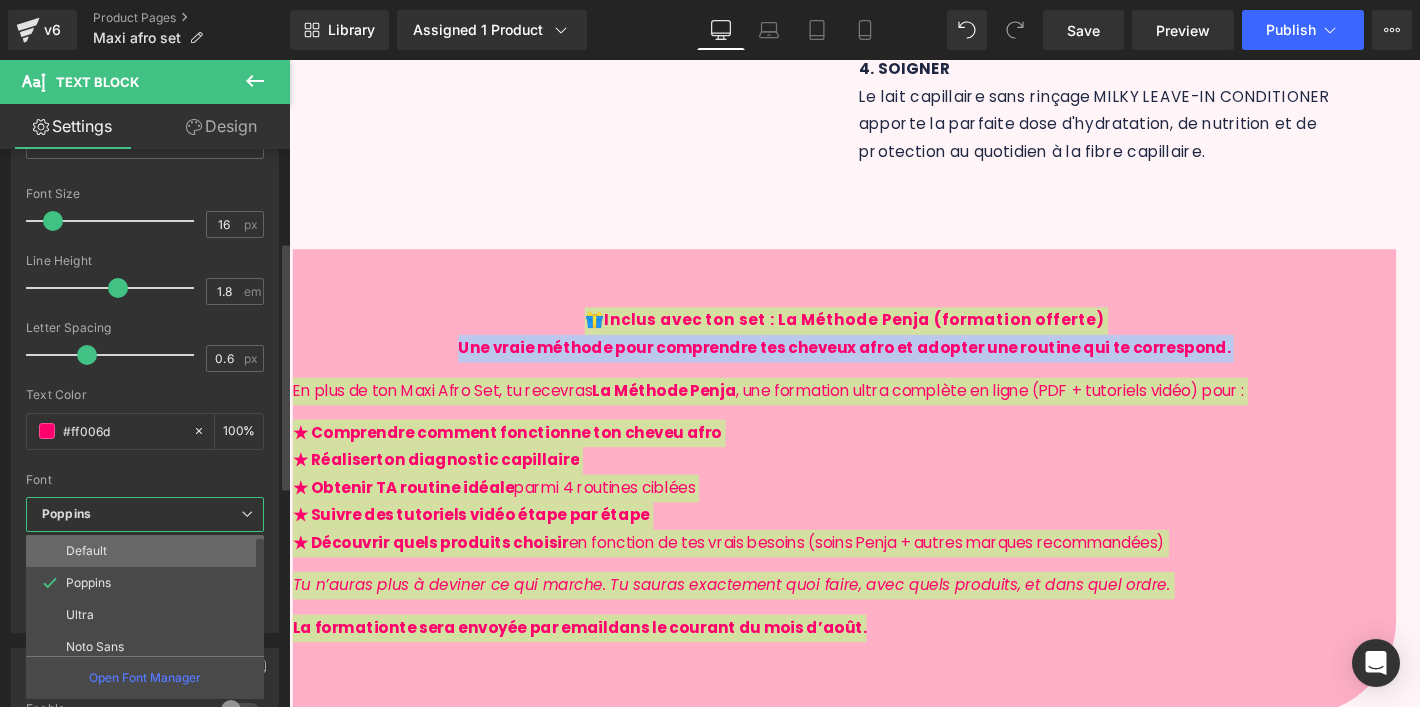 click on "Default" at bounding box center (149, 551) 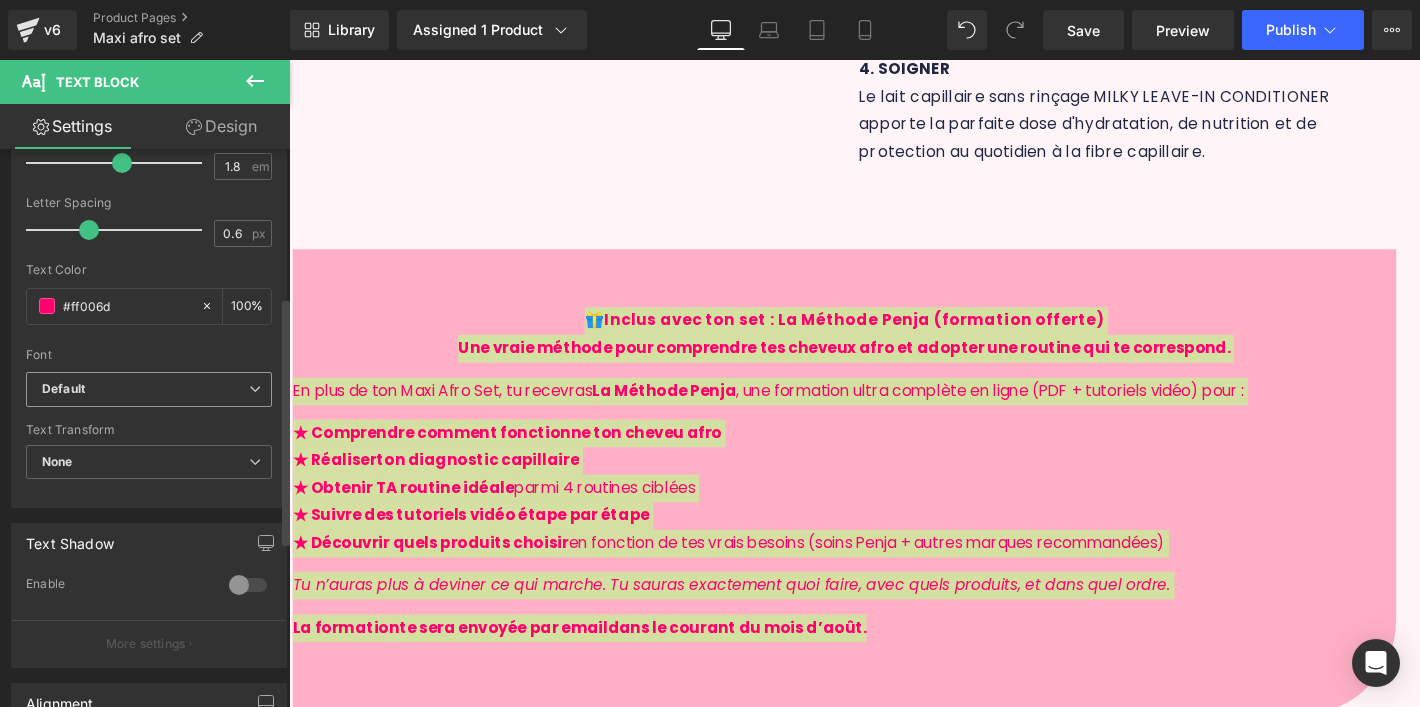 scroll, scrollTop: 364, scrollLeft: 0, axis: vertical 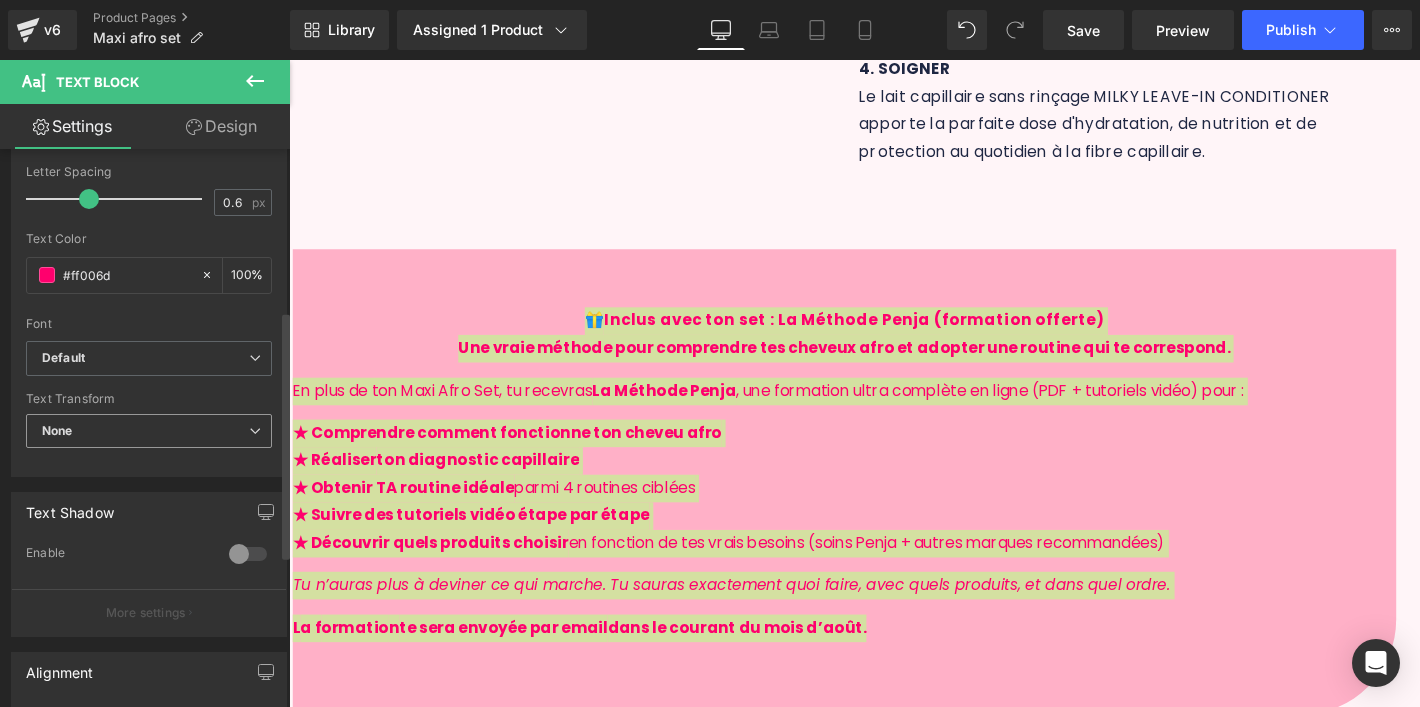 click on "None" at bounding box center (149, 431) 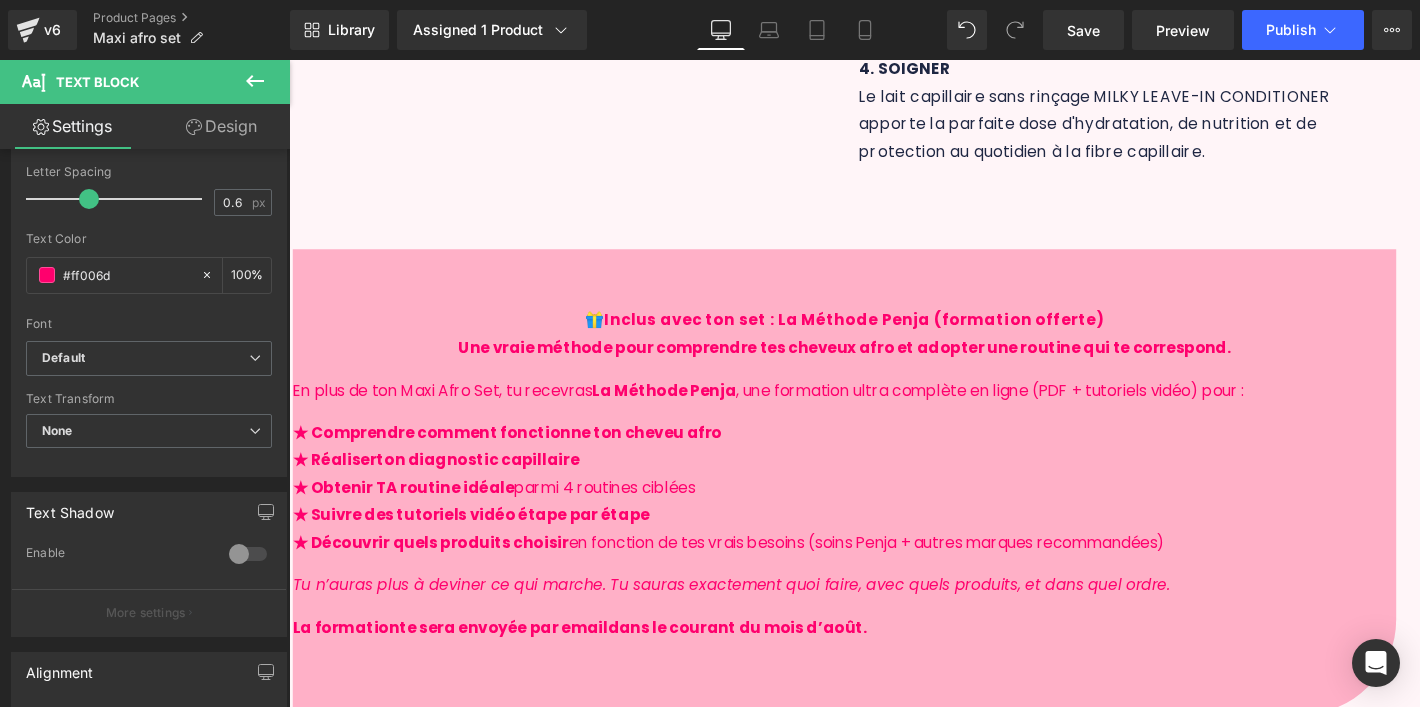 click on "Ignorer et passer au contenu
Livraison [GEOGRAPHIC_DATA] 🇧🇪 - [GEOGRAPHIC_DATA] 🇫🇷 - [GEOGRAPHIC_DATA] 🇱🇺
HOME
SHOP
EXPERTISE
EXPERTISE" at bounding box center [874, 1745] 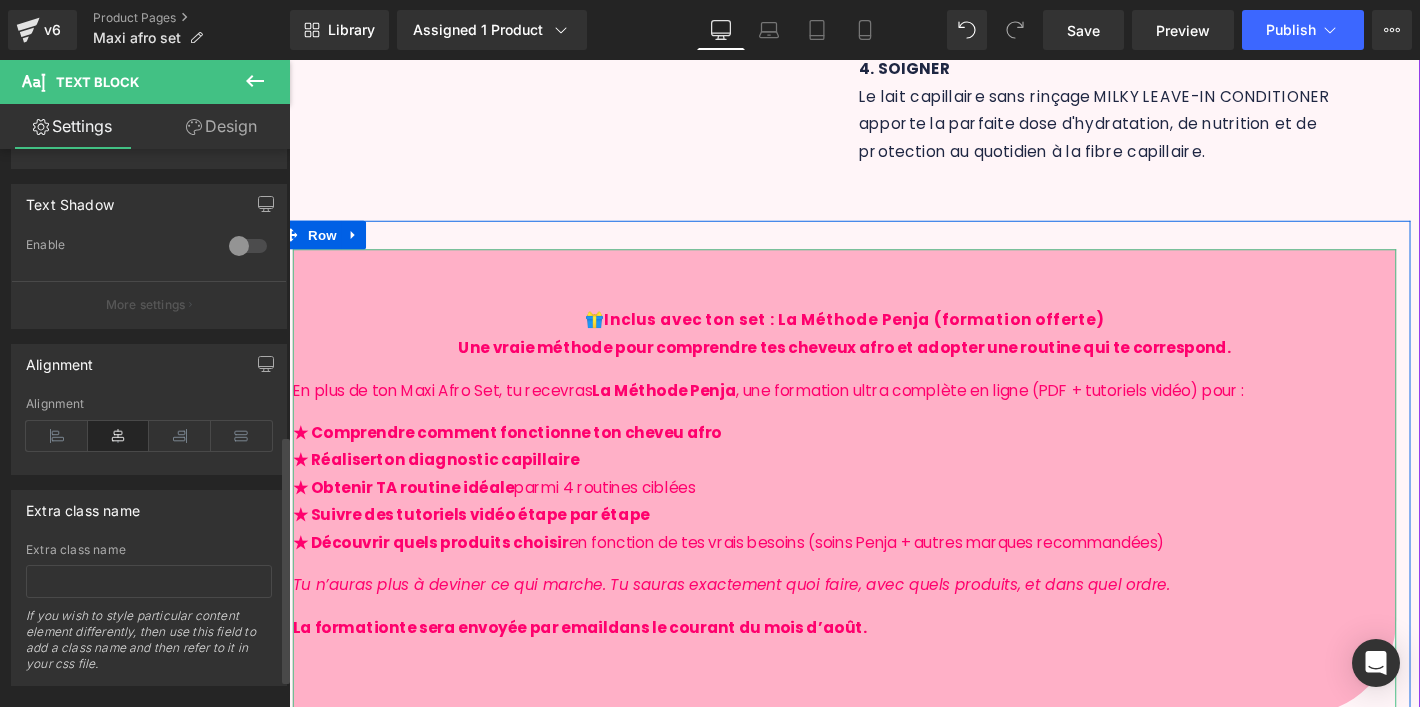 scroll, scrollTop: 625, scrollLeft: 0, axis: vertical 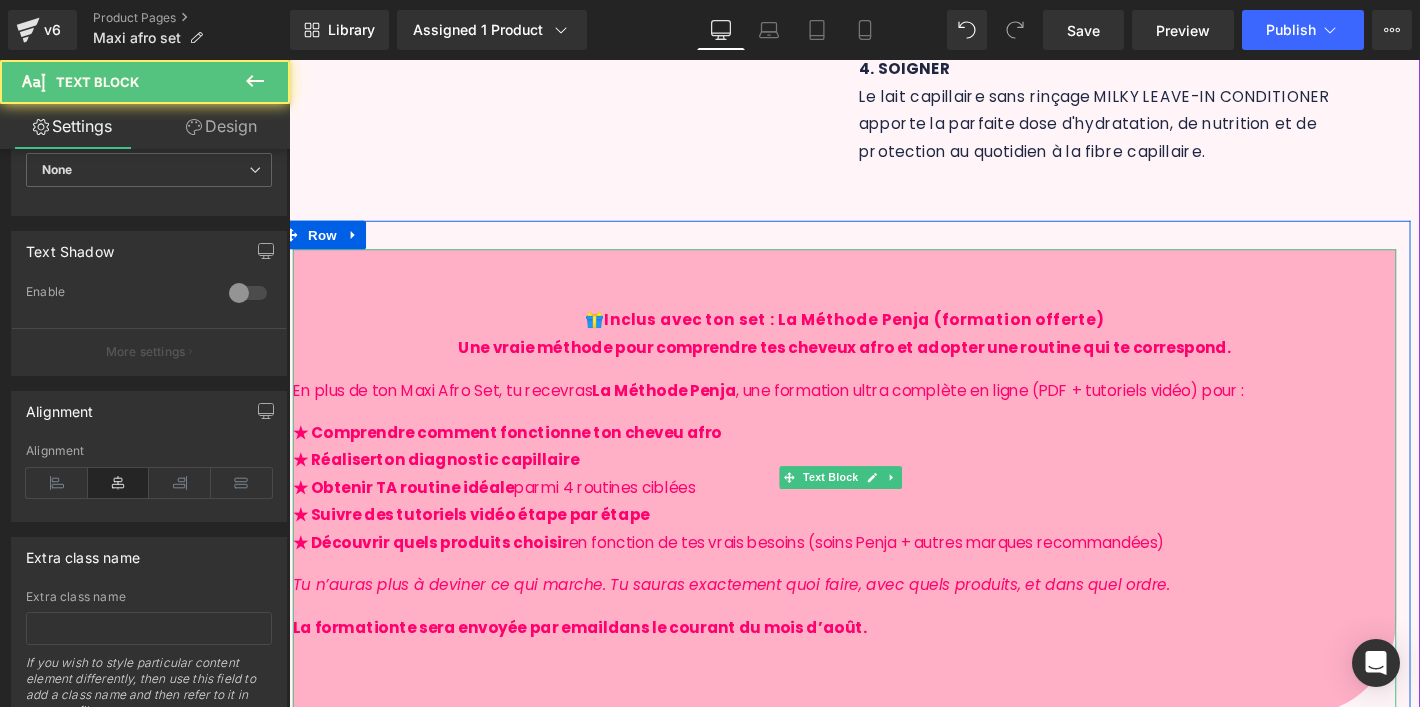 click on "★ Comprendre comment fonctionne ton cheveu afro ★ Réaliser  ton diagnostic capillaire ★ Obtenir TA routine idéale  parmi 4 routines ciblées ★ Suivre des tutoriels vidéo étape par étape ★ Découvrir quels produits choisir  en fonction de tes vrais besoins (soins Penja + autres marques recommandées)" at bounding box center (874, 510) 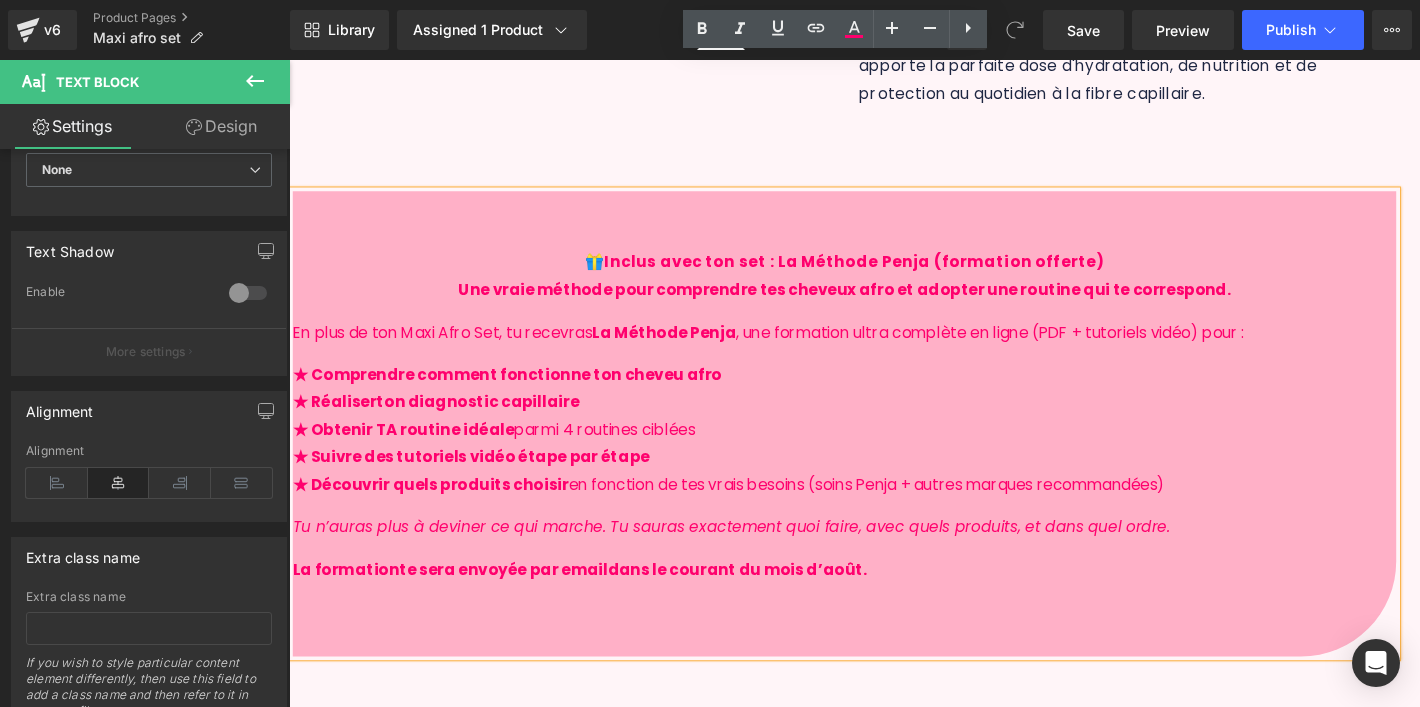 scroll, scrollTop: 1241, scrollLeft: 0, axis: vertical 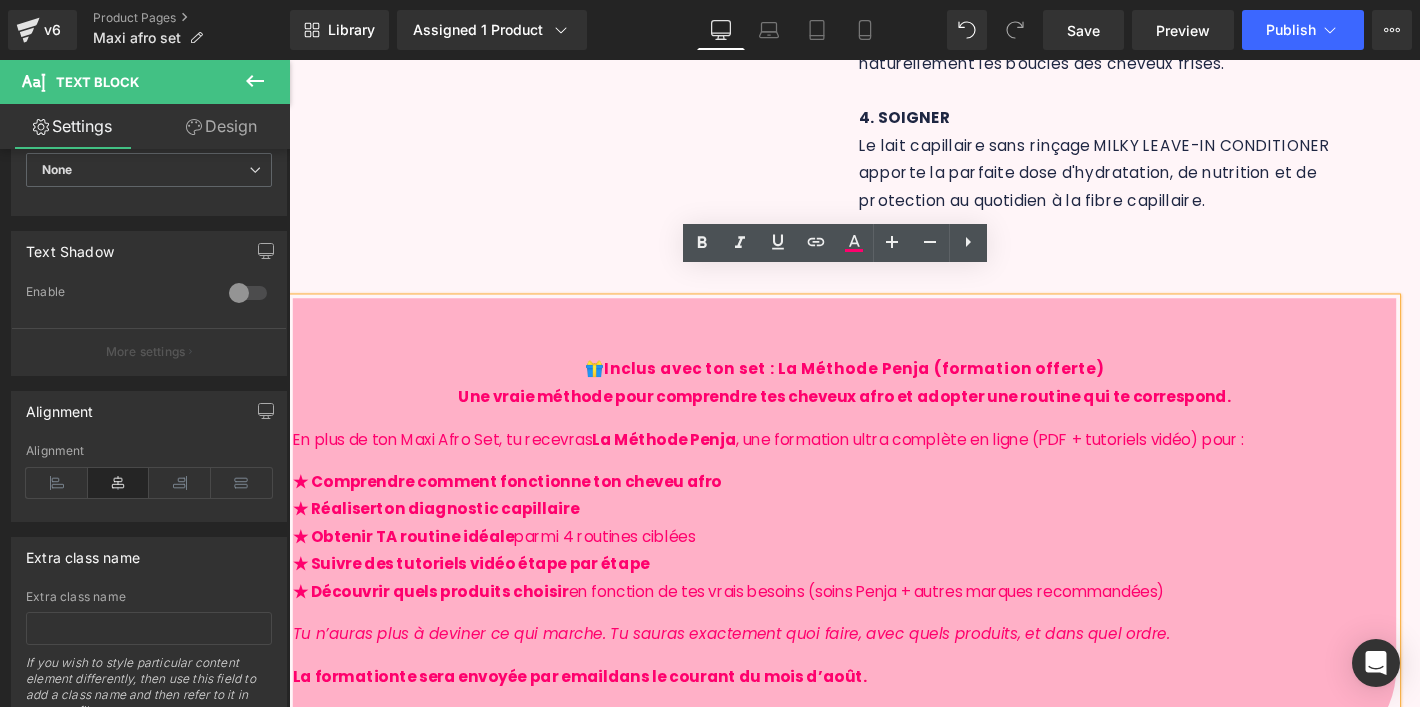 click on "Une vraie méthode pour comprendre tes cheveux afro et adopter une routine qui te correspond. En plus de ton Maxi Afro Set, tu recevras  La Méthode Penja , une formation ultra complète en ligne (PDF + tutoriels vidéo) pour : ★ Comprendre comment fonctionne ton cheveu afro ★ Réaliser  ton diagnostic capillaire ★ Obtenir TA routine idéale  parmi 4 routines ciblées ★ Suivre des tutoriels vidéo étape par étape ★ Découvrir quels produits choisir  en fonction de tes vrais besoins (soins Penja + autres marques recommandées) Tu n’auras plus à deviner ce qui marche. Tu sauras exactement quoi faire, avec quels produits, et dans quel ordre. L a f ormatio n  te sera envoyée par email  dans le courant du mois d’août." at bounding box center [874, 561] 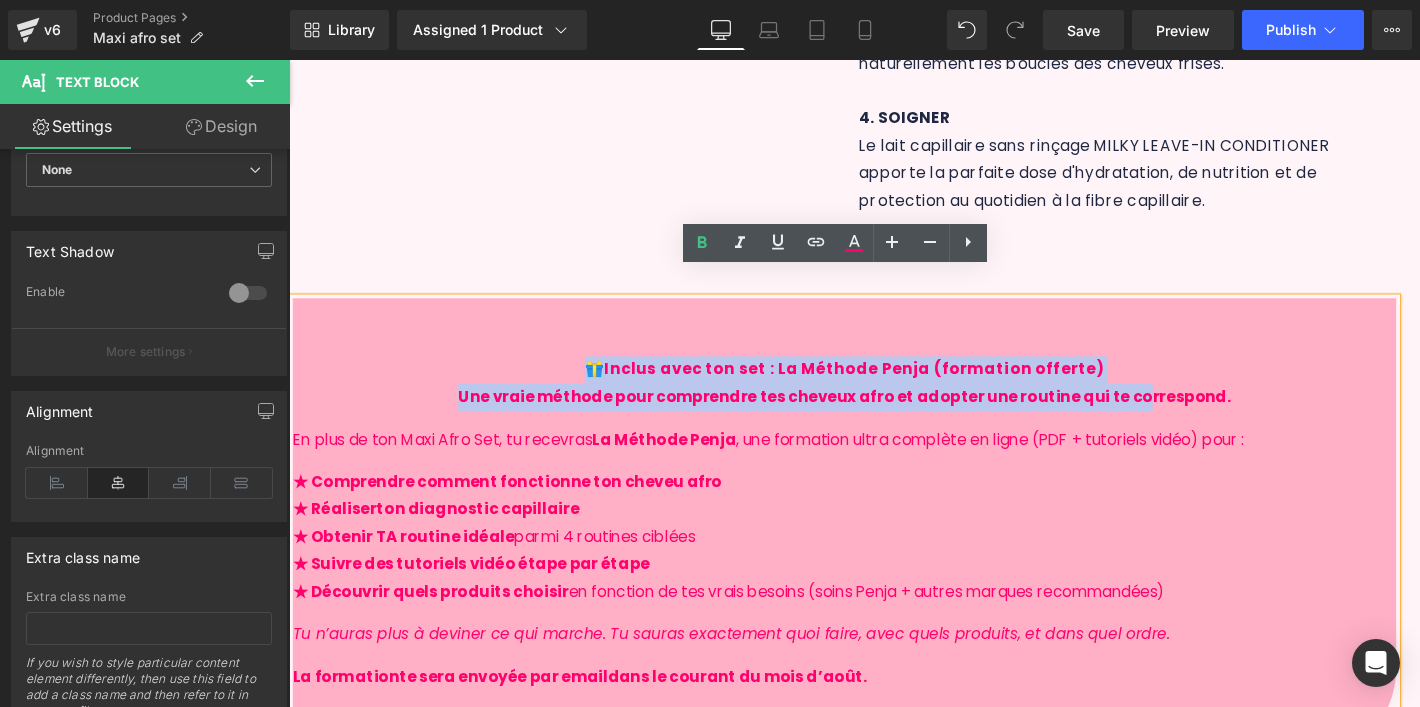 drag, startPoint x: 601, startPoint y: 351, endPoint x: 1176, endPoint y: 382, distance: 575.835 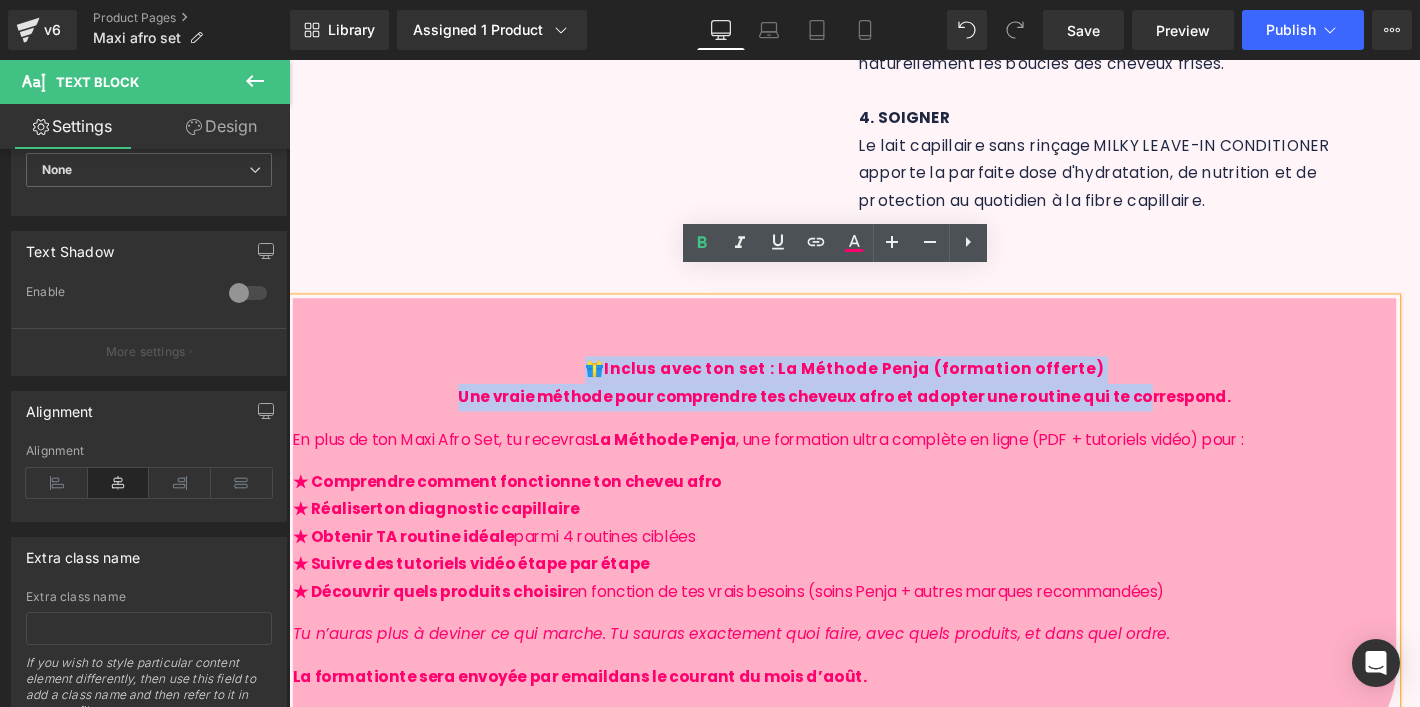 click on "🎁  Inclus avec ton set : La Méthode Penja (formation offerte) Une vraie méthode pour comprendre tes cheveux afro et adopter une routine qui te correspond. En plus de ton Maxi Afro Set, tu recevras  La Méthode Penja , une formation ultra complète en ligne (PDF + tutoriels vidéo) pour : ★ Comprendre comment fonctionne ton cheveu afro ★ Réaliser  ton diagnostic capillaire ★ Obtenir TA routine idéale  parmi 4 routines ciblées ★ Suivre des tutoriels vidéo étape par étape ★ Découvrir quels produits choisir  en fonction de tes vrais besoins (soins Penja + autres marques recommandées) Tu n’auras plus à deviner ce qui marche. Tu sauras exactement quoi faire, avec quels produits, et dans quel ordre. L a f ormatio n  te sera envoyée par email  dans le courant du mois d’août." at bounding box center (874, 554) 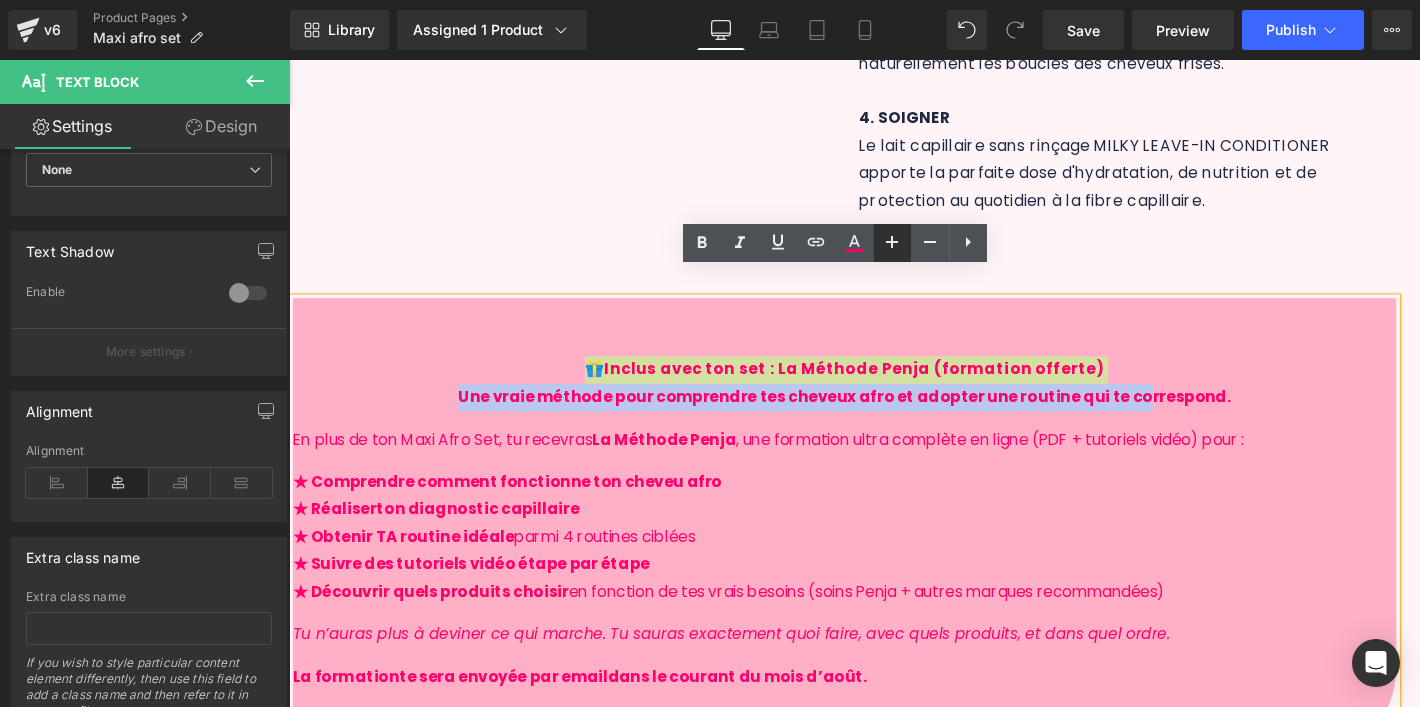 click 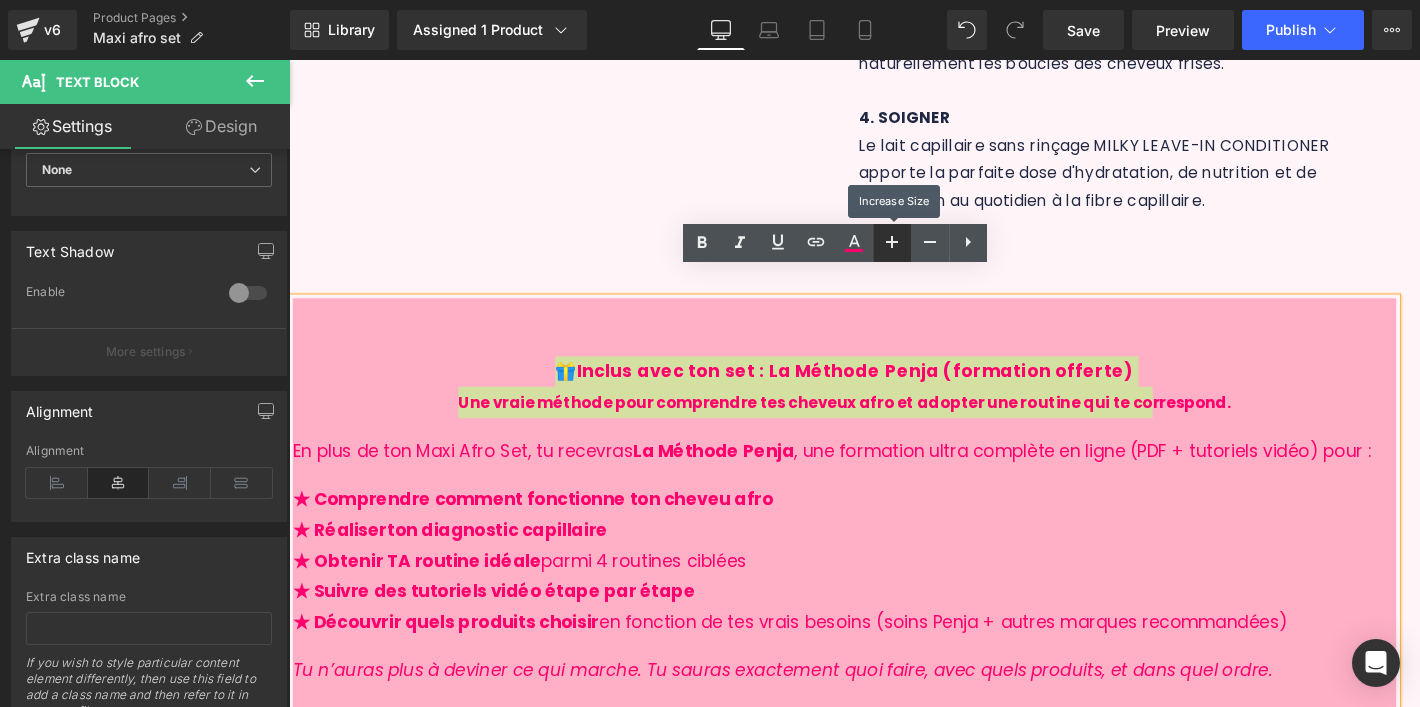 click 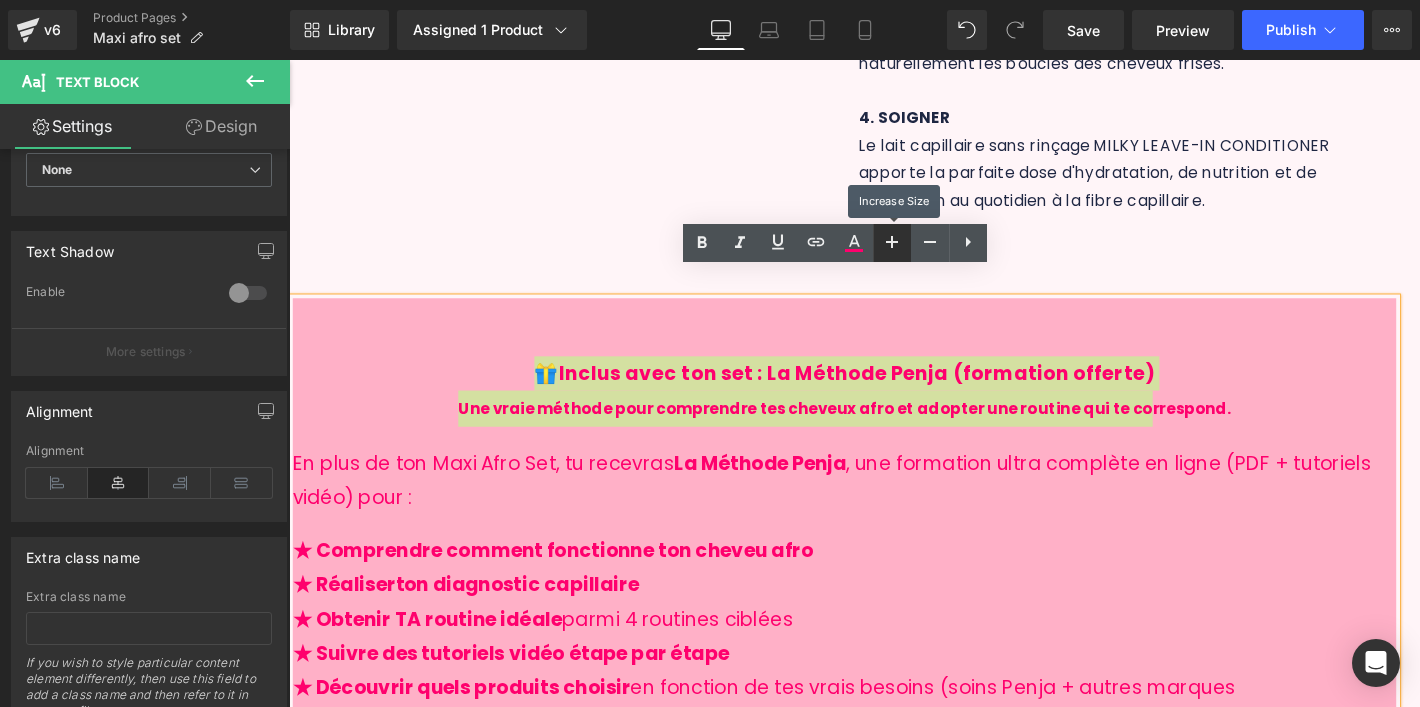 click 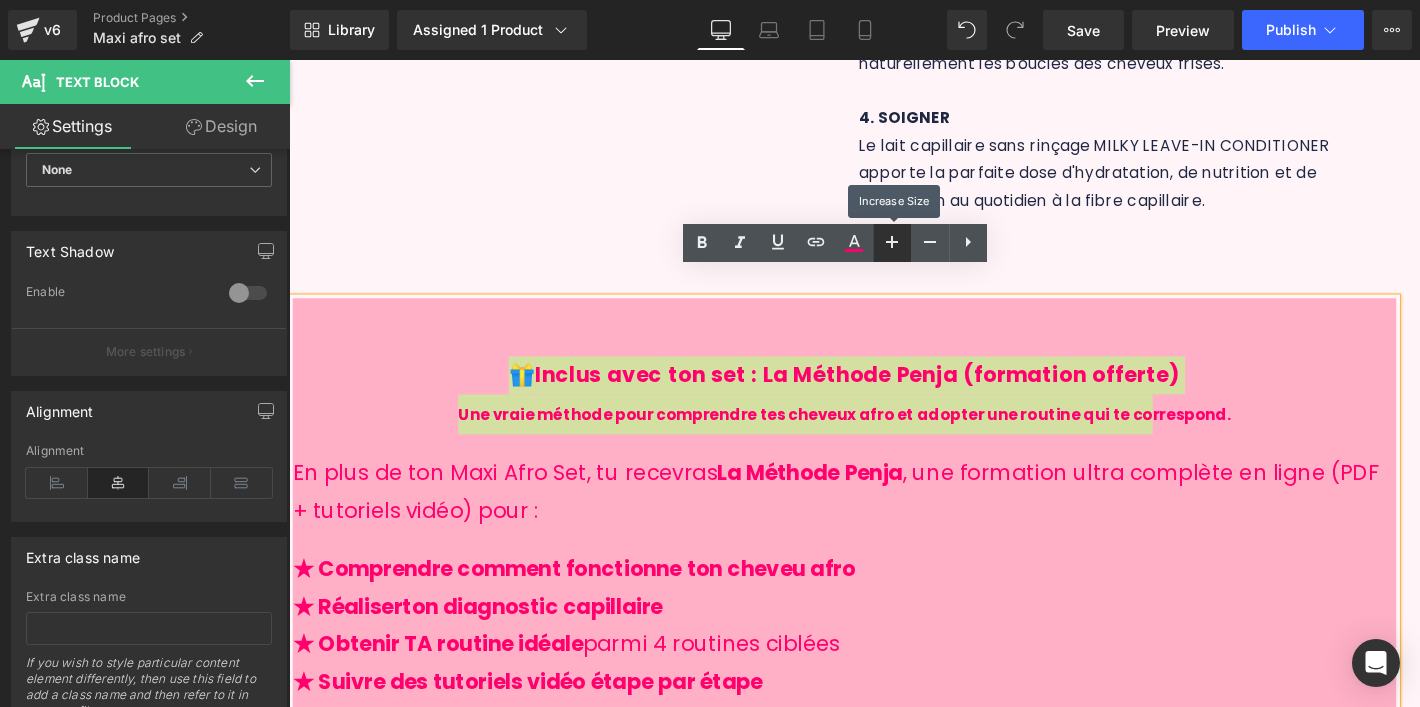 click 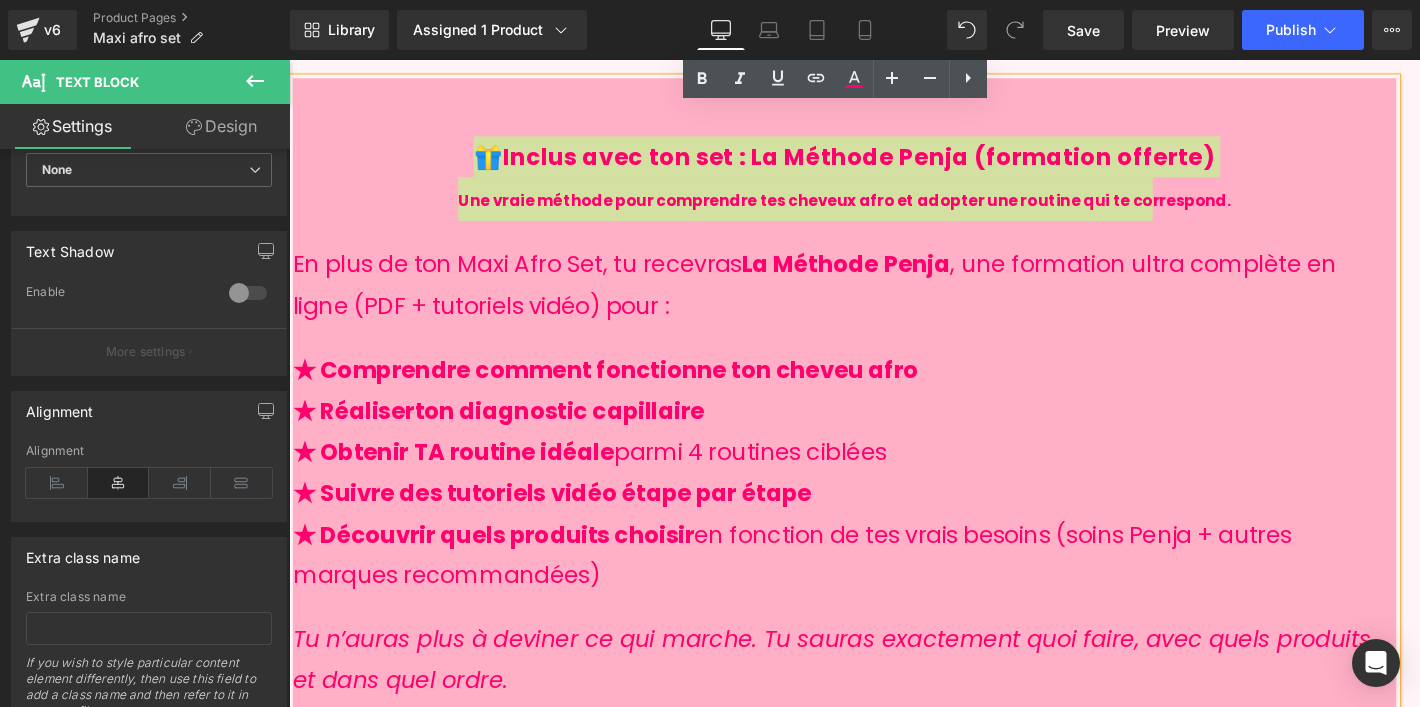 scroll, scrollTop: 1410, scrollLeft: 0, axis: vertical 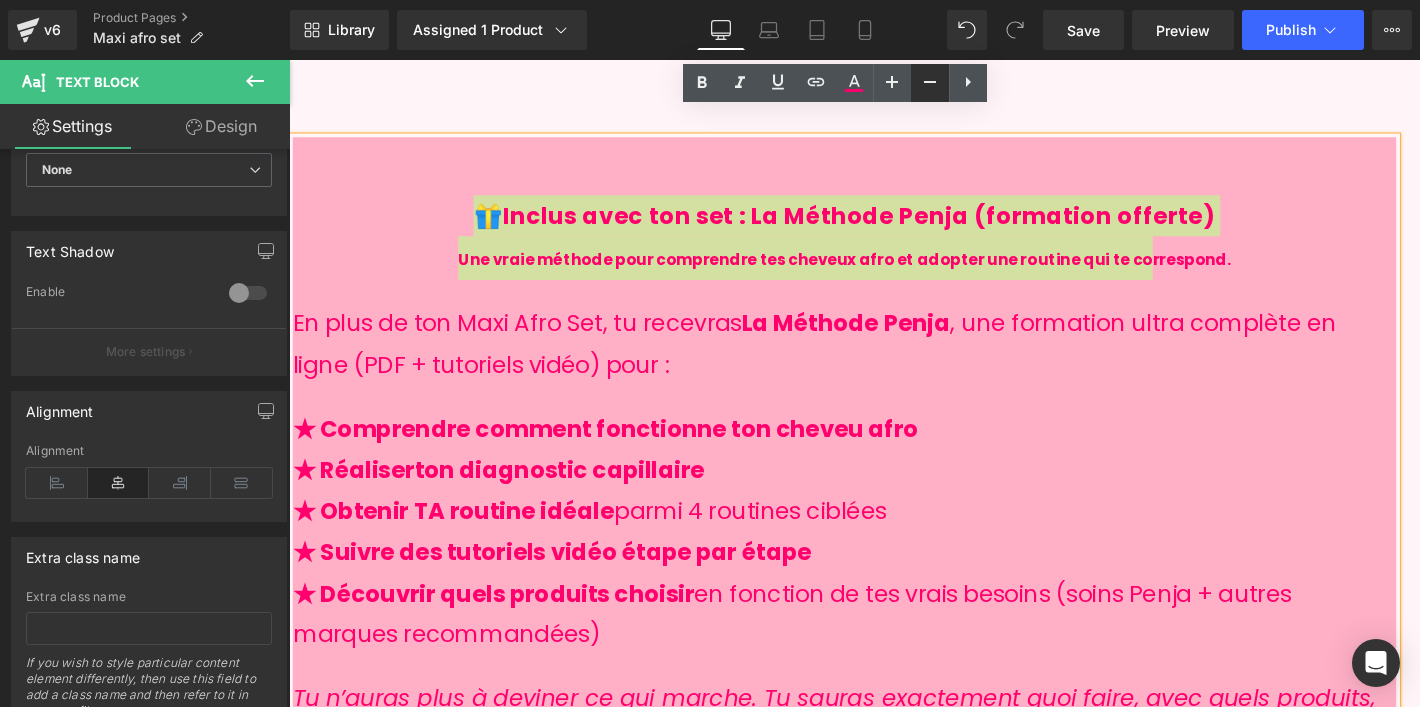 click at bounding box center (930, 83) 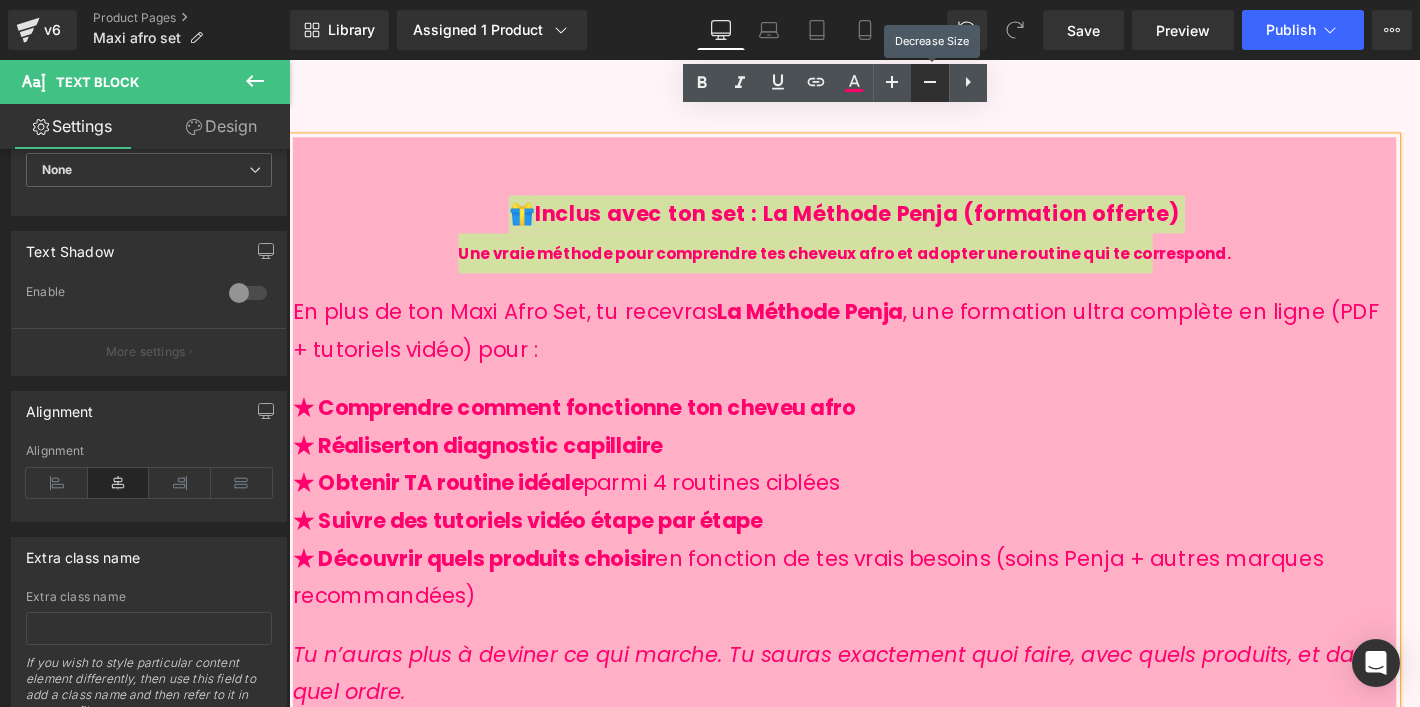 click at bounding box center (930, 83) 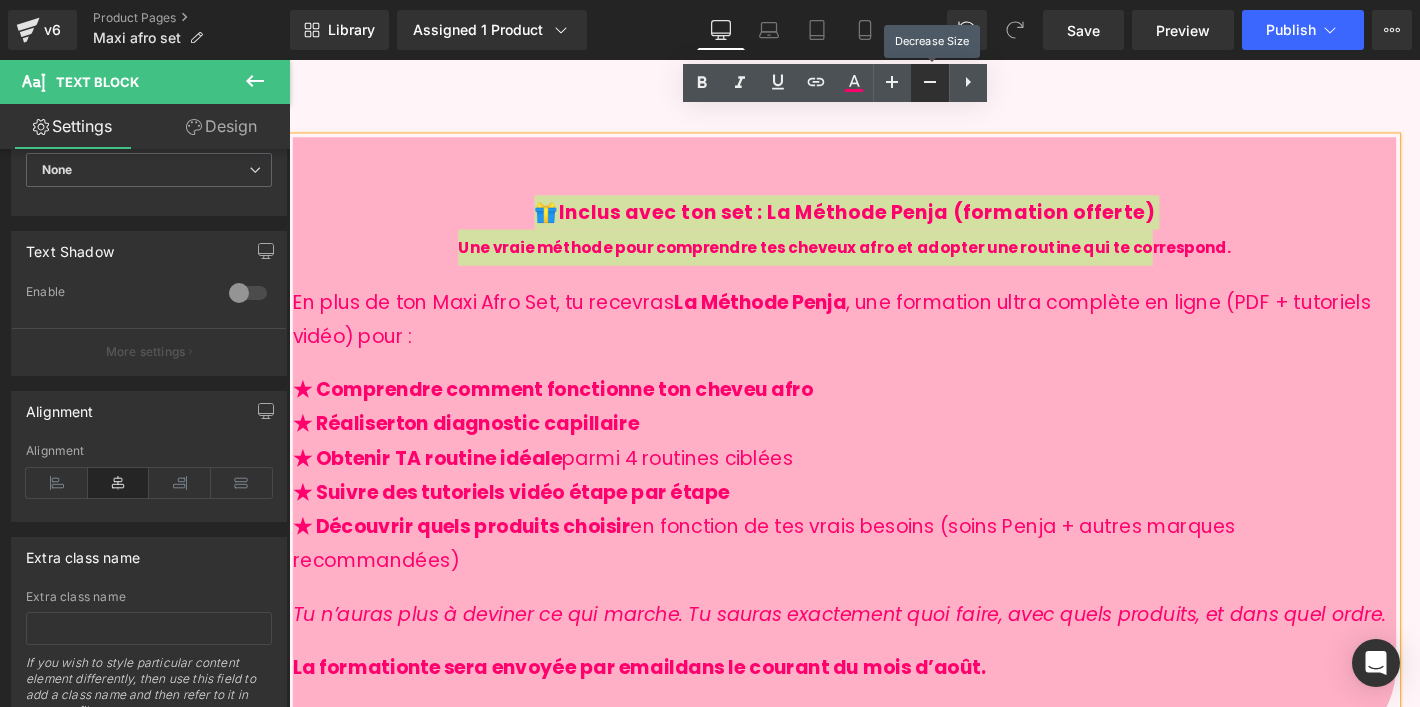 click 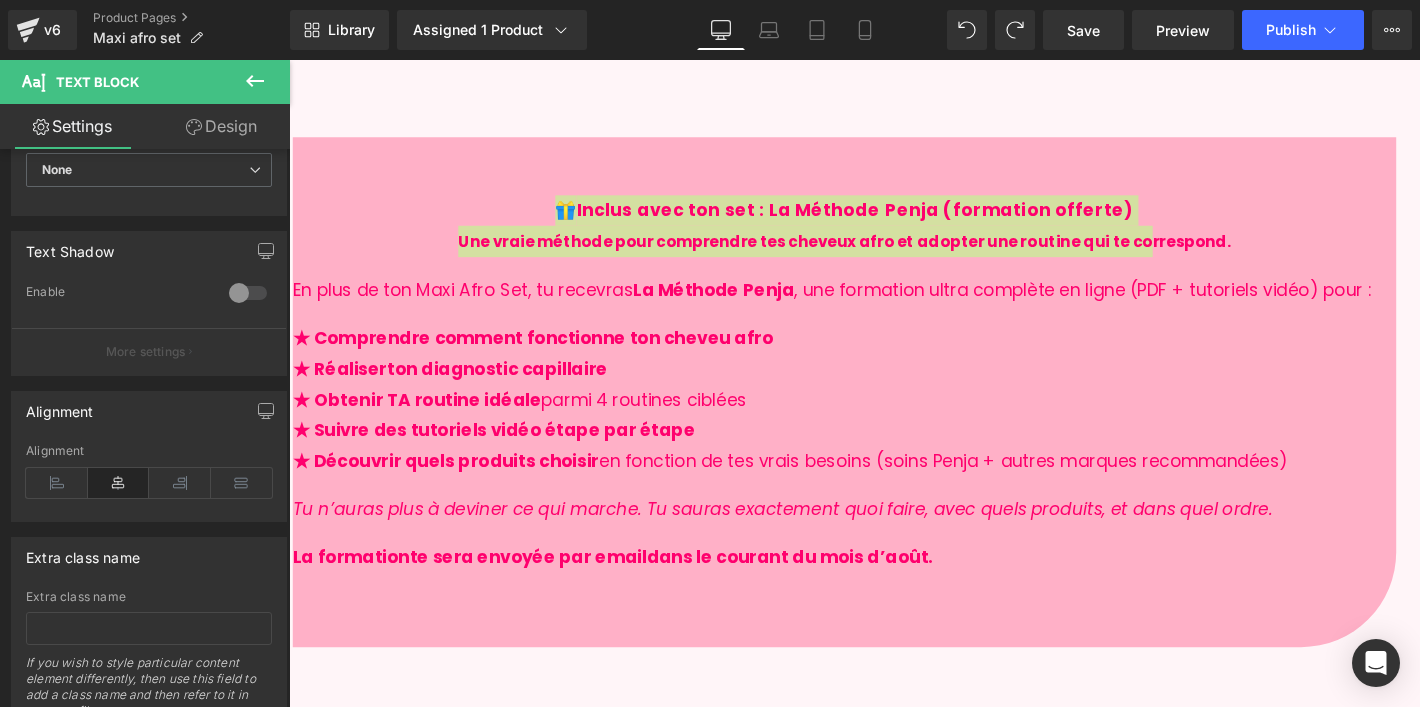 type on "16" 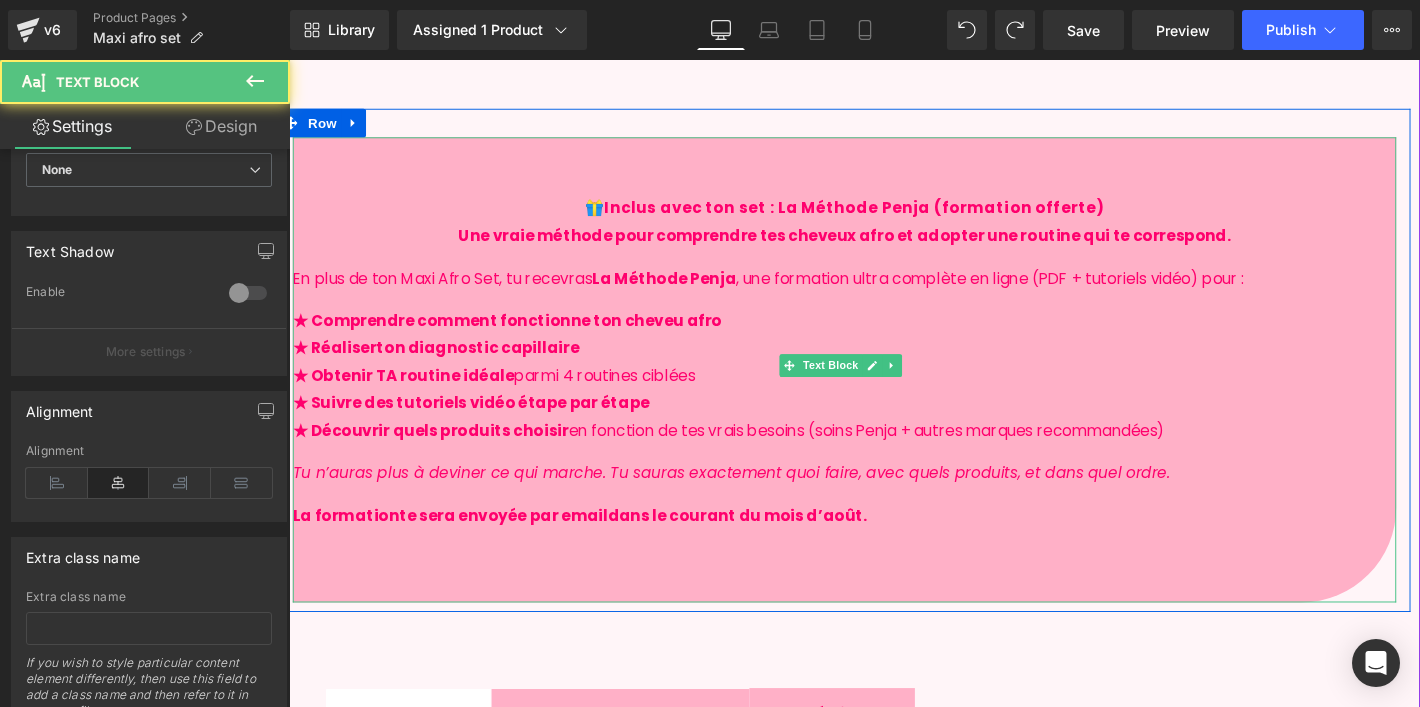 click on "dans le courant du mois d’août." at bounding box center [761, 538] 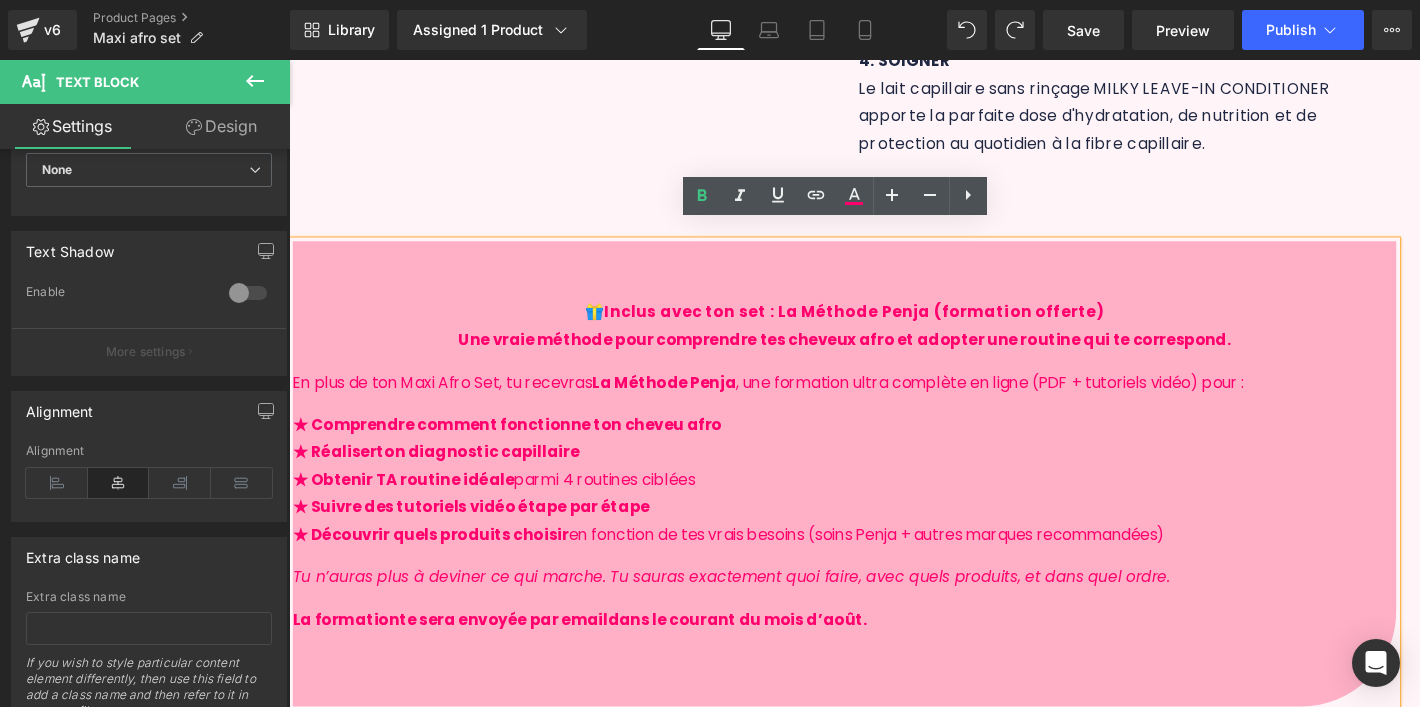 scroll, scrollTop: 1325, scrollLeft: 0, axis: vertical 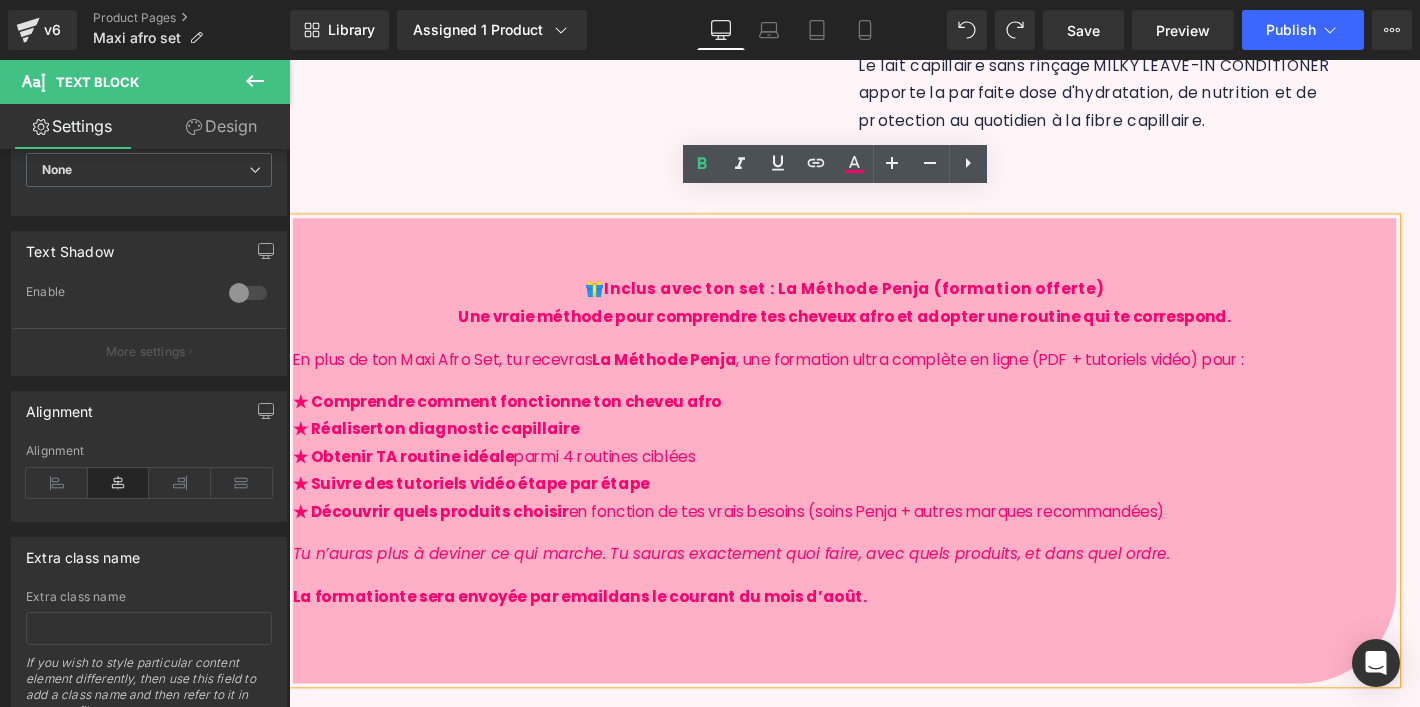 click on "🎁  Inclus avec ton set : La Méthode Penja (formation offerte) Une vraie méthode pour comprendre tes cheveux afro et adopter une routine qui te correspond. En plus de ton Maxi Afro Set, tu recevras  La Méthode Penja , une formation ultra complète en ligne (PDF + tutoriels vidéo) pour : ★ Comprendre comment fonctionne ton cheveu afro ★ Réaliser  ton diagnostic capillaire ★ Obtenir TA routine idéale  parmi 4 routines ciblées ★ Suivre des tutoriels vidéo étape par étape ★ Découvrir quels produits choisir  en fonction de tes vrais besoins (soins Penja + autres marques recommandées) Tu n’auras plus à deviner ce qui marche. Tu sauras exactement quoi faire, avec quels produits, et dans quel ordre. L a f ormatio n  te sera envoyée par email  dans le courant du mois d’août.
Text Block   61px   60px
Row" at bounding box center [874, 460] 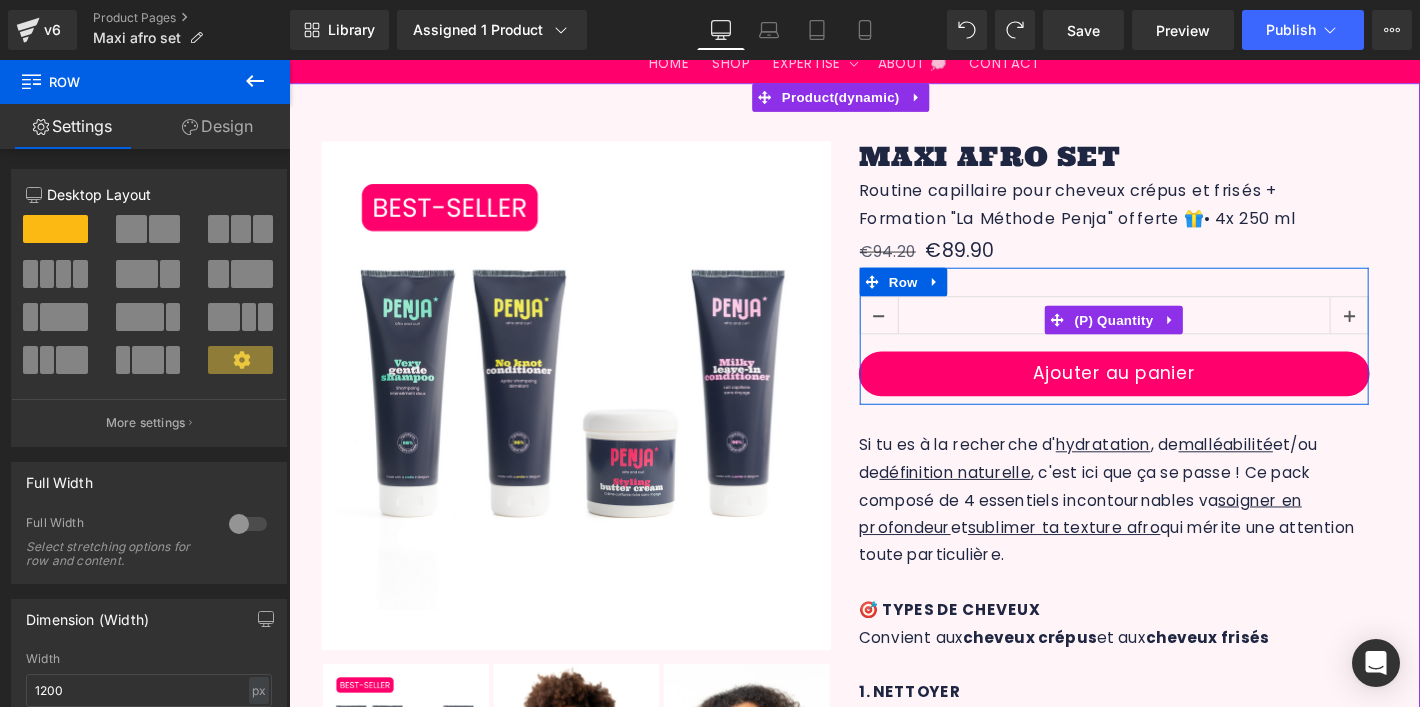 scroll, scrollTop: 178, scrollLeft: 0, axis: vertical 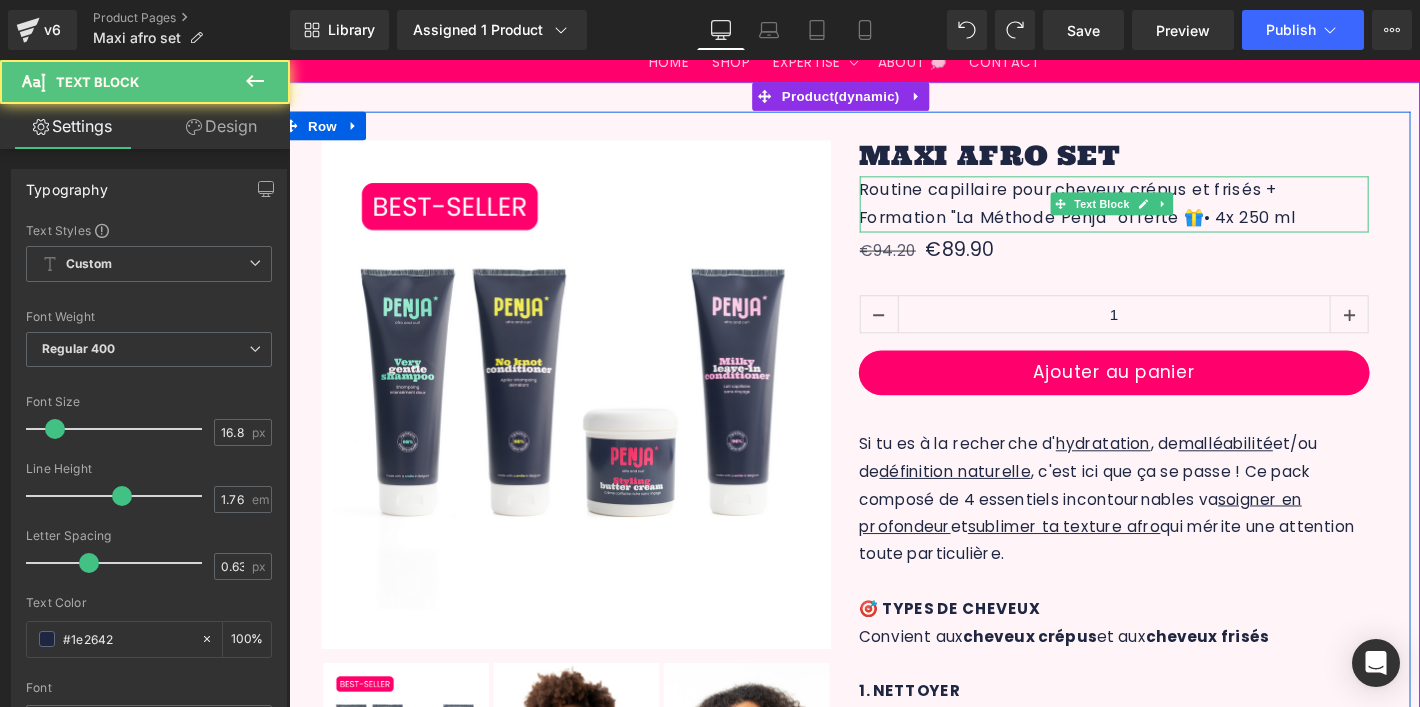 click on "Routine capillaire pour cheveux crépus et frisés + Formation "La Méthode Penja" offerte 🎁" at bounding box center (1110, 211) 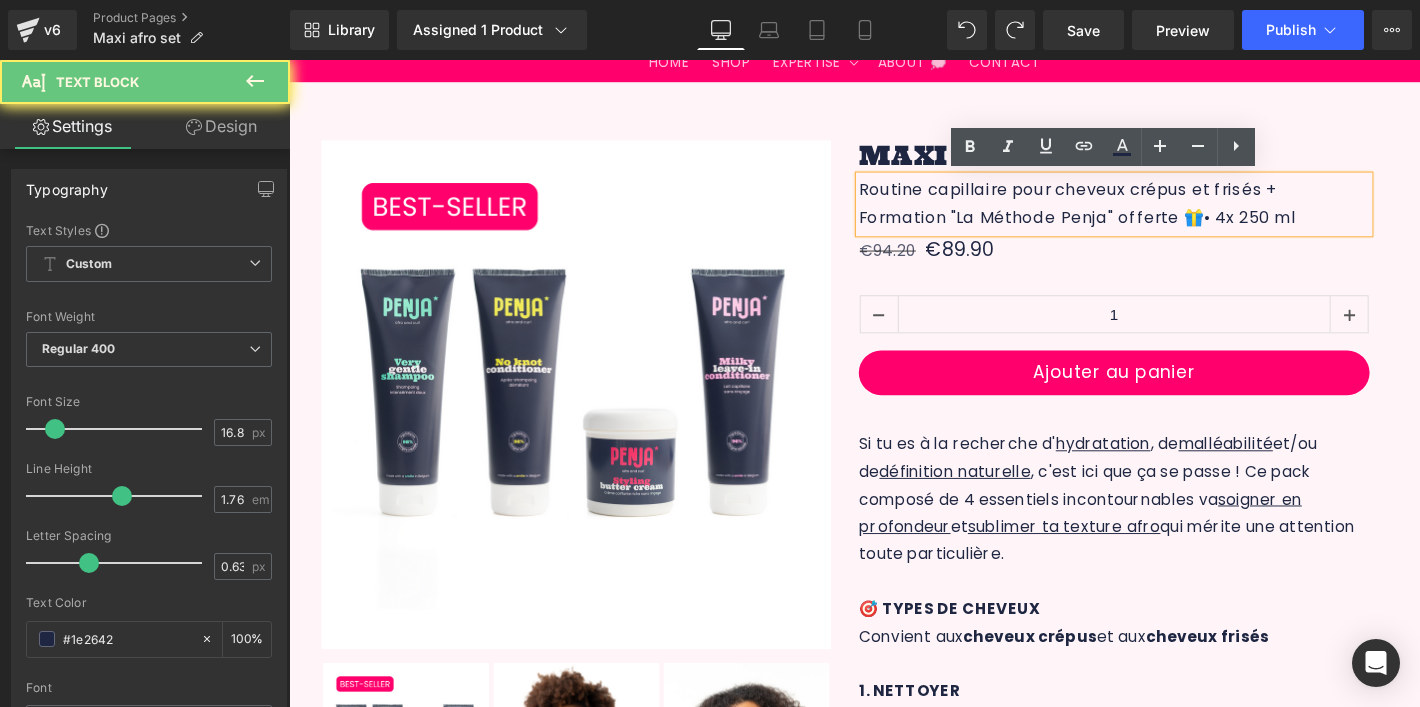 click on "Routine capillaire pour cheveux crépus et frisés + Formation "La Méthode Penja" offerte 🎁" at bounding box center [1110, 211] 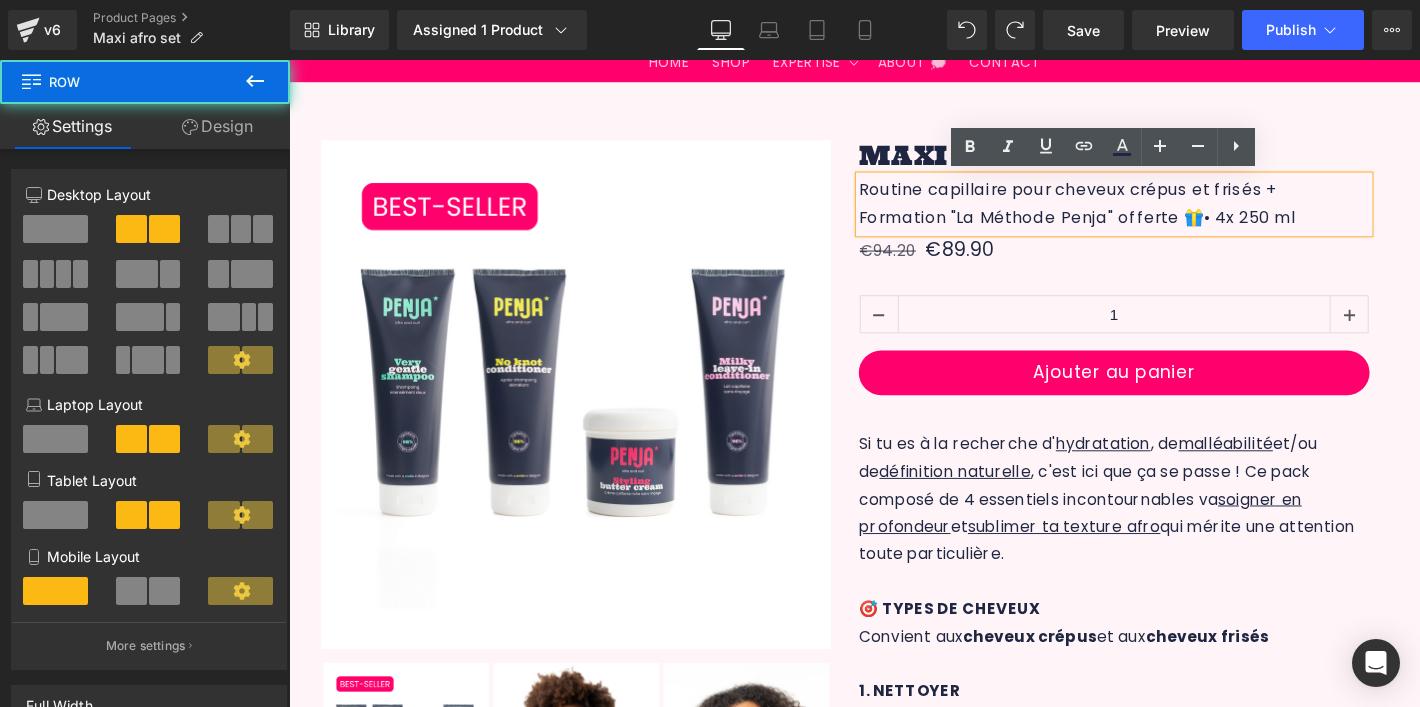 click on "Sale Off
(P) Image
‹ ›" at bounding box center [874, 728] 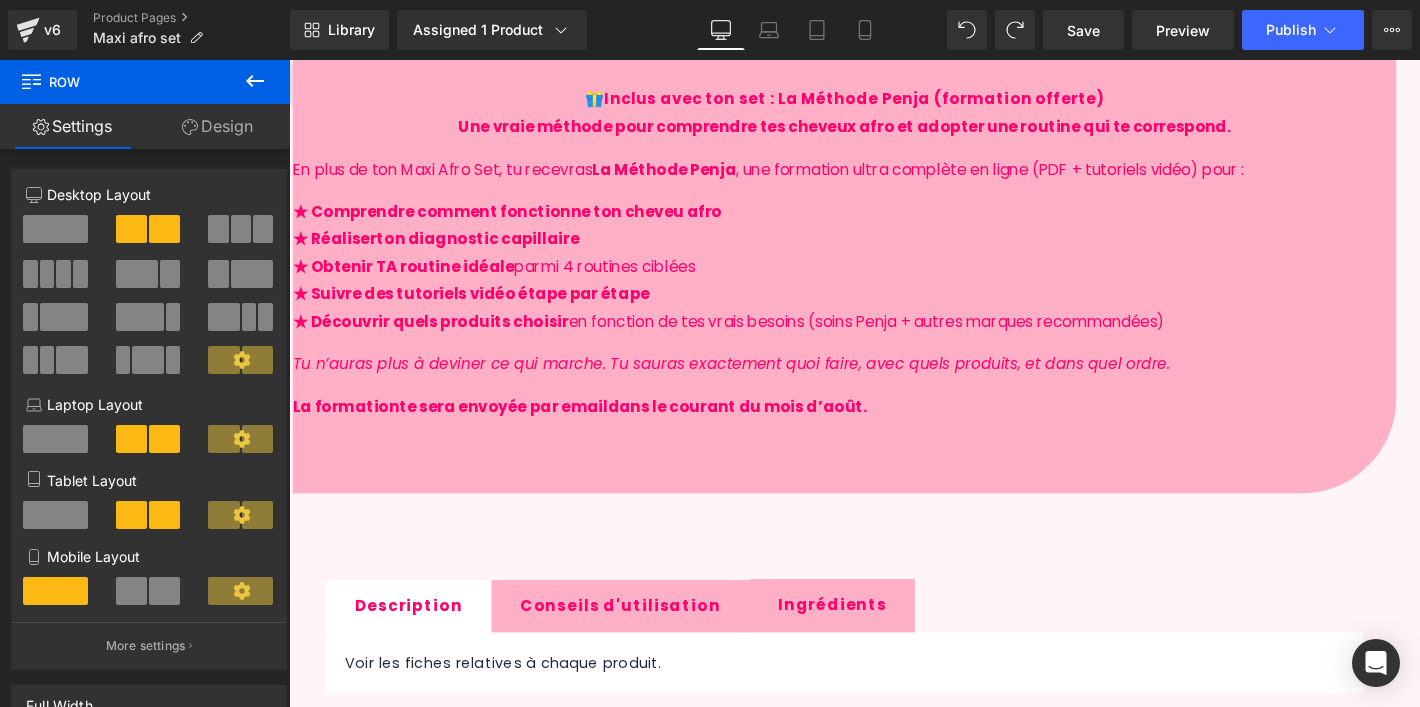 scroll, scrollTop: 1376, scrollLeft: 0, axis: vertical 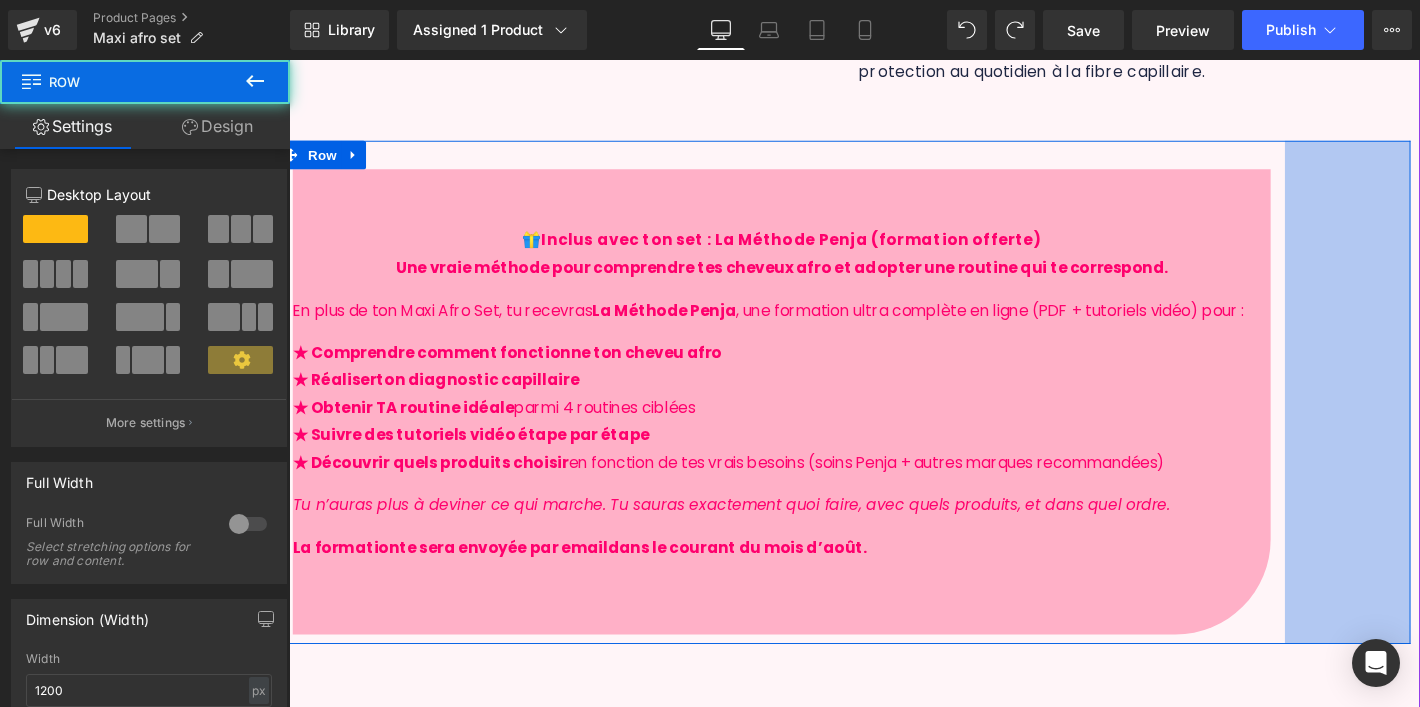 drag, startPoint x: 1459, startPoint y: 245, endPoint x: 1166, endPoint y: 223, distance: 293.82477 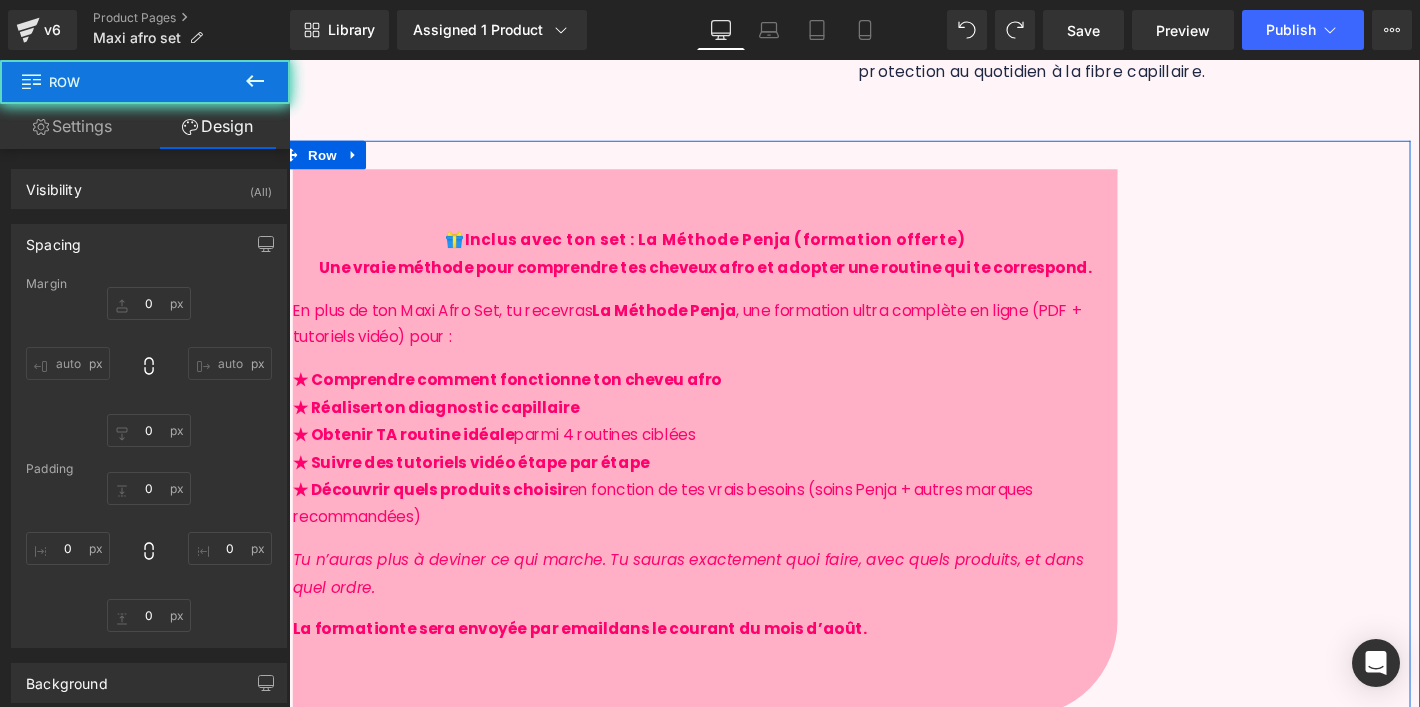 type on "0" 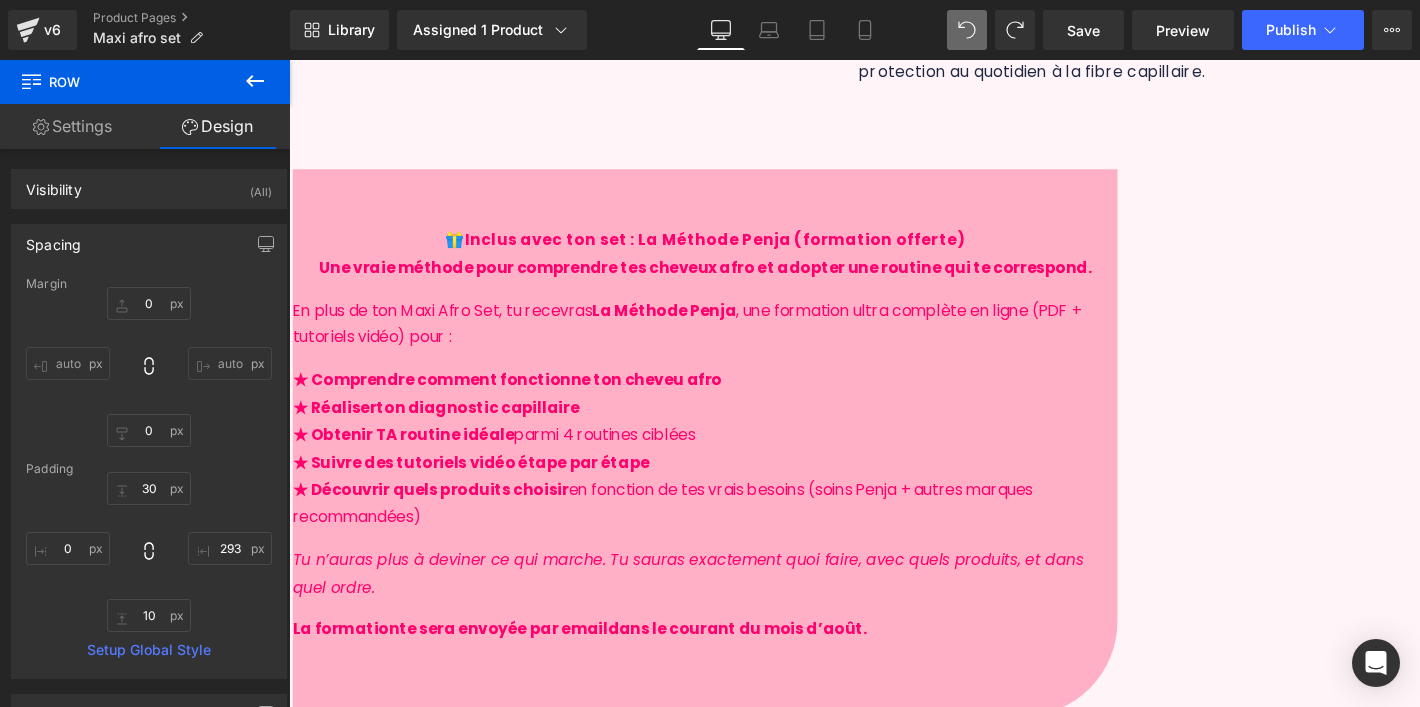 type on "0" 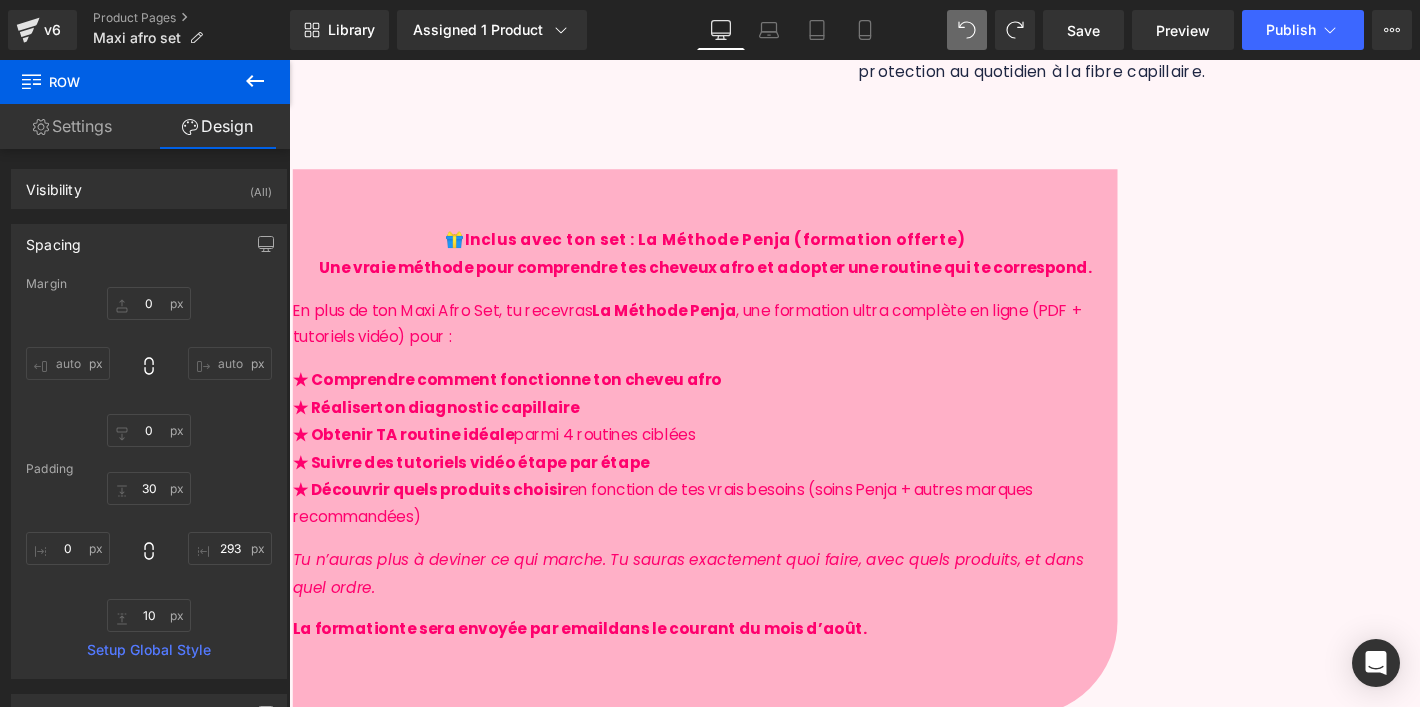 type on "0" 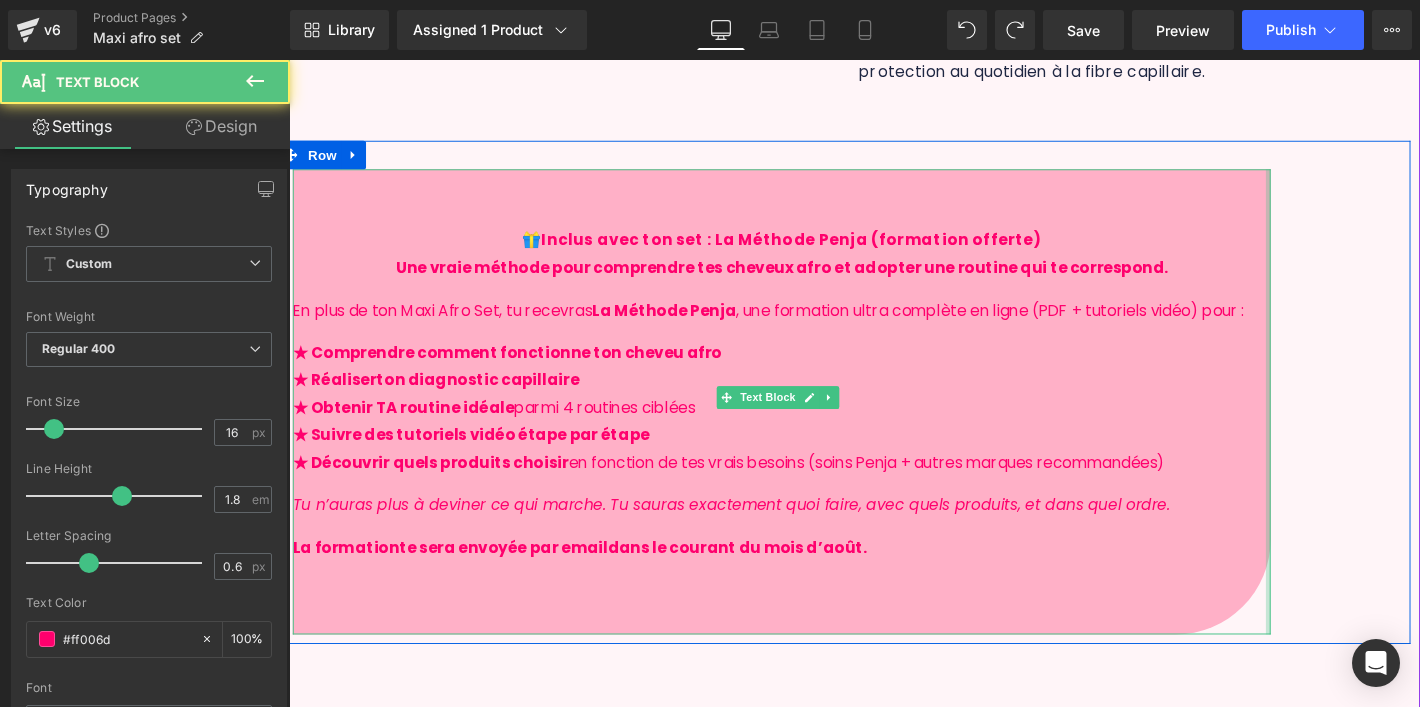 click on "🎁  Inclus avec ton set : La Méthode Penja (formation offerte) Une vraie méthode pour comprendre tes cheveux afro et adopter une routine qui te correspond. En plus de ton Maxi Afro Set, tu recevras  La Méthode Penja , une formation ultra complète en ligne (PDF + tutoriels vidéo) pour : ★ Comprendre comment fonctionne ton cheveu afro ★ Réaliser  ton diagnostic capillaire ★ Obtenir TA routine idéale  parmi 4 routines ciblées ★ Suivre des tutoriels vidéo étape par étape ★ Découvrir quels produits choisir  en fonction de tes vrais besoins (soins Penja + autres marques recommandées) Tu n’auras plus à deviner ce qui marche. Tu sauras exactement quoi faire, avec quels produits, et dans quel ordre. L a f ormatio n  te sera envoyée par email  dans le courant du mois d’août.
Text Block   61px   60px" at bounding box center (808, 419) 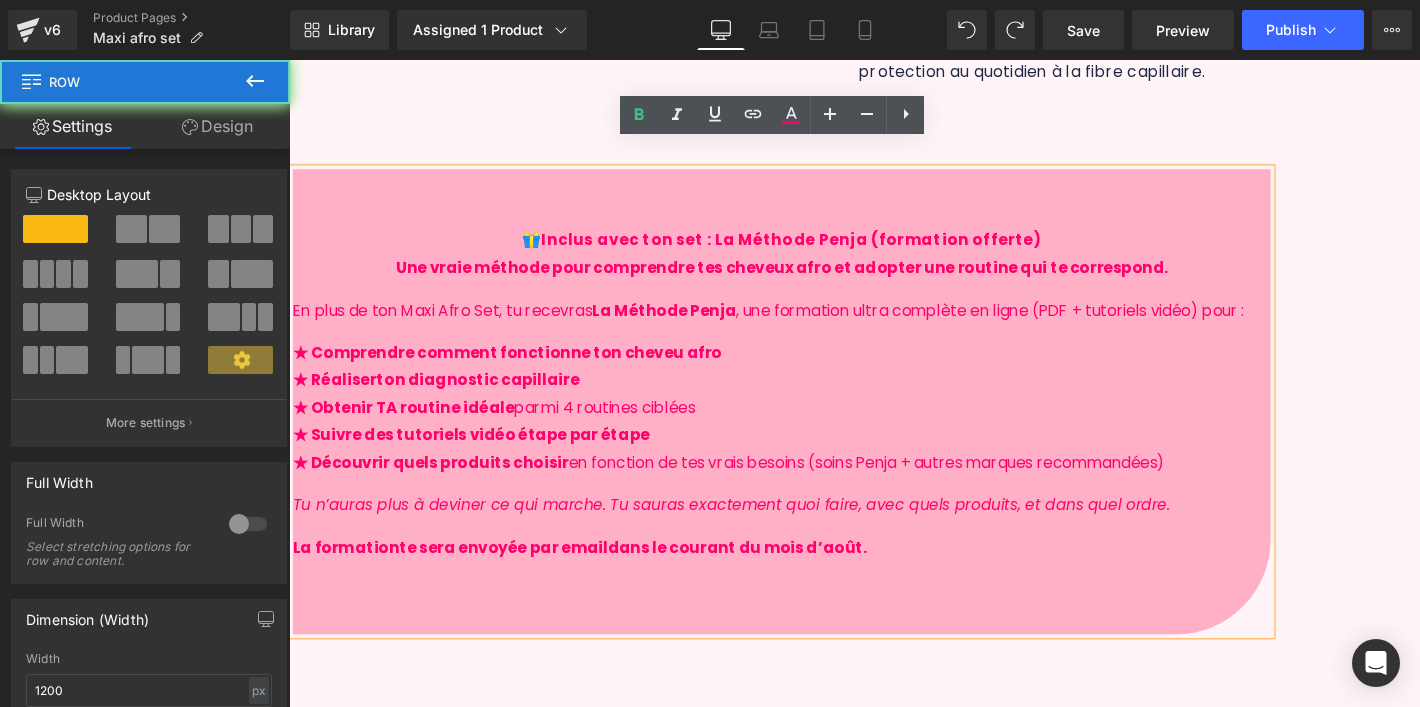 click on "🎁  Inclus avec ton set : La Méthode Penja (formation offerte) Une vraie méthode pour comprendre tes cheveux afro et adopter une routine qui te correspond. En plus de ton Maxi Afro Set, tu recevras  La Méthode Penja , une formation ultra complète en ligne (PDF + tutoriels vidéo) pour : ★ Comprendre comment fonctionne ton cheveu afro ★ Réaliser  ton diagnostic capillaire ★ Obtenir TA routine idéale  parmi 4 routines ciblées ★ Suivre des tutoriels vidéo étape par étape ★ Découvrir quels produits choisir  en fonction de tes vrais besoins (soins Penja + autres marques recommandées) Tu n’auras plus à deviner ce qui marche. Tu sauras exactement quoi faire, avec quels produits, et dans quel ordre. L a f ormatio n  te sera envoyée par email  dans le courant du mois d’août.
Text Block   61px   60px
Row         132px" at bounding box center (874, 409) 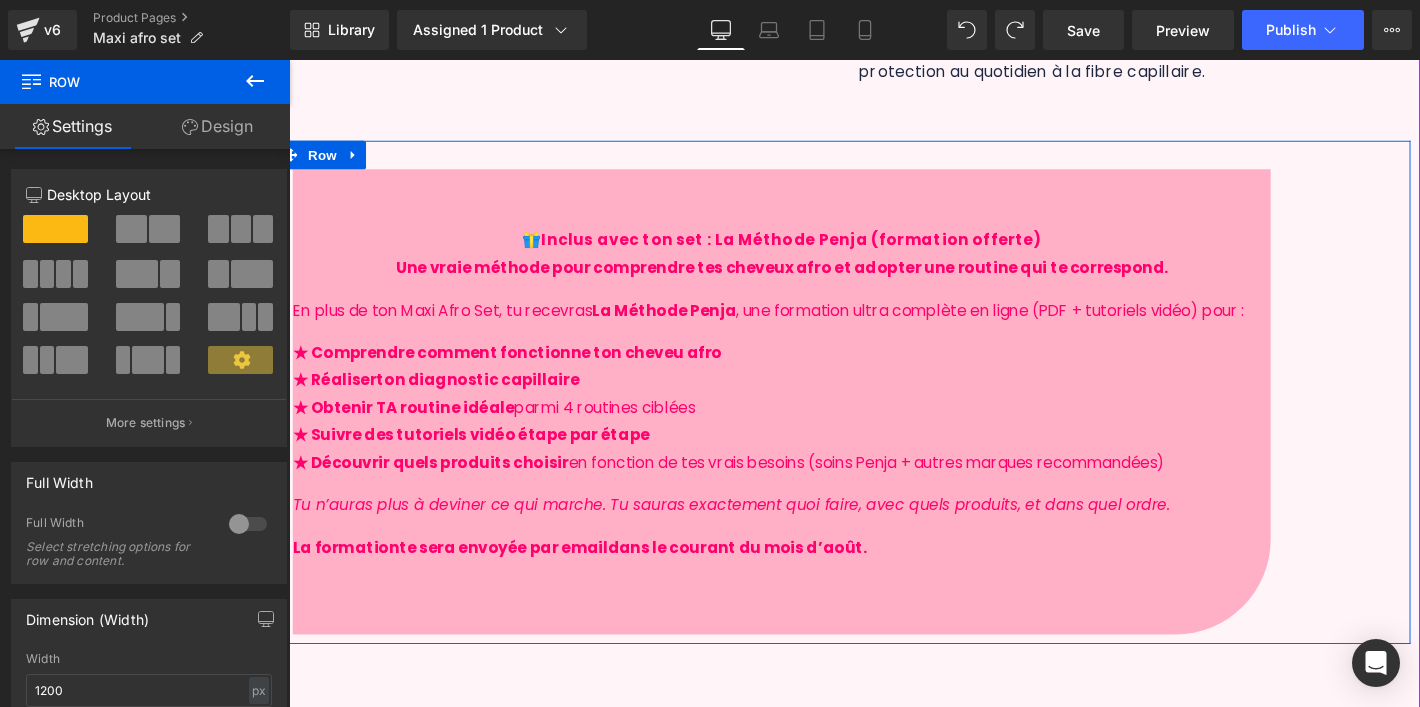 click on "🎁  Inclus avec ton set : La Méthode Penja (formation offerte) Une vraie méthode pour comprendre tes cheveux afro et adopter une routine qui te correspond. En plus de ton Maxi Afro Set, tu recevras  La Méthode Penja , une formation ultra complète en ligne (PDF + tutoriels vidéo) pour : ★ Comprendre comment fonctionne ton cheveu afro ★ Réaliser  ton diagnostic capillaire ★ Obtenir TA routine idéale  parmi 4 routines ciblées ★ Suivre des tutoriels vidéo étape par étape ★ Découvrir quels produits choisir  en fonction de tes vrais besoins (soins Penja + autres marques recommandées) Tu n’auras plus à deviner ce qui marche. Tu sauras exactement quoi faire, avec quels produits, et dans quel ordre. L a f ormatio n  te sera envoyée par email  dans le courant du mois d’août.
Text Block   61px   60px" at bounding box center [808, 419] 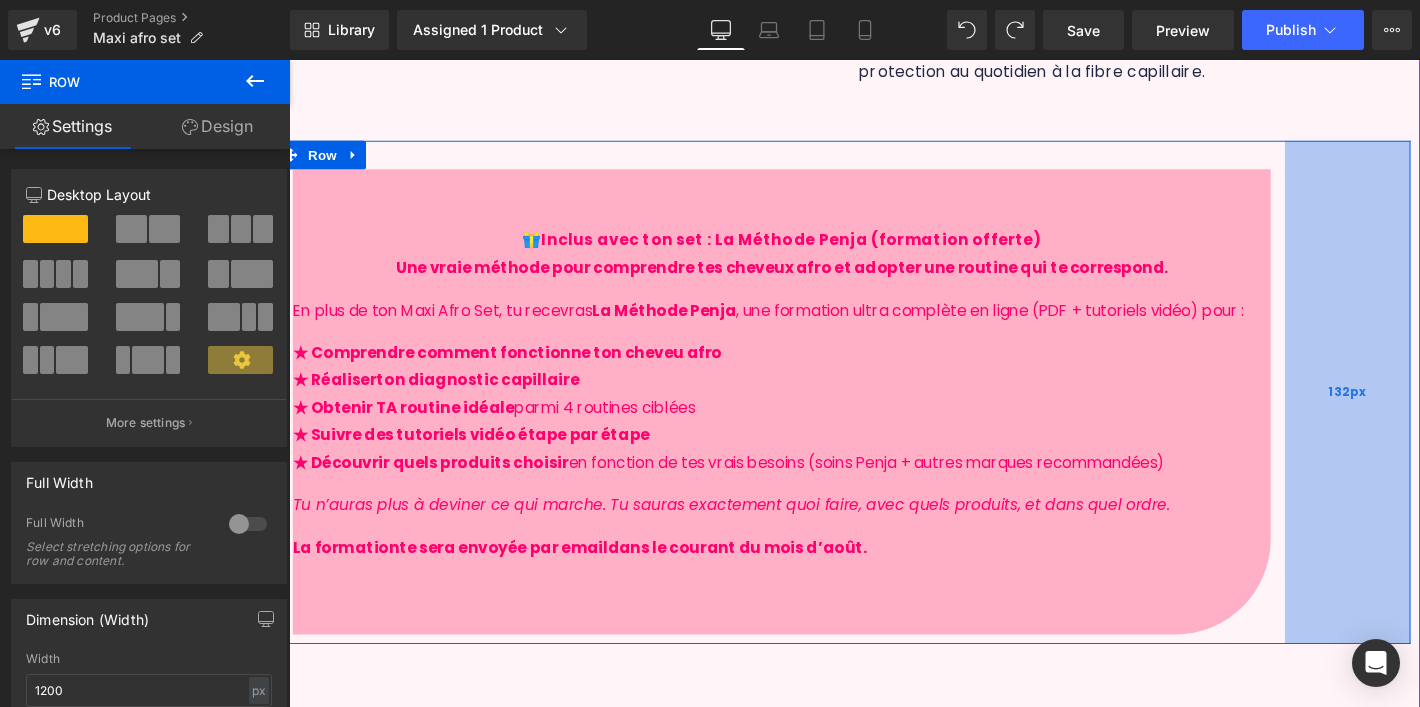 click on "132px" at bounding box center (1403, 409) 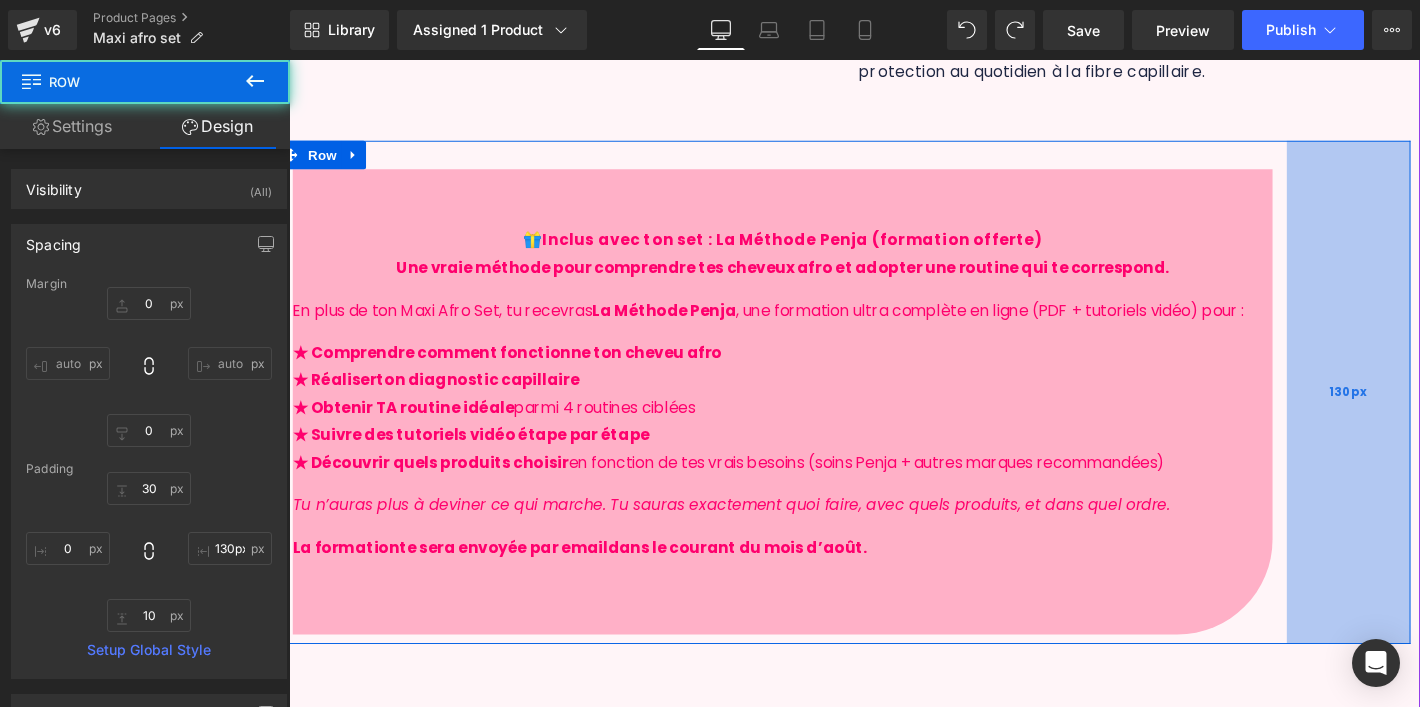 click on "130px" at bounding box center (1404, 409) 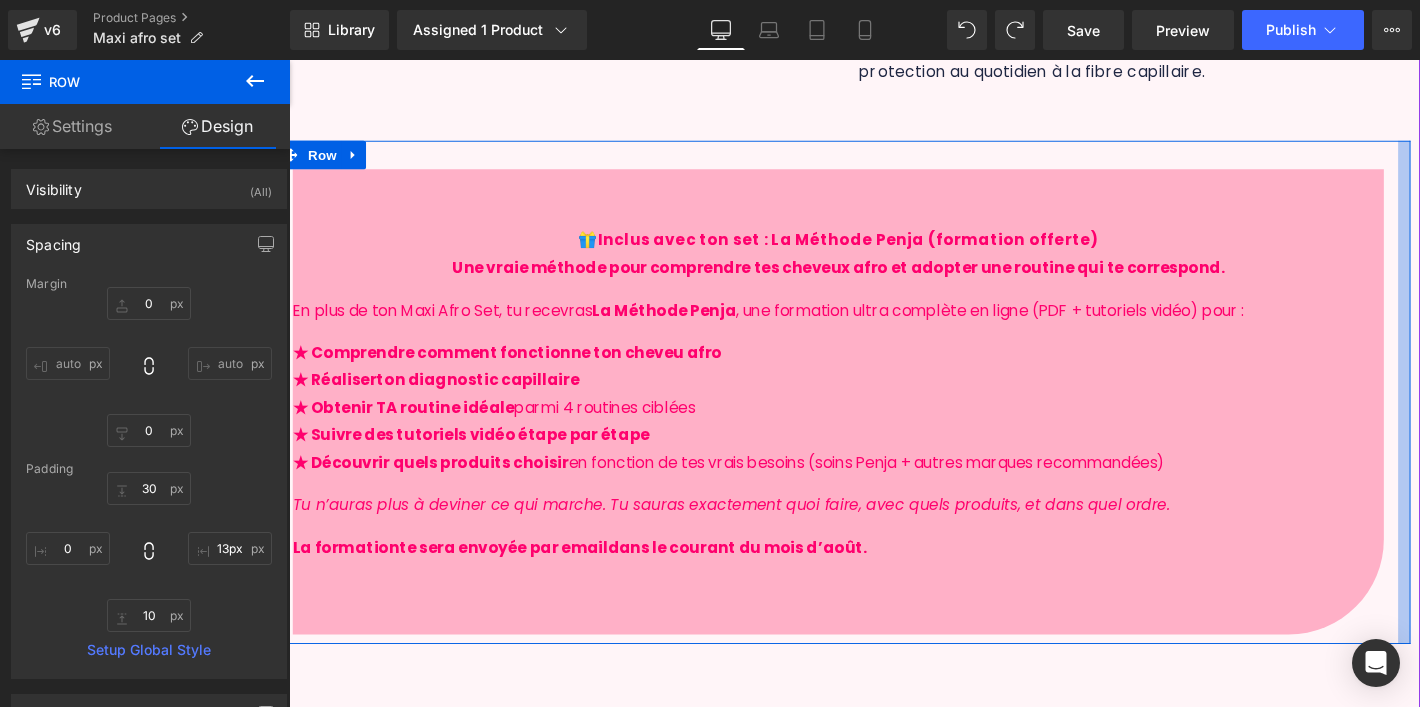 drag, startPoint x: 1350, startPoint y: 253, endPoint x: 1487, endPoint y: 252, distance: 137.00365 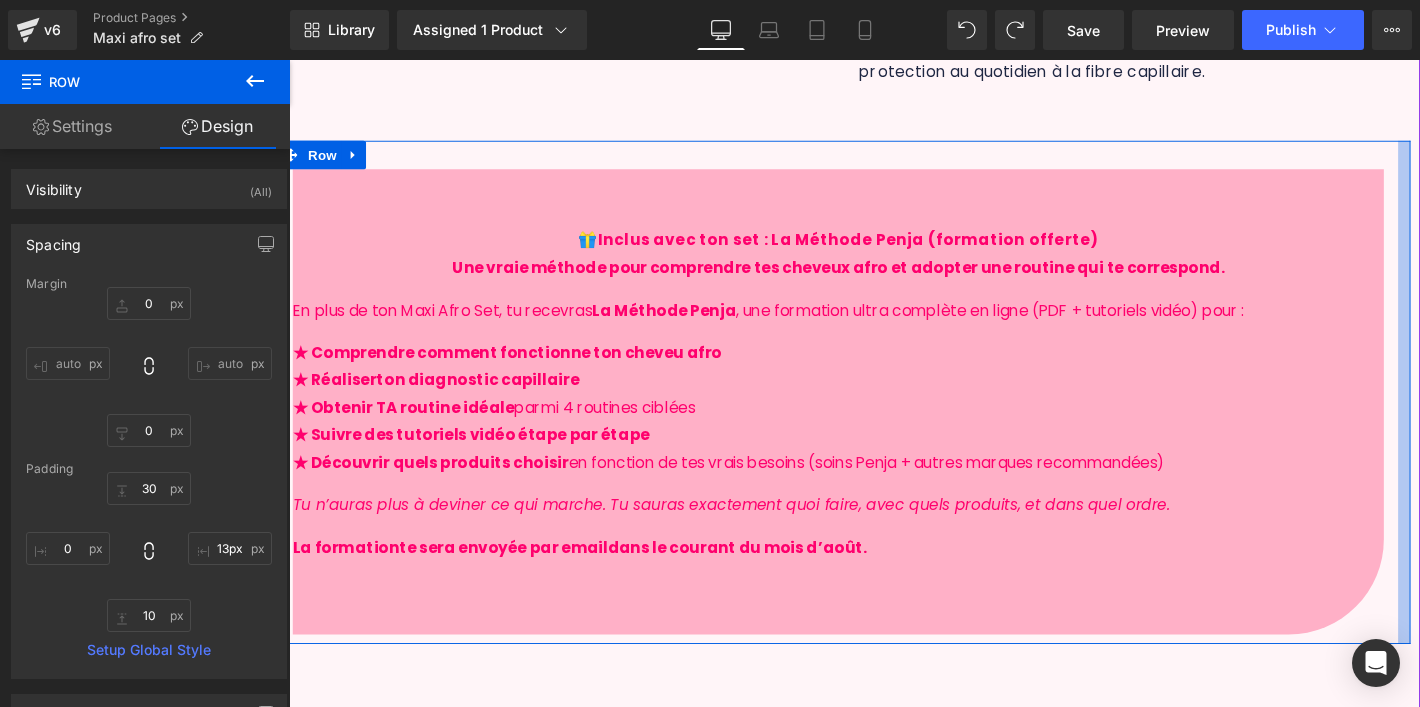 click on "Ignorer et passer au contenu
Livraison [GEOGRAPHIC_DATA] 🇧🇪 - [GEOGRAPHIC_DATA] 🇫🇷 - [GEOGRAPHIC_DATA] 🇱🇺
HOME
SHOP
EXPERTISE
EXPERTISE" at bounding box center [874, -917] 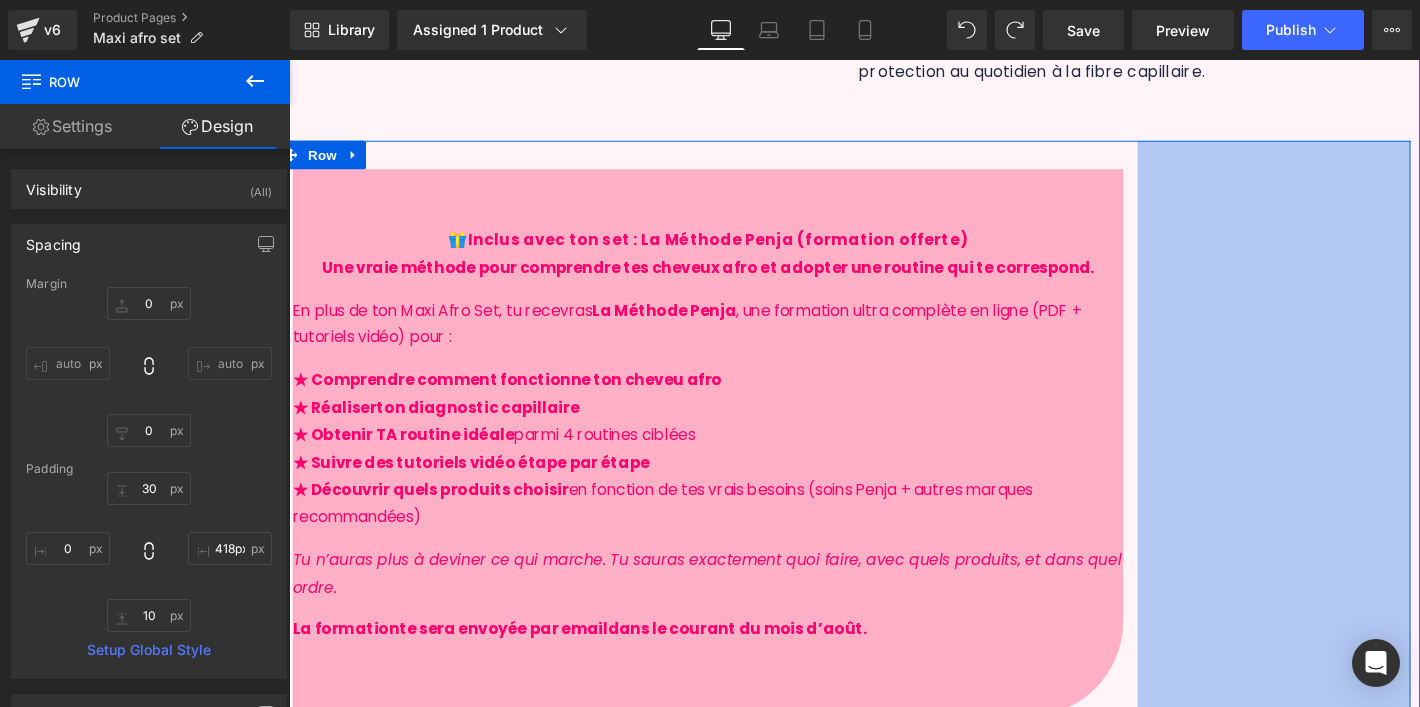 type on "428px" 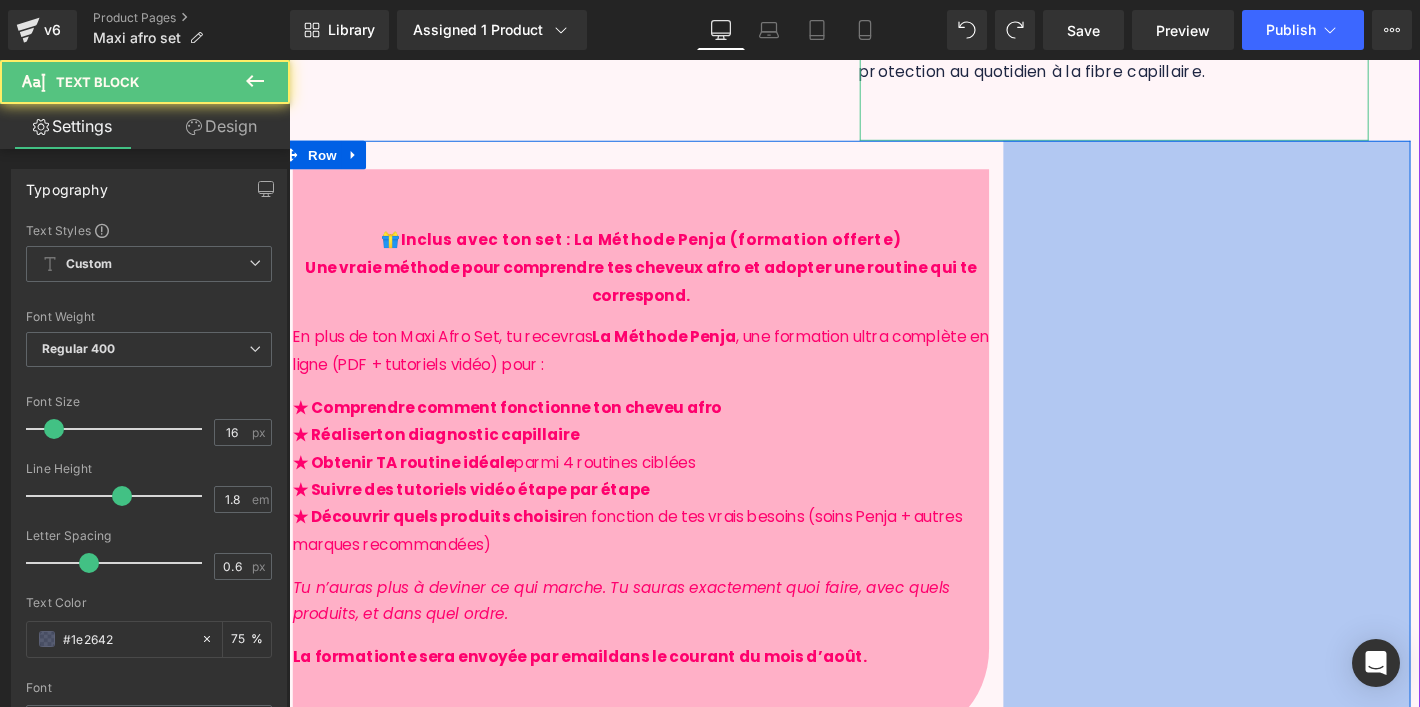 click at bounding box center [1158, 101] 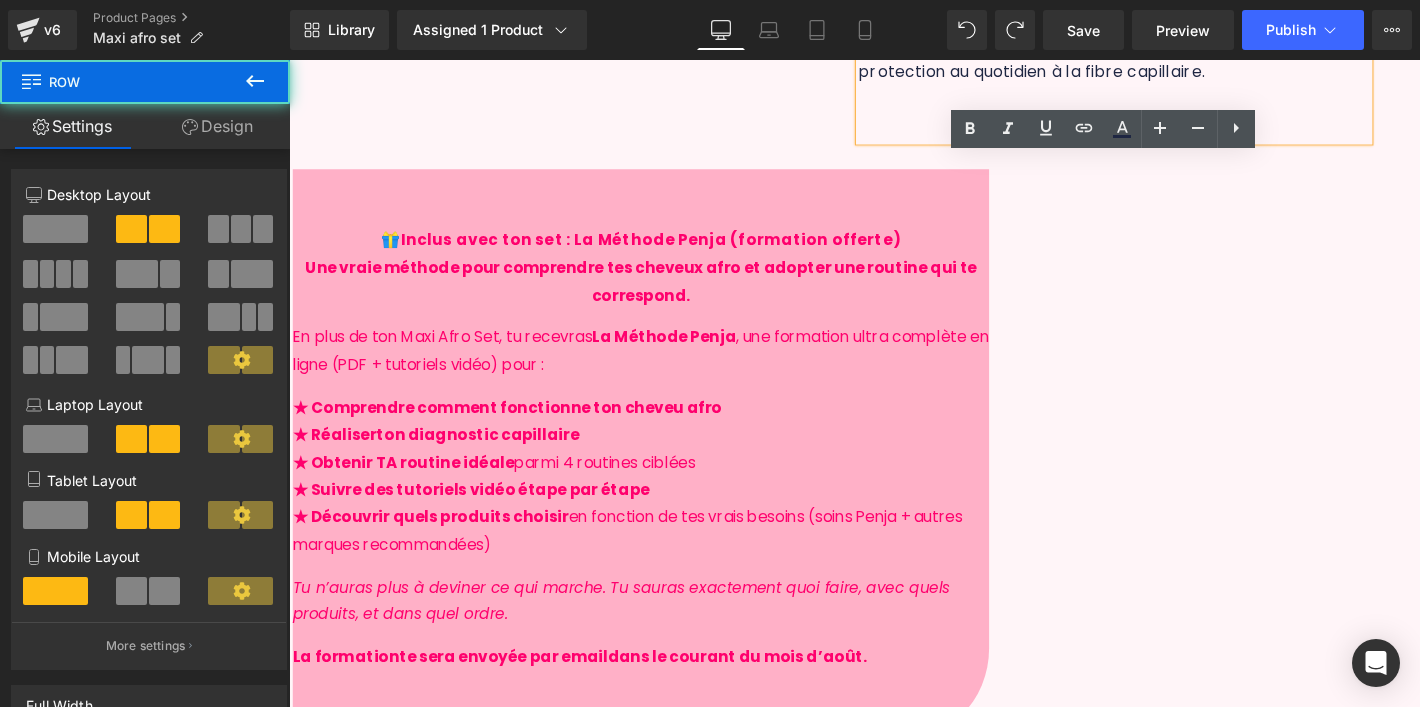 click on "Sale Off
(P) Image
‹ ›" at bounding box center [874, -470] 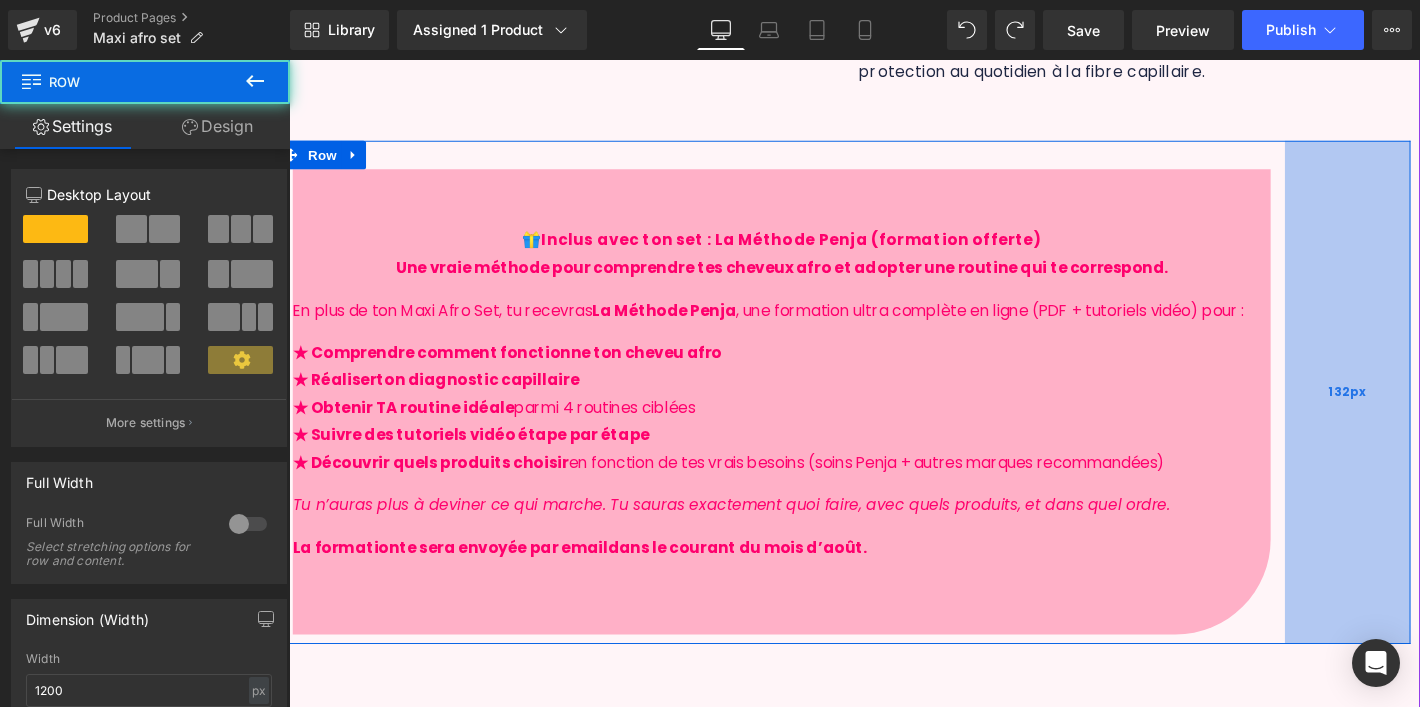 click on "132px" at bounding box center [1403, 409] 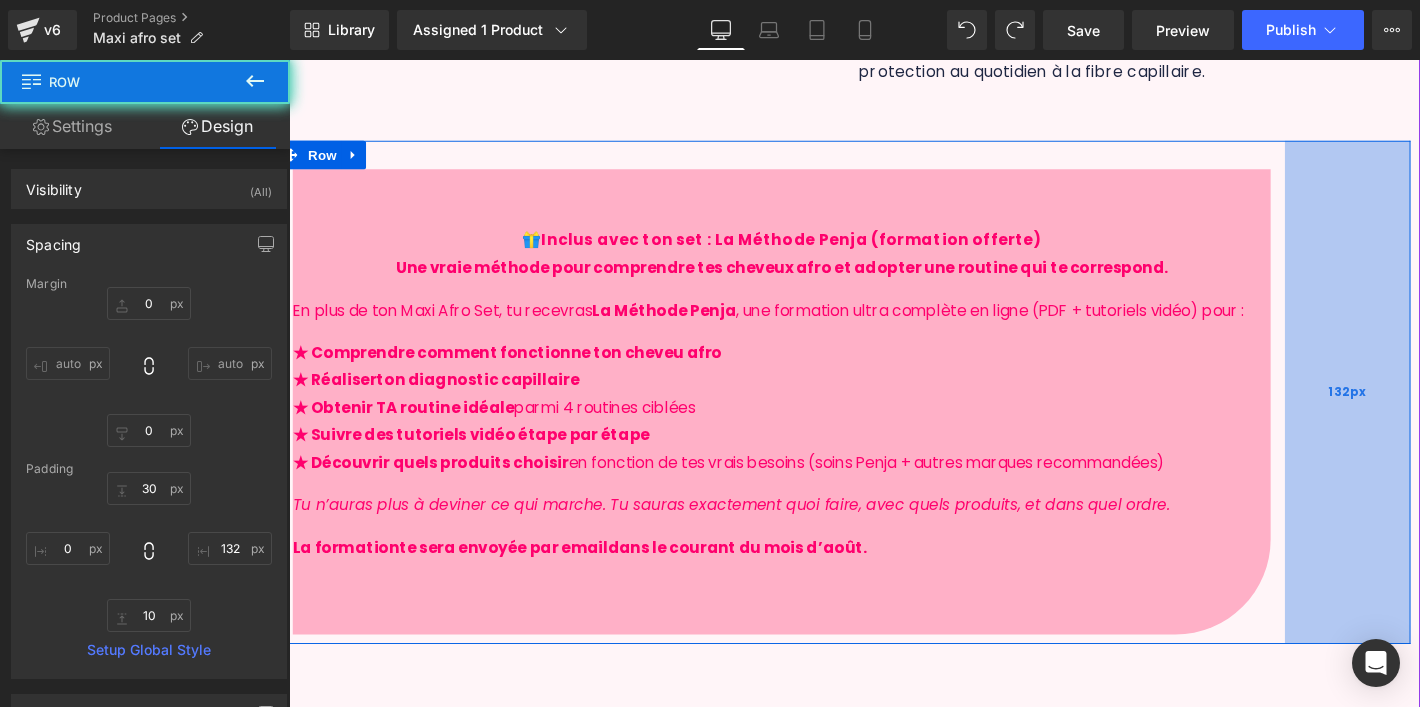 click on "132px" at bounding box center [1403, 409] 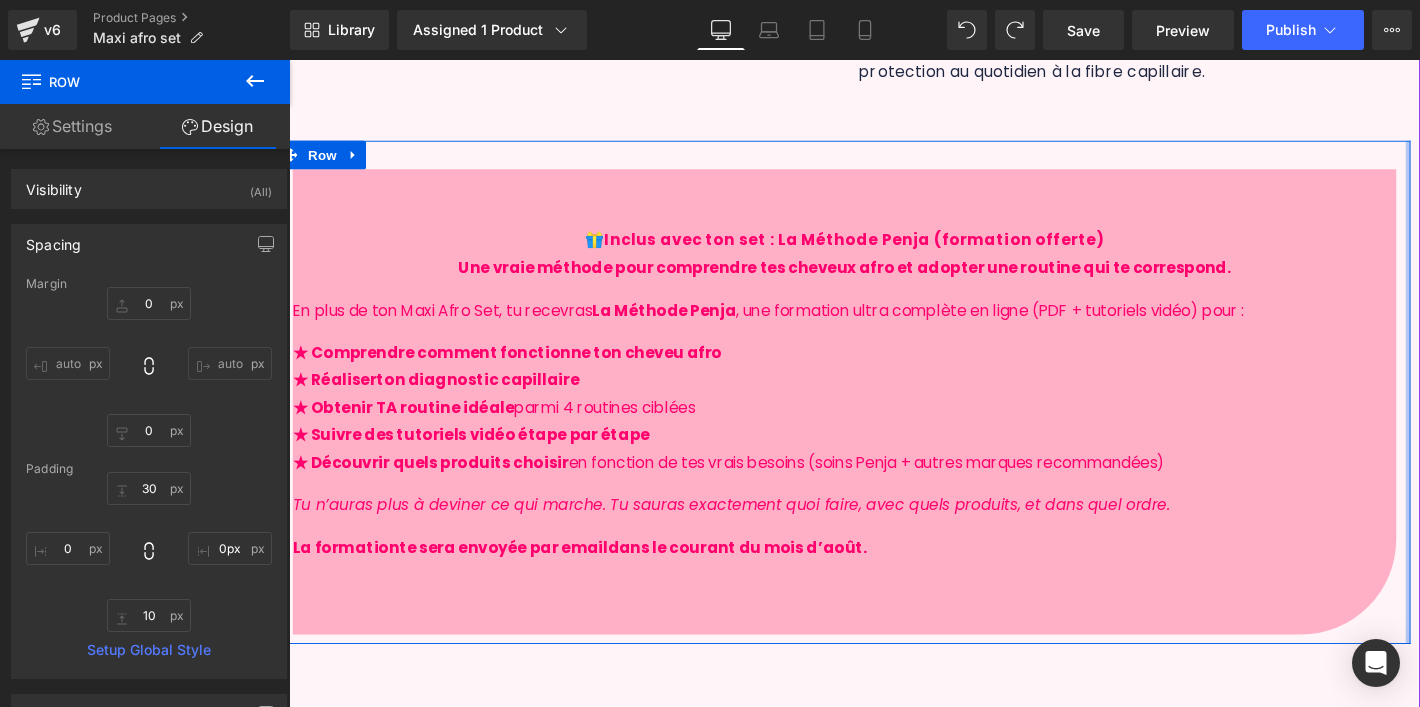 drag, startPoint x: 1332, startPoint y: 331, endPoint x: 1487, endPoint y: 294, distance: 159.35495 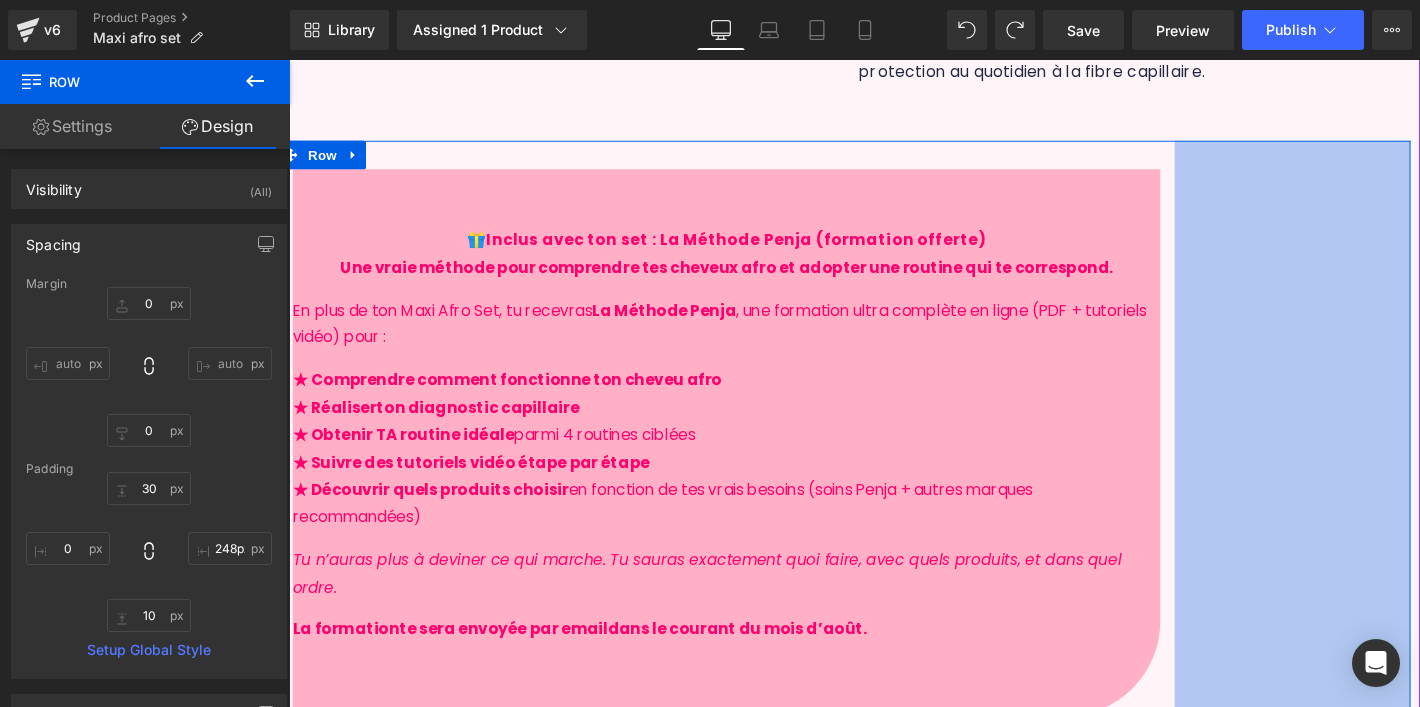 type on "295px" 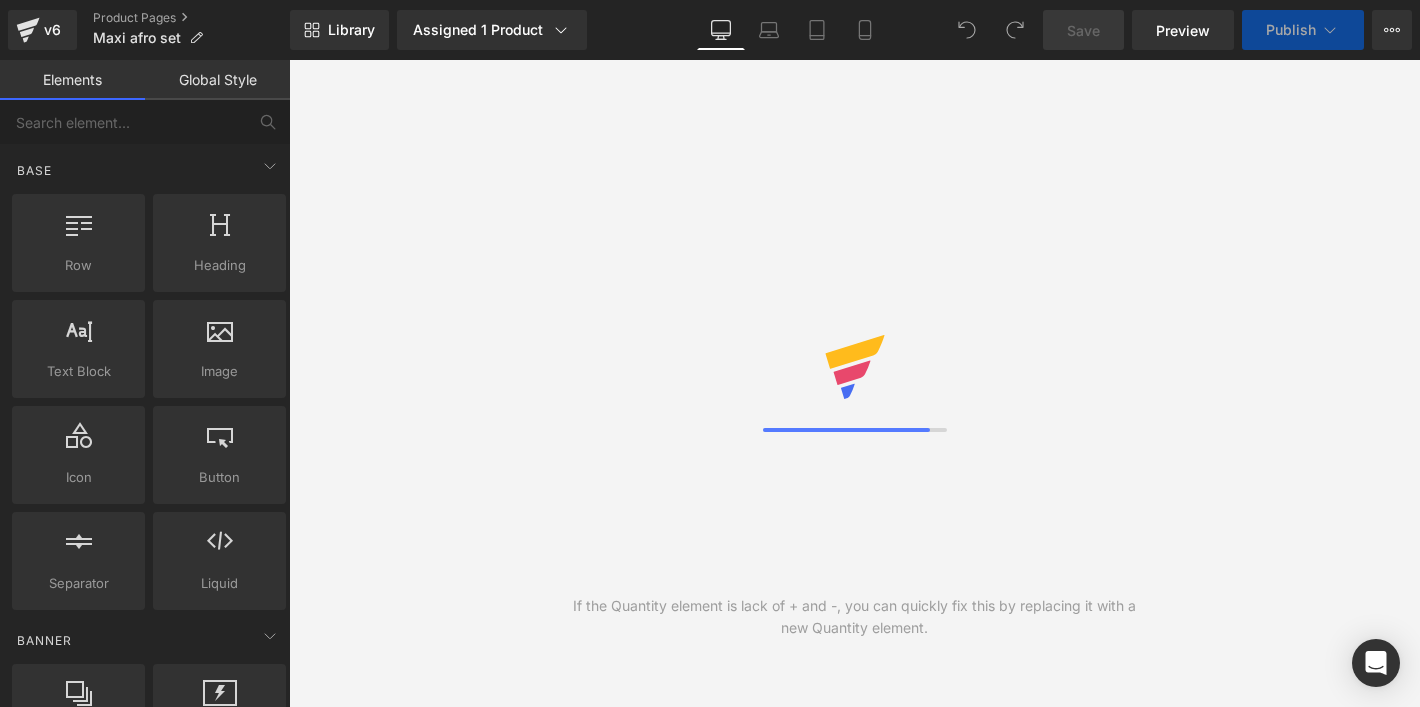 scroll, scrollTop: 0, scrollLeft: 0, axis: both 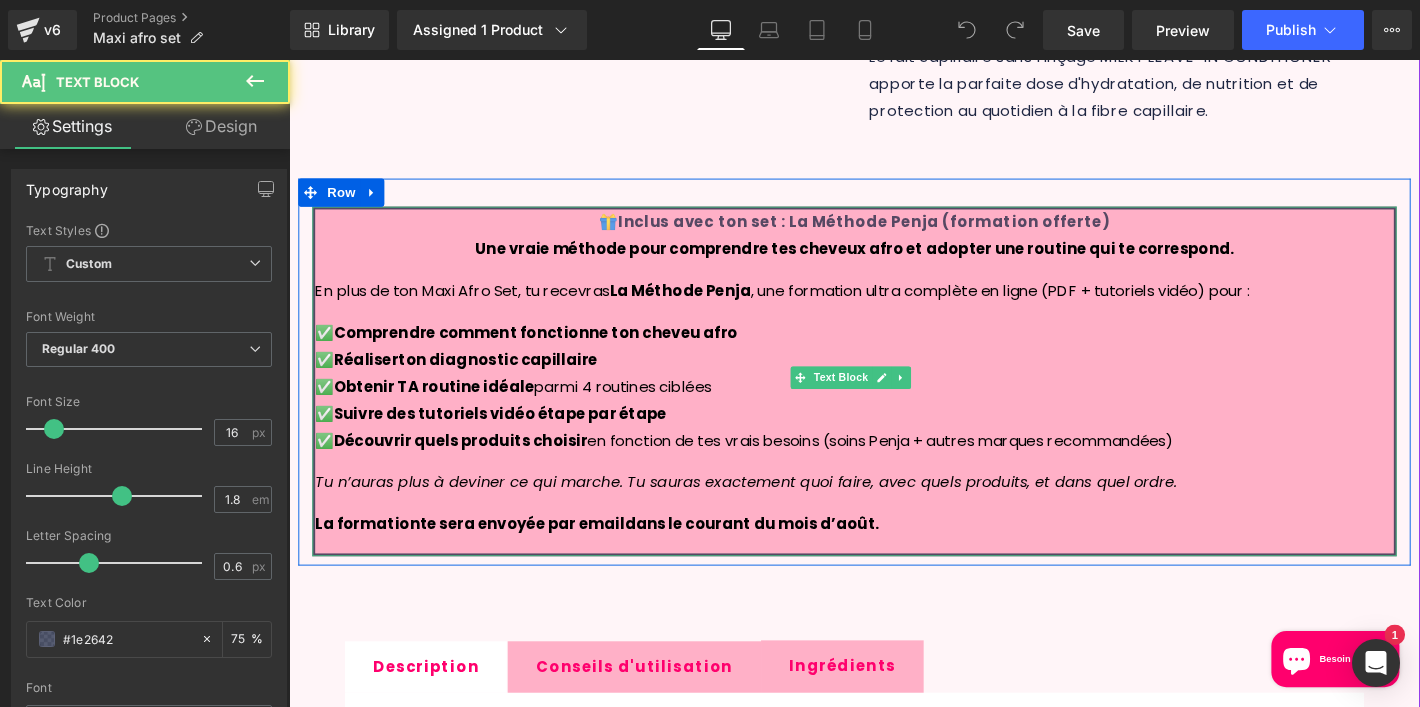 click on "✅  Comprendre comment fonctionne ton cheveu afro ✅  Réaliser  ton diagnostic capillaire ✅  Obtenir TA routine idéale  parmi 4 routines ciblées ✅  Suivre des tutoriels vidéo étape par étape ✅  Découvrir quels produits choisir  en fonction de tes vrais besoins (soins Penja + autres marques recommandées)" at bounding box center (894, 410) 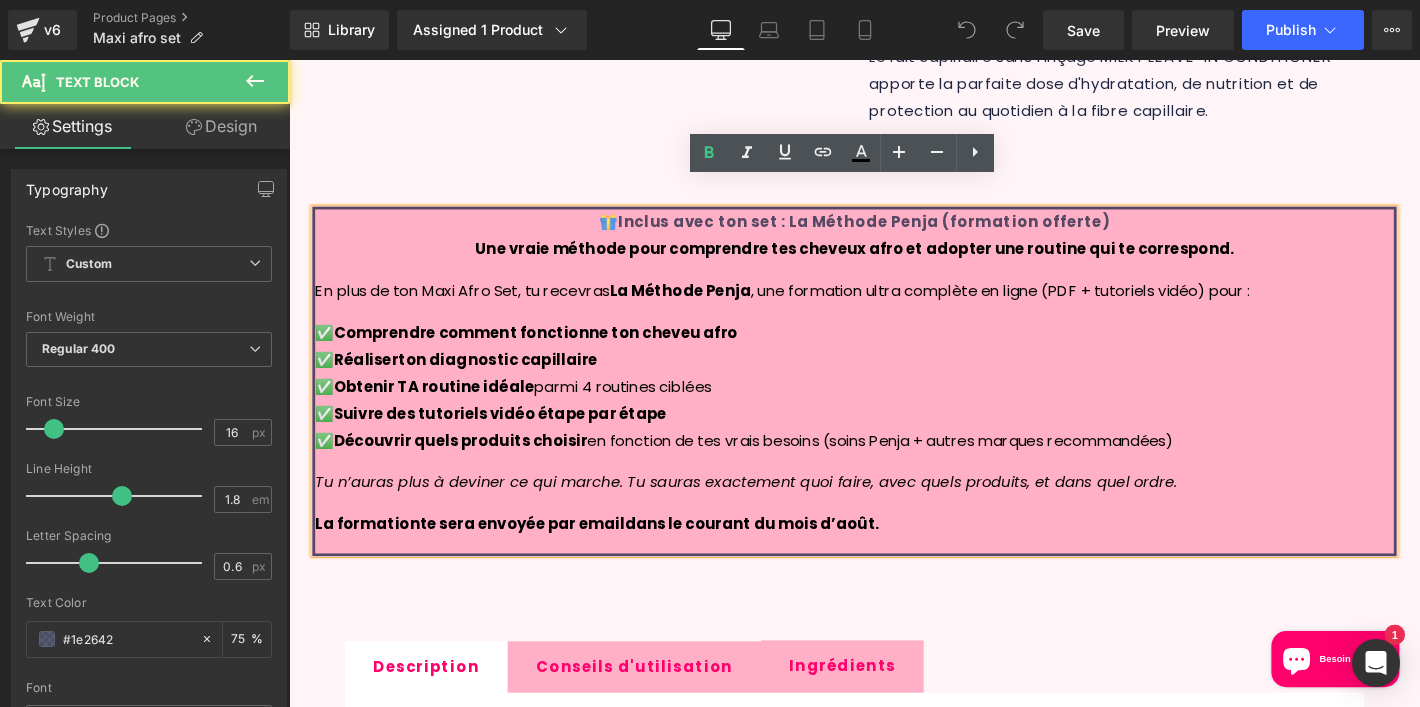 click on "L a f ormatio n  te sera envoyée par email  dans le courant du mois d’août." at bounding box center [894, 557] 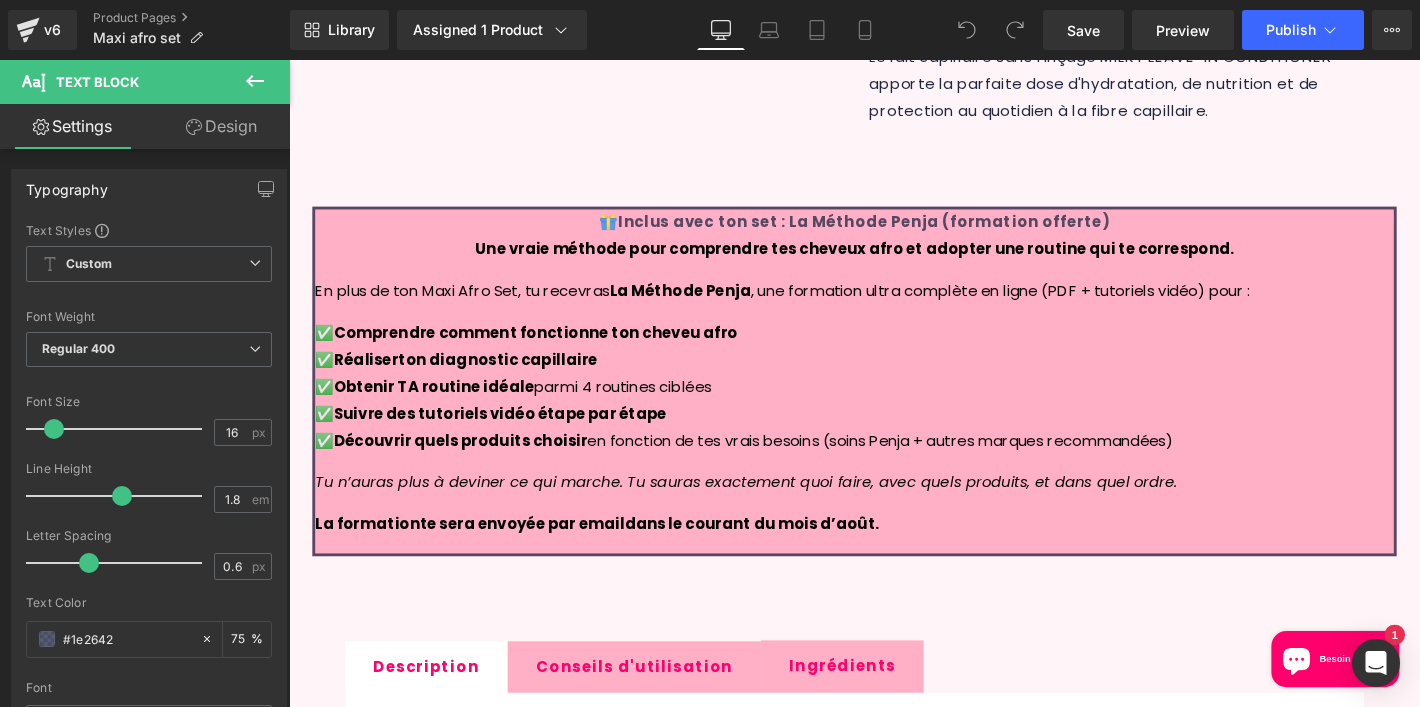 click on "Design" at bounding box center [221, 126] 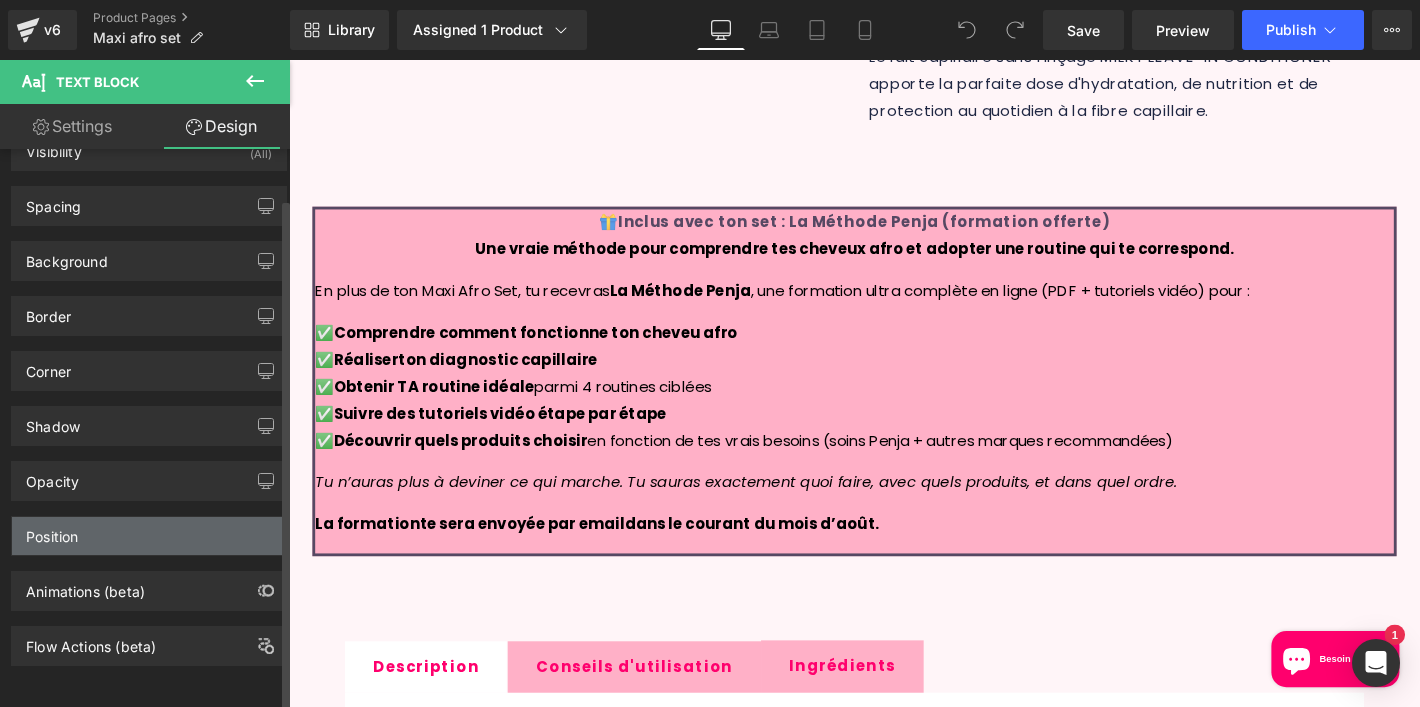 scroll, scrollTop: 54, scrollLeft: 0, axis: vertical 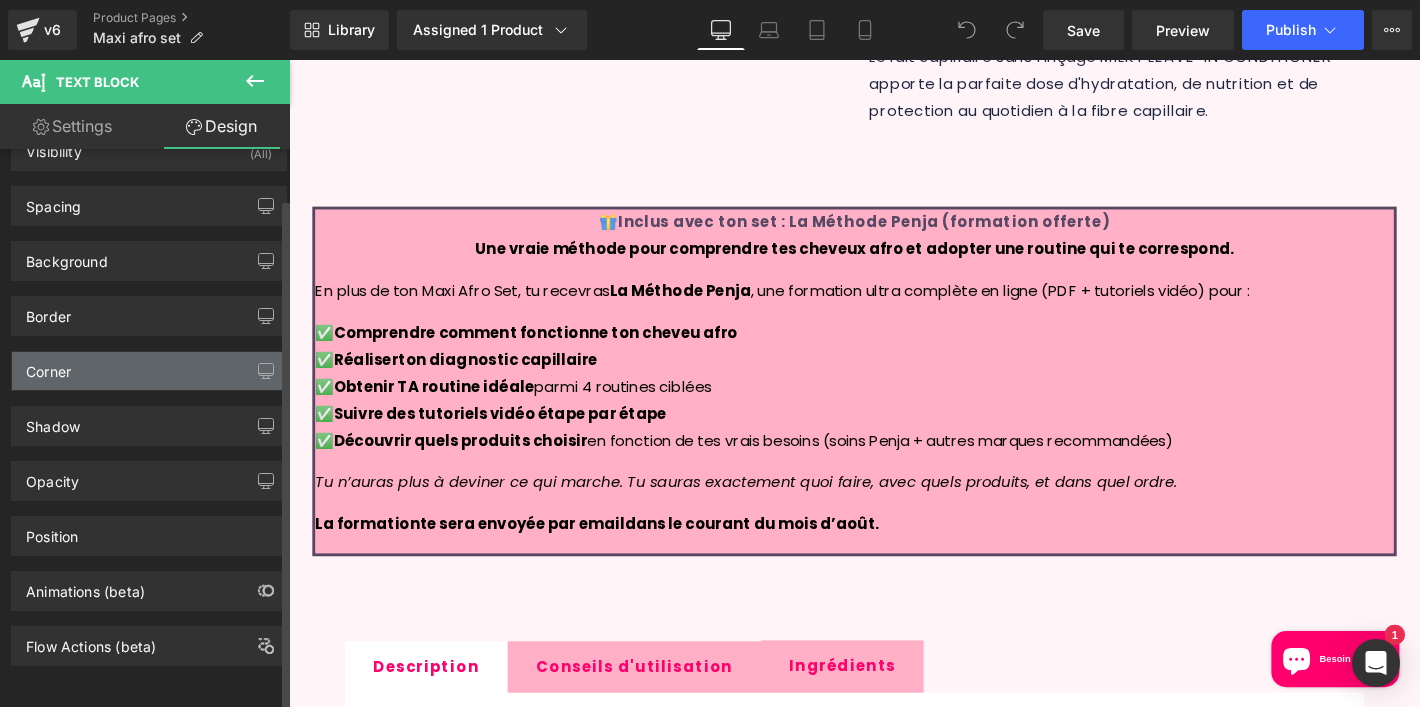 click on "Corner" at bounding box center [149, 371] 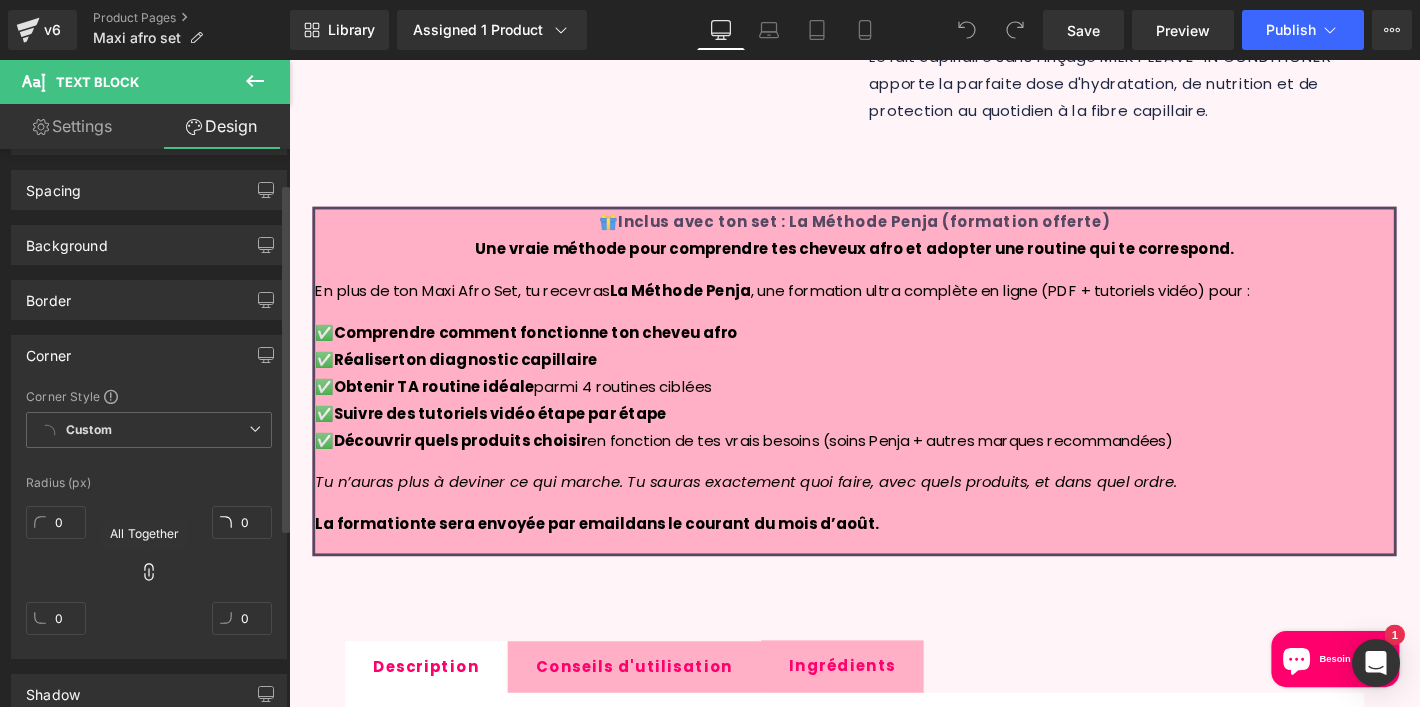 click at bounding box center (149, 573) 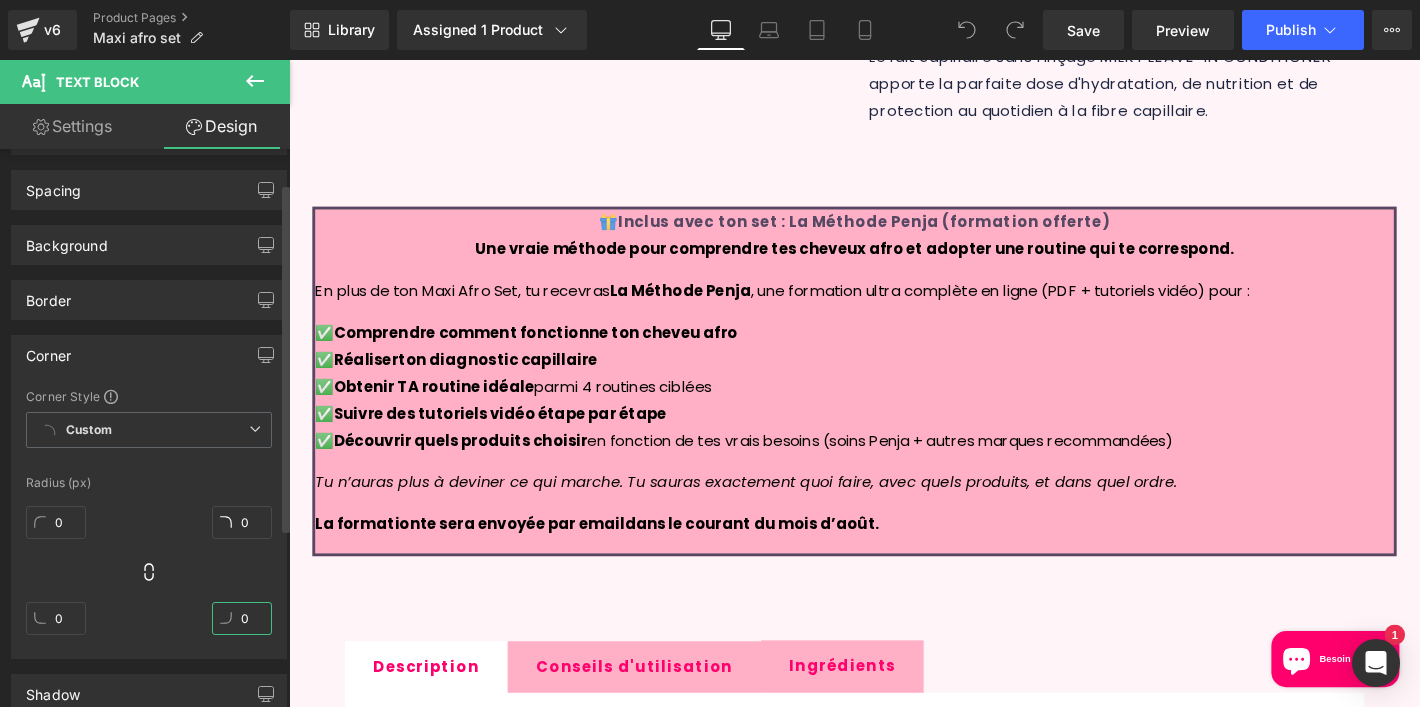 click on "0" at bounding box center (242, 618) 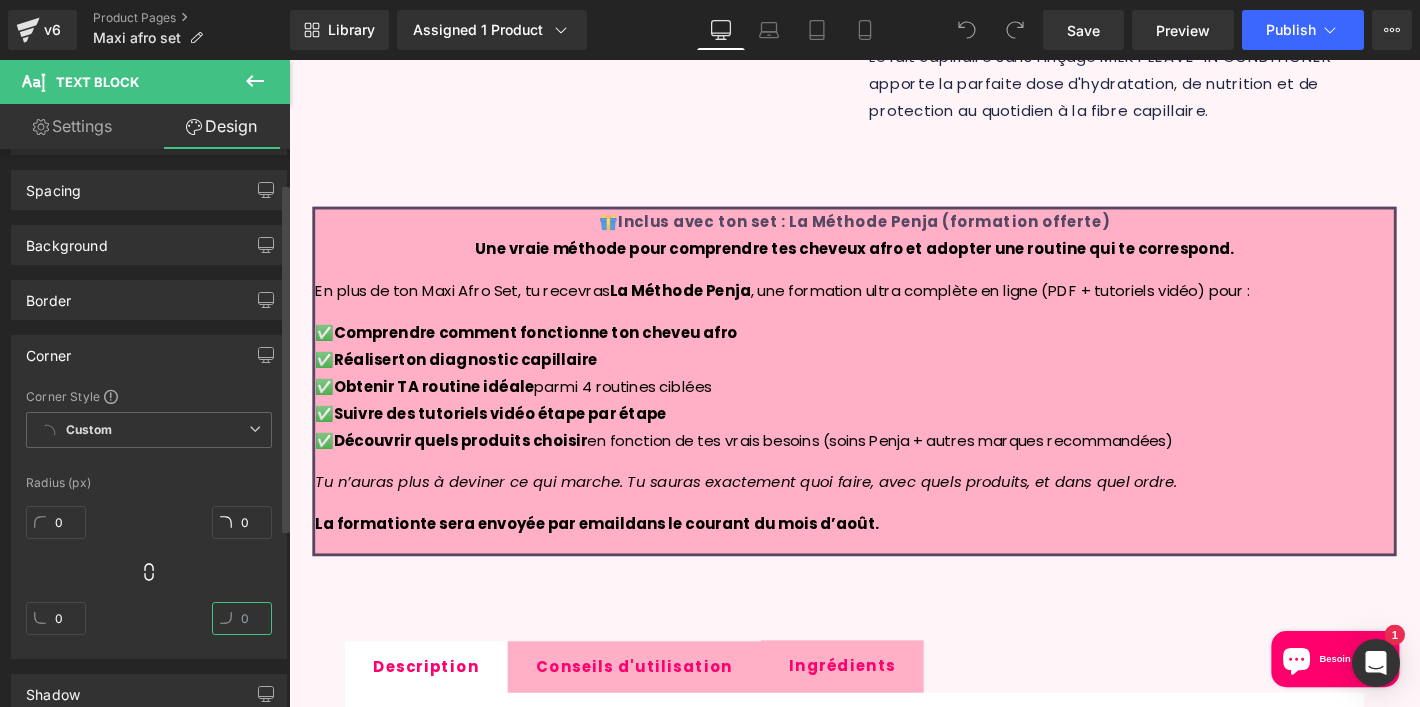 type on "6" 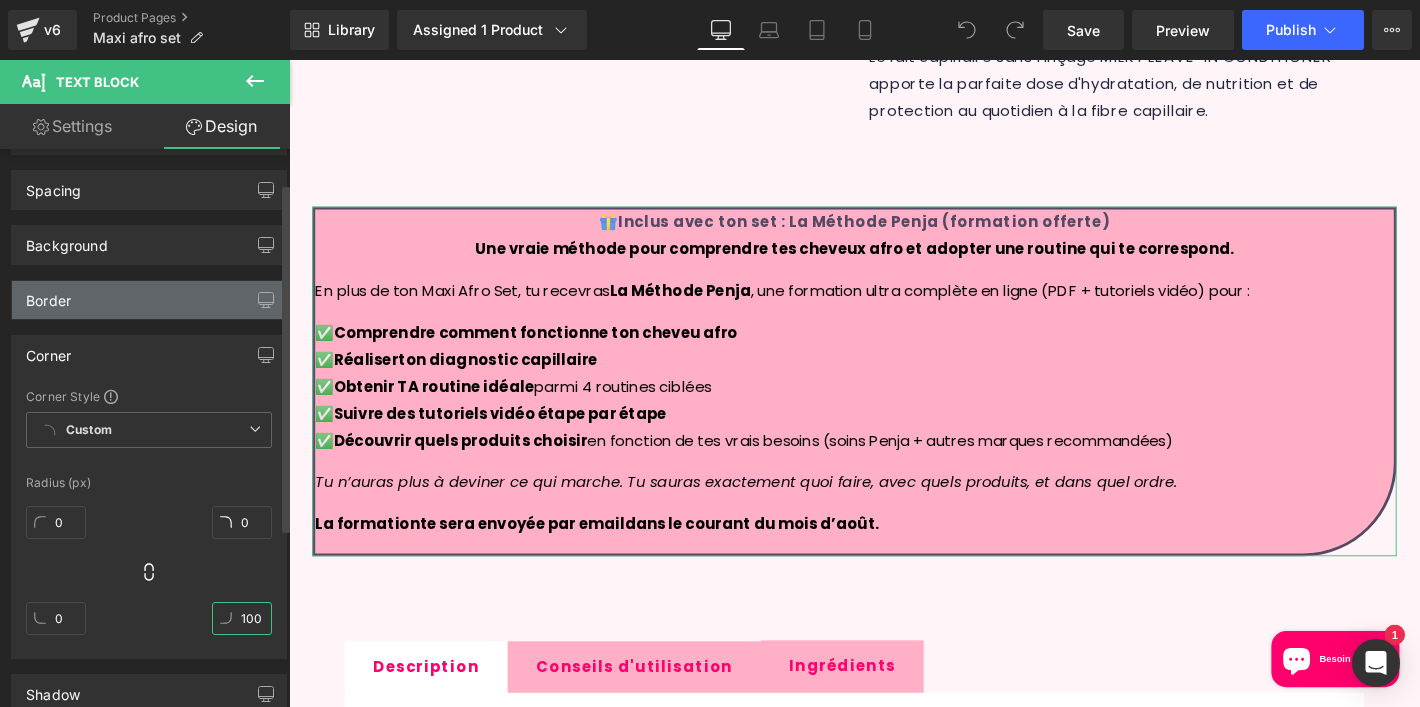 type on "100" 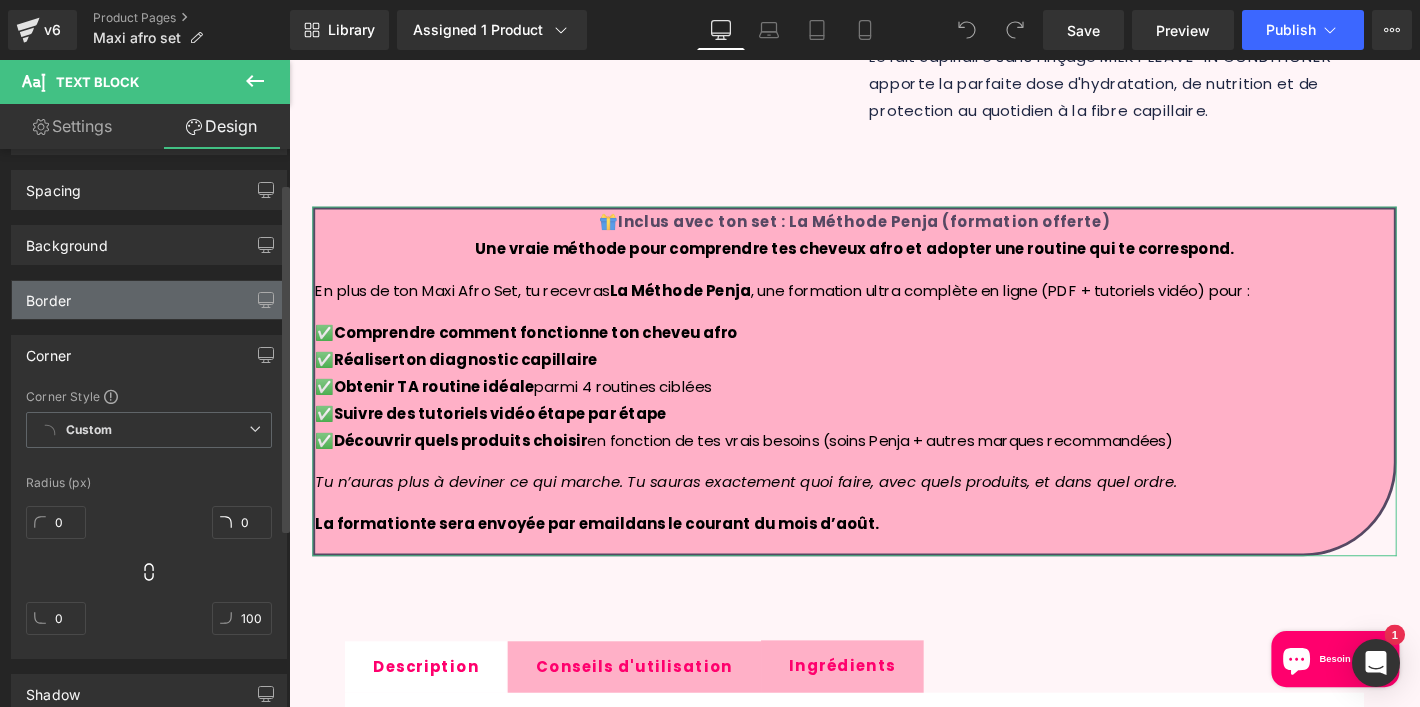 click on "Border" at bounding box center [149, 300] 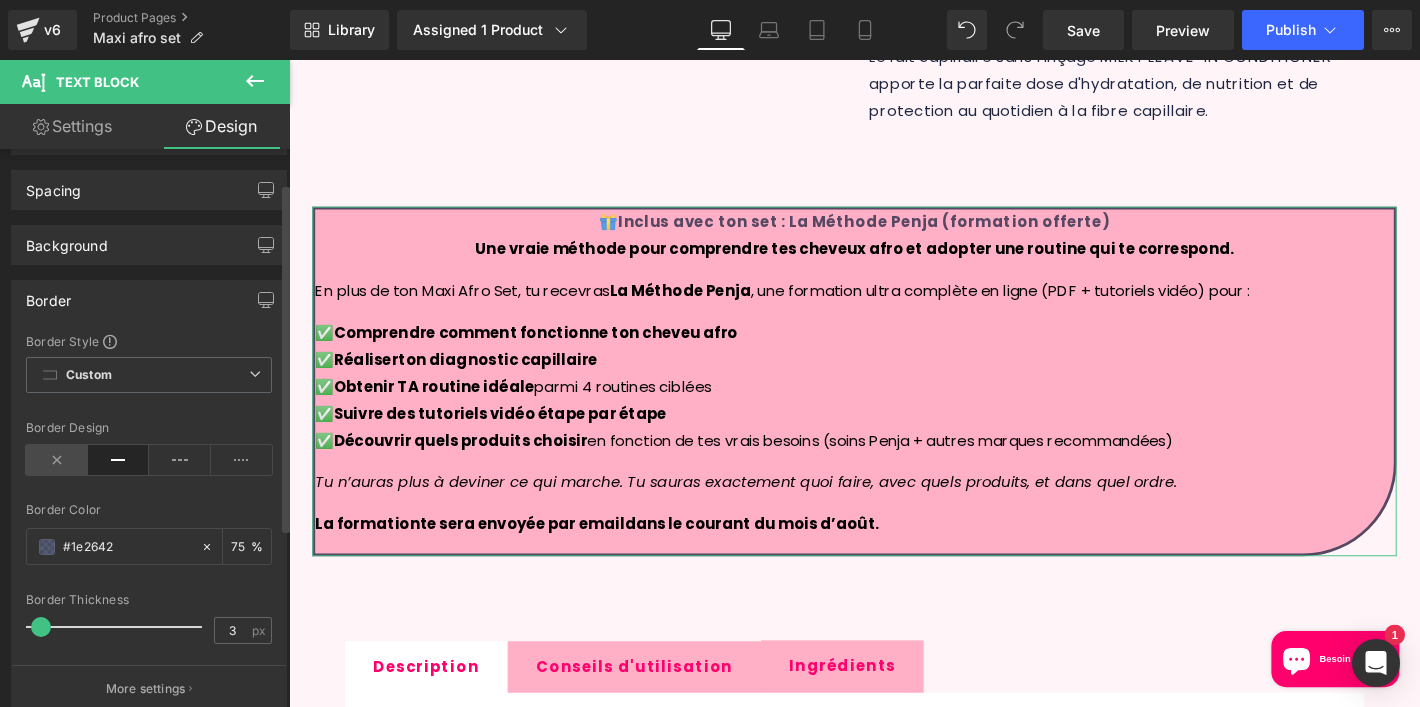 click at bounding box center (57, 460) 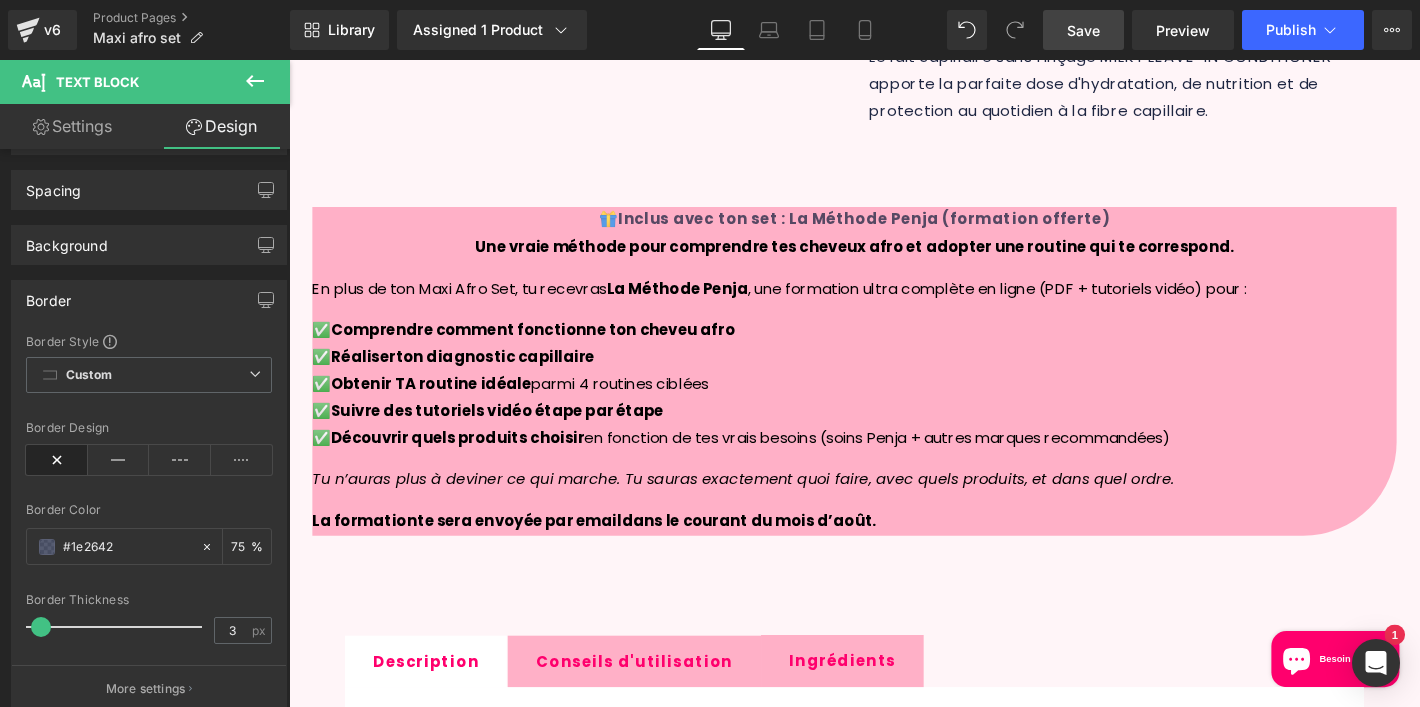 click on "Save" at bounding box center (1083, 30) 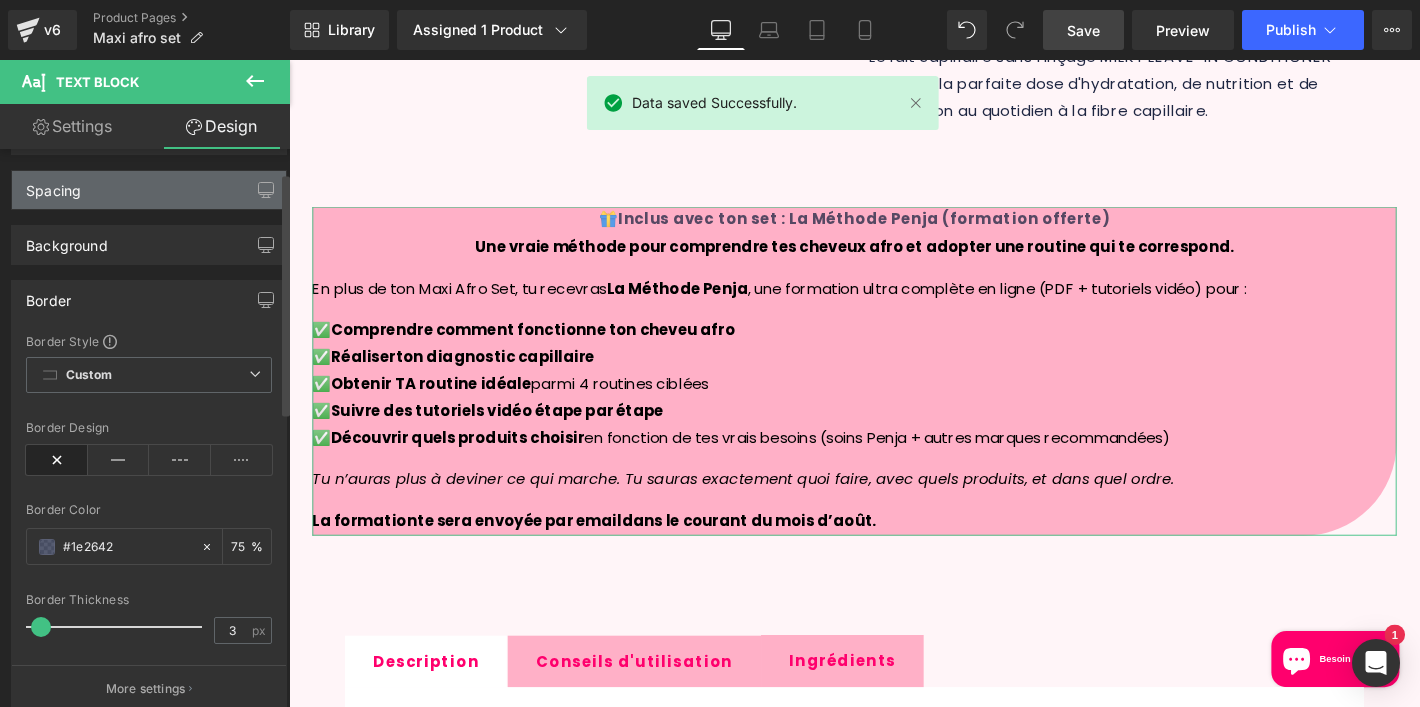 click on "Spacing" at bounding box center [149, 190] 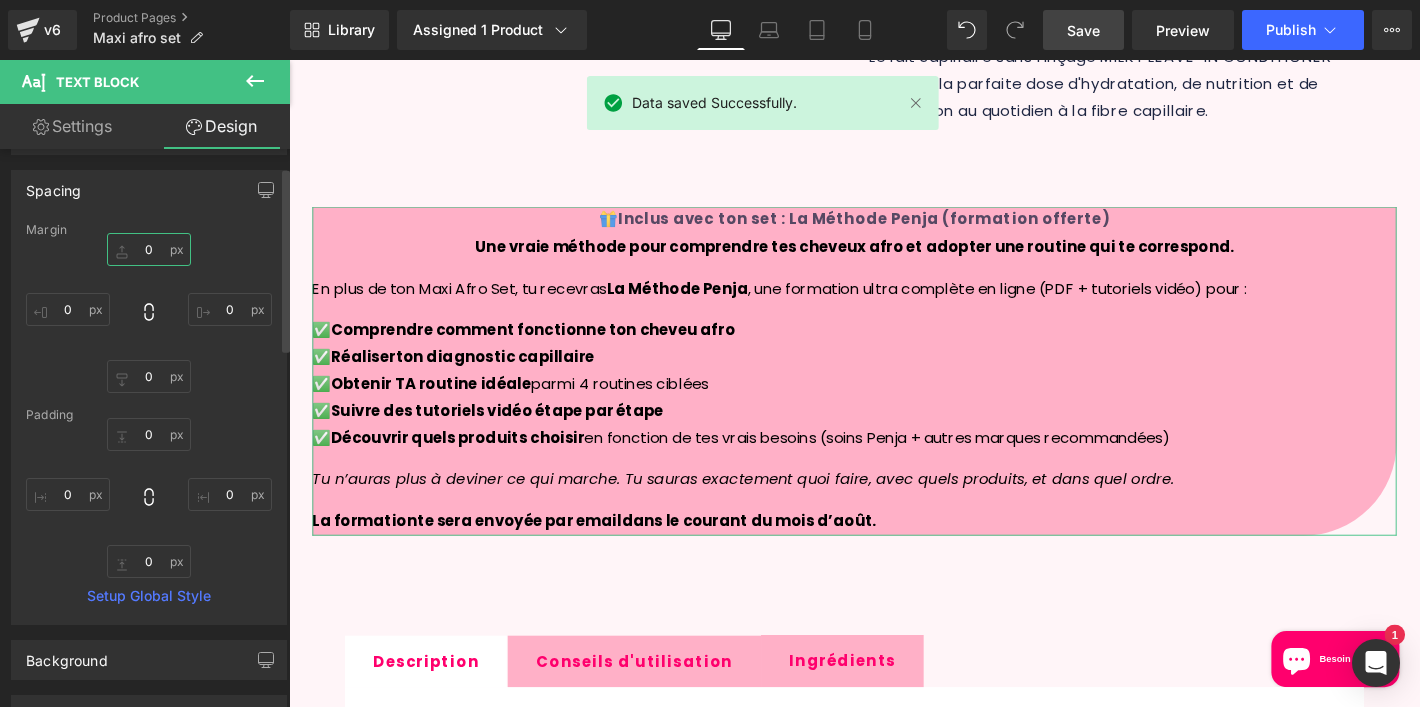 click on "0" at bounding box center (149, 249) 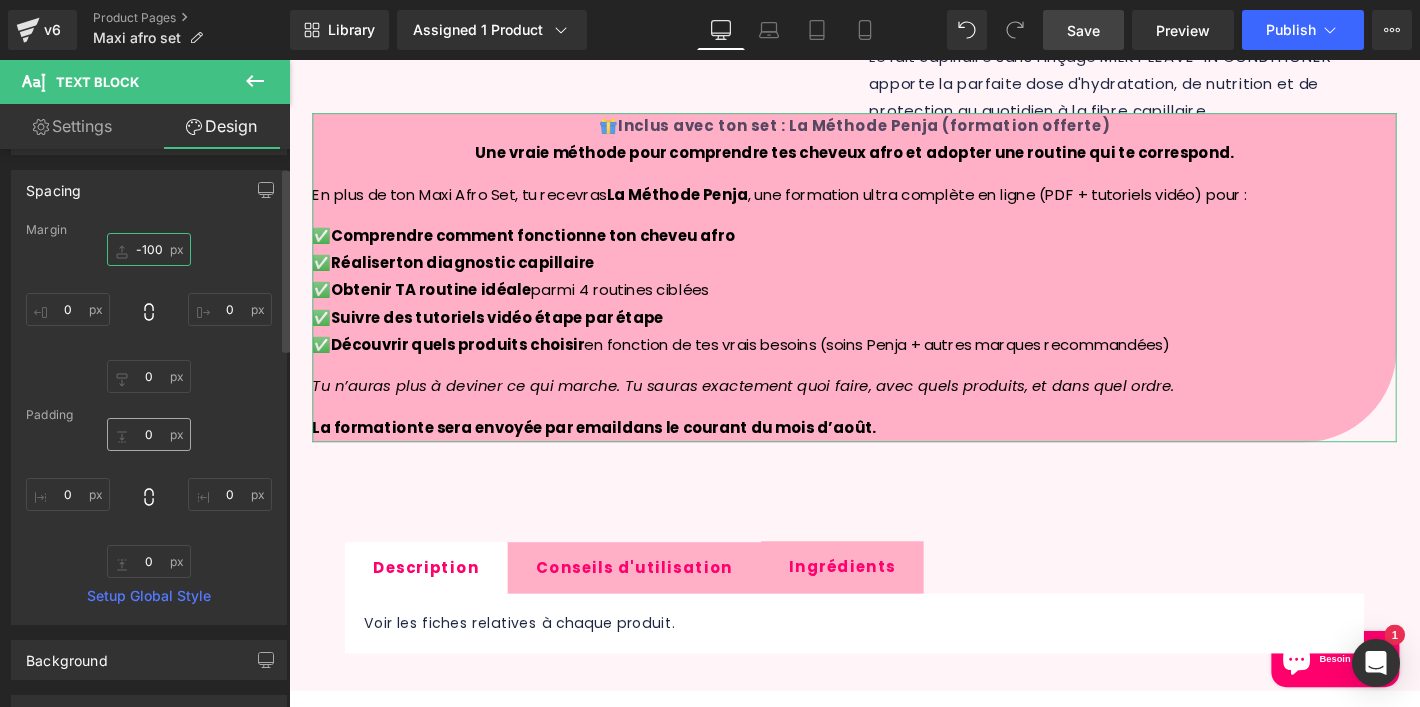 type on "-100" 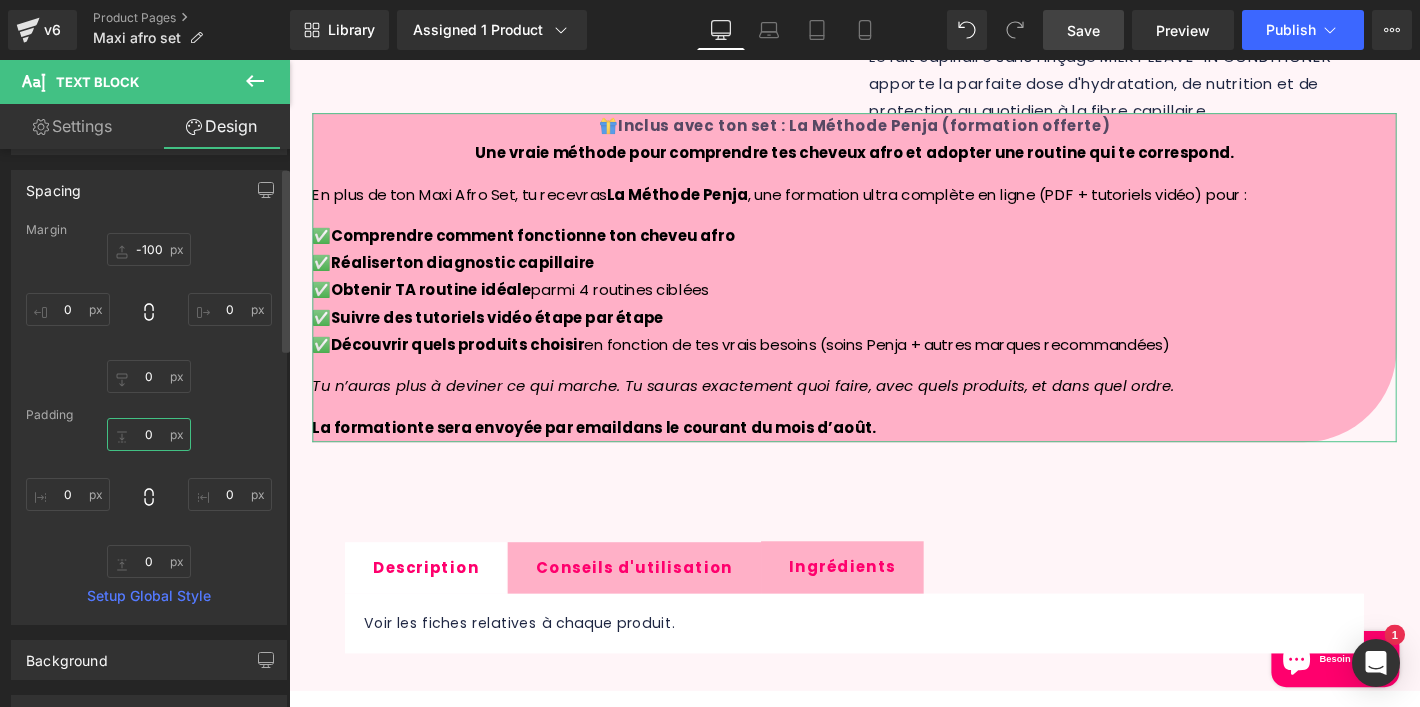 click on "0" at bounding box center [149, 434] 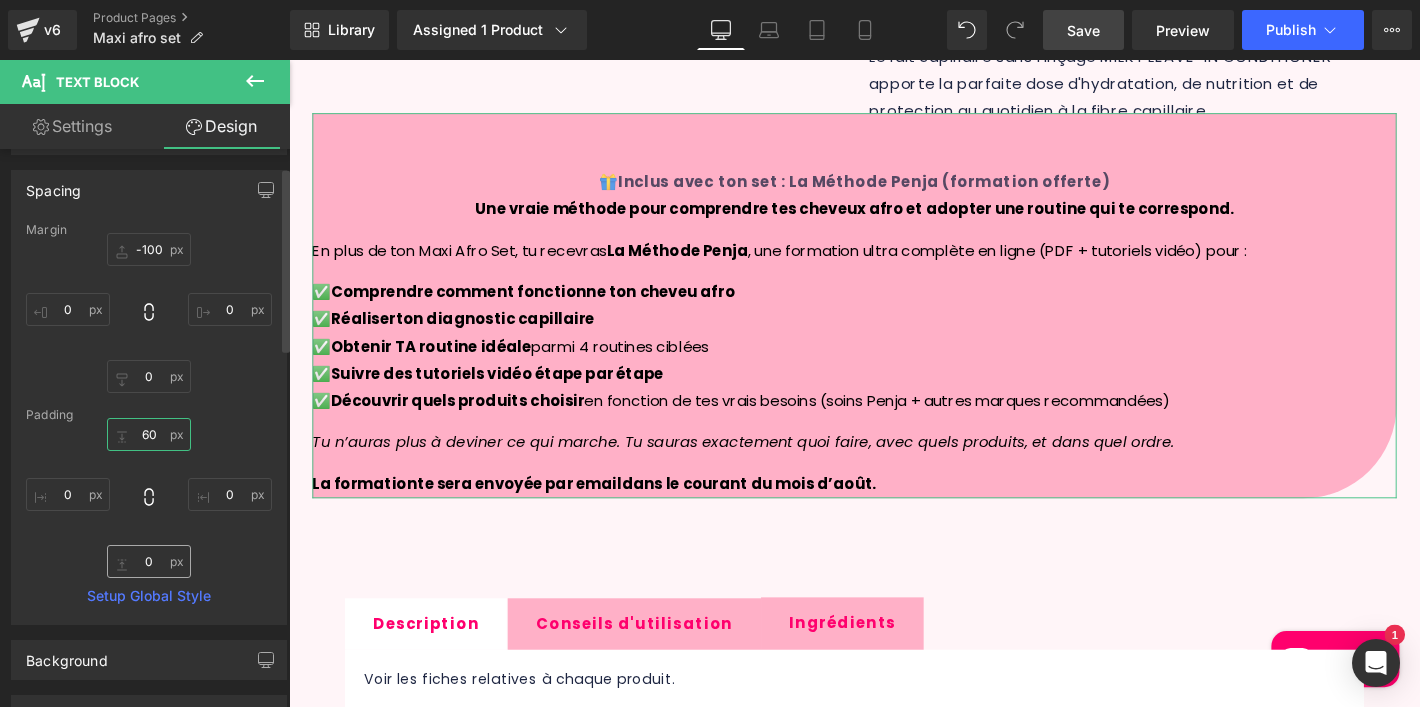 type on "60" 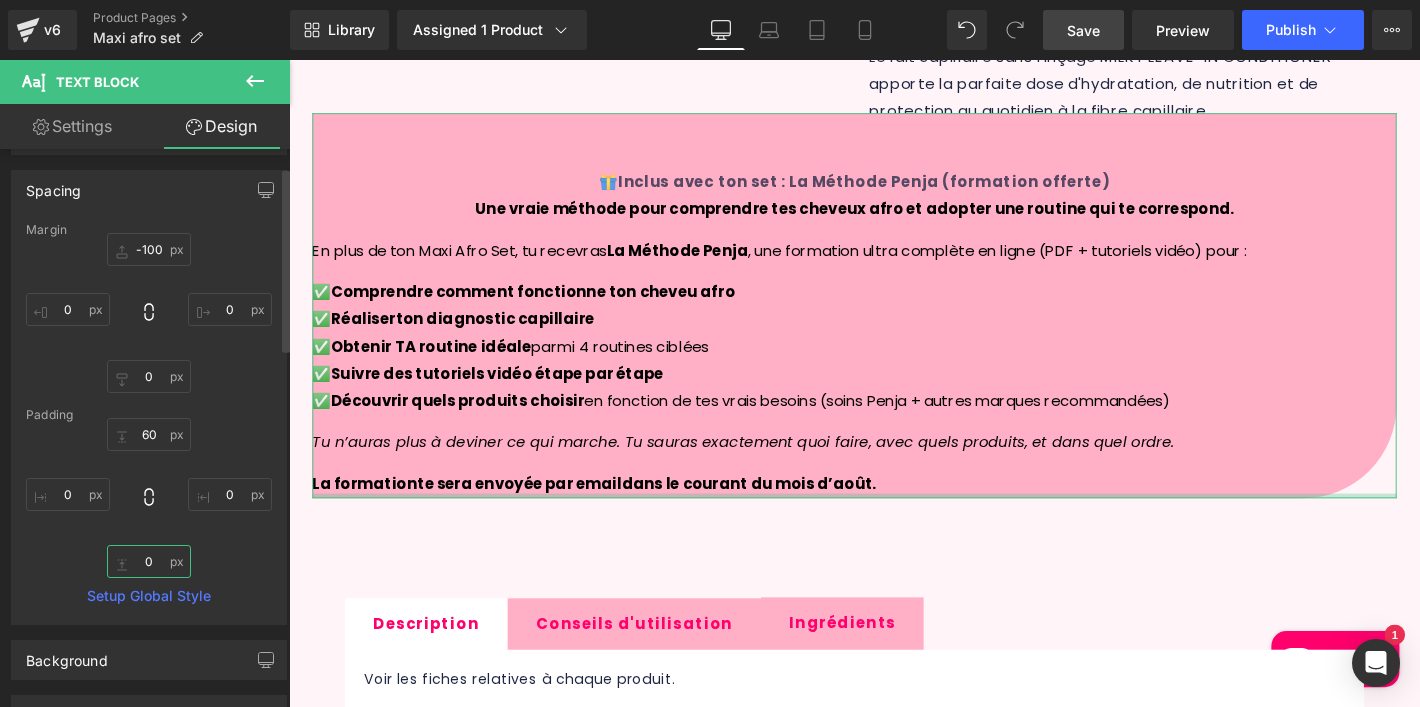 click on "0" at bounding box center (149, 561) 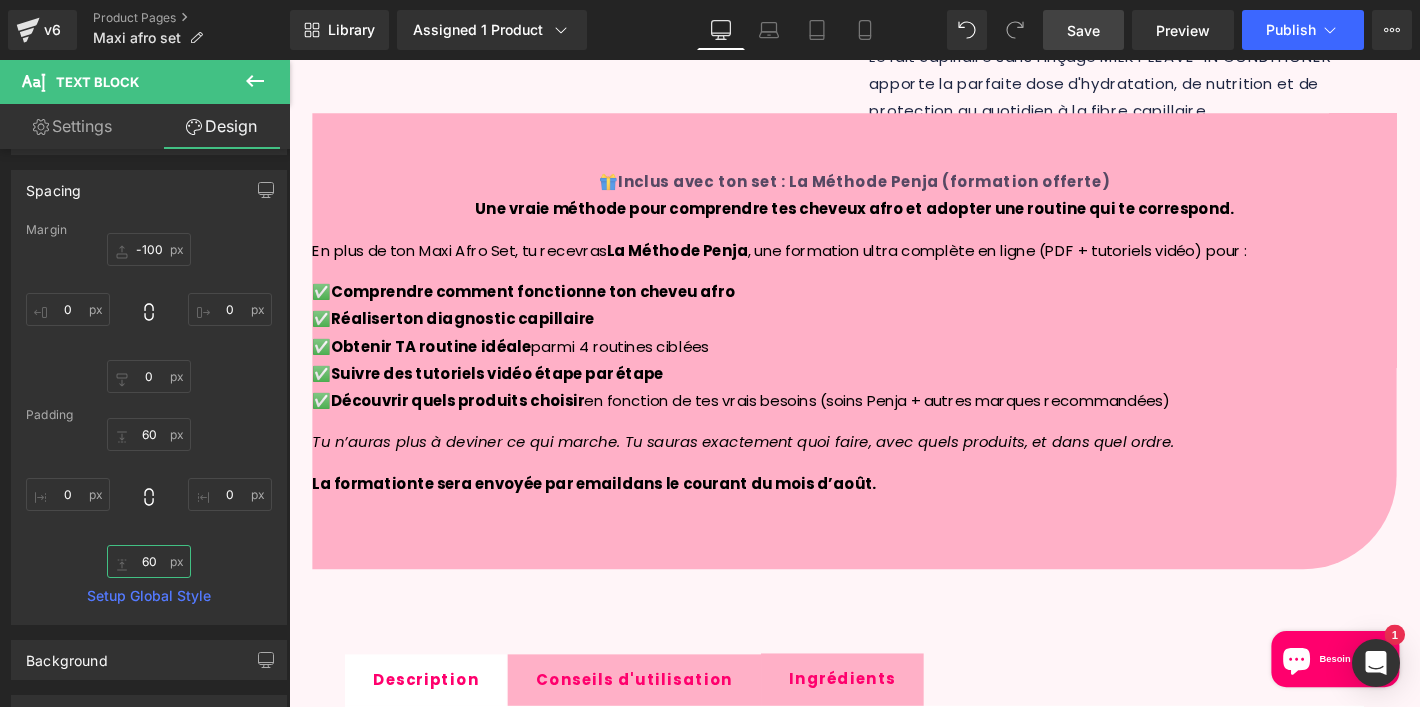 type on "60" 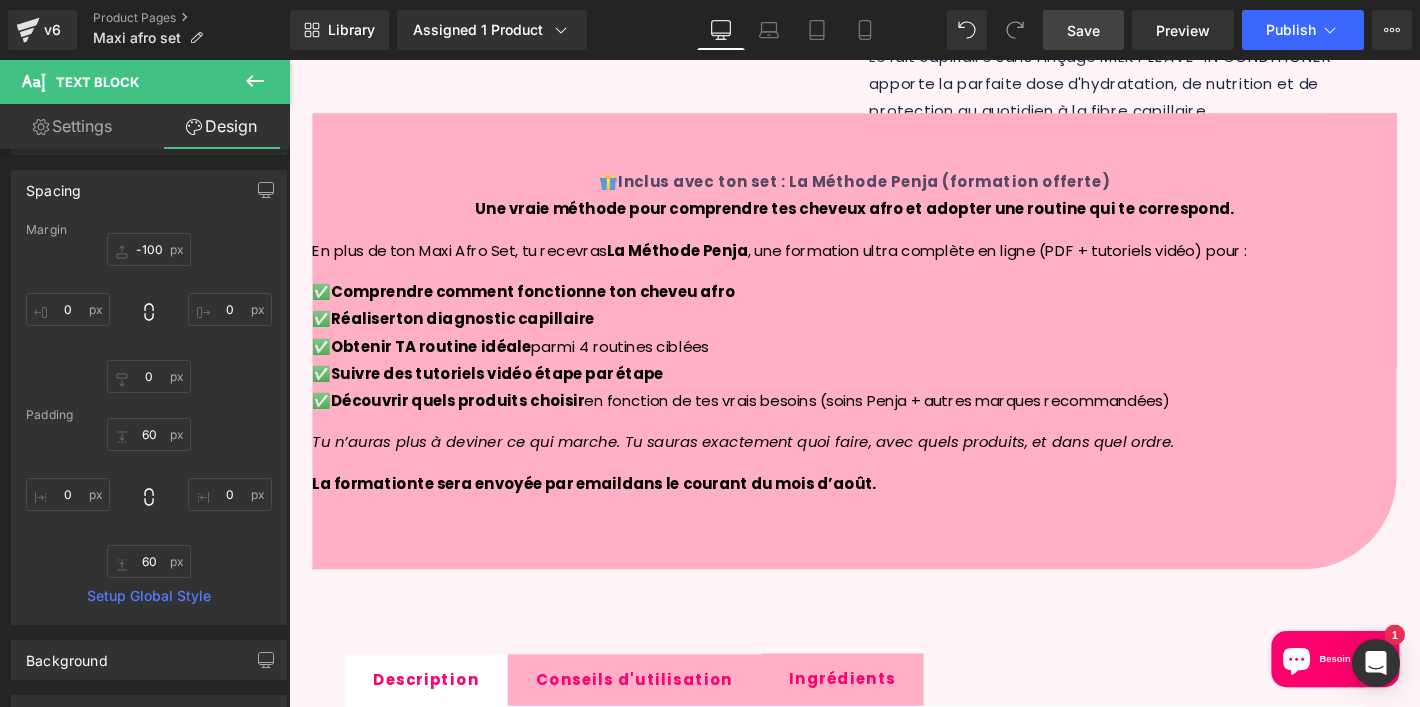 click on "Save" at bounding box center [1083, 30] 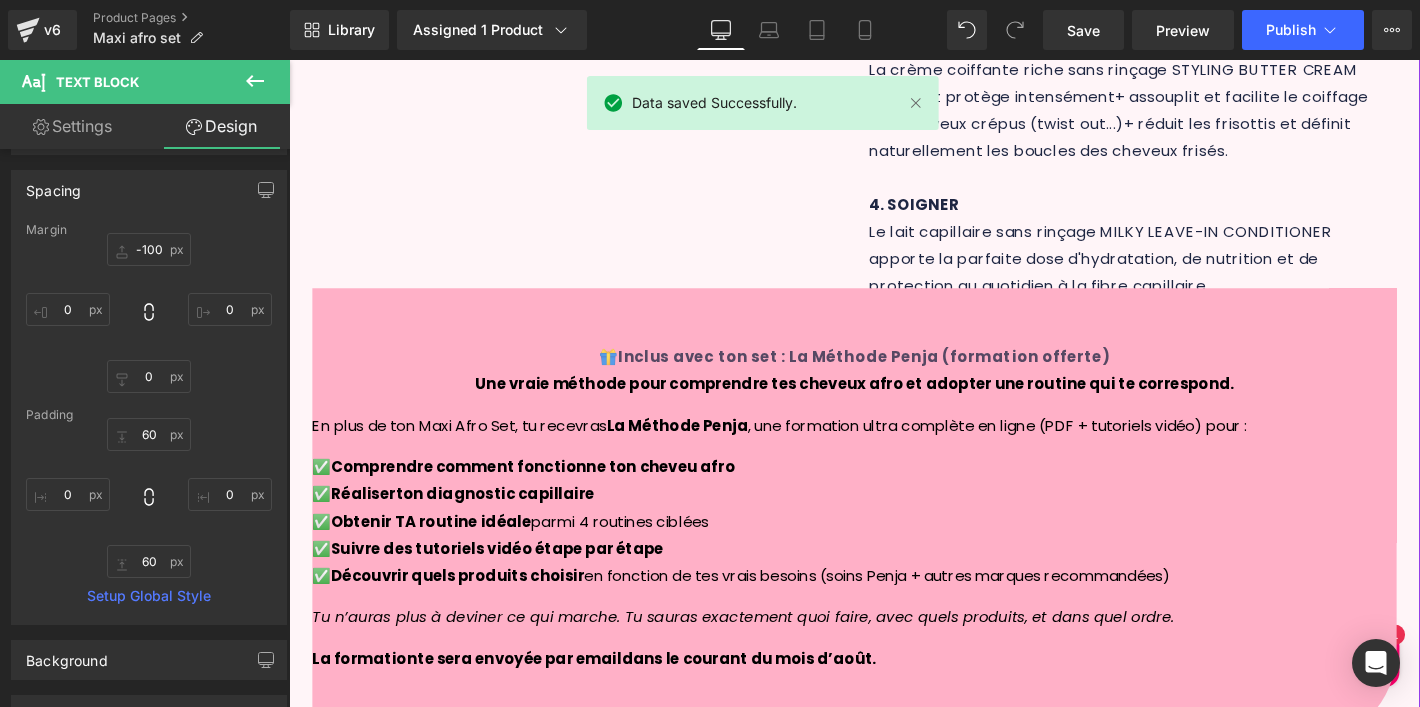scroll, scrollTop: 1074, scrollLeft: 0, axis: vertical 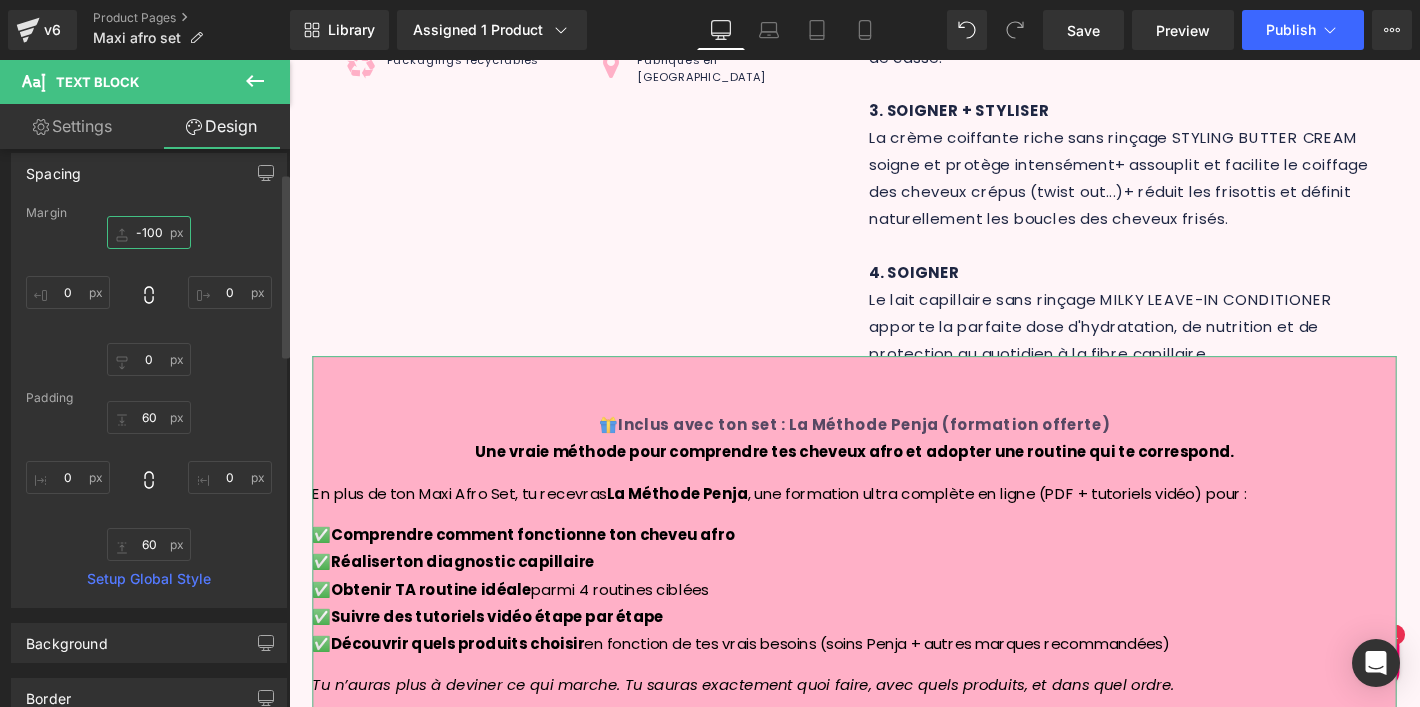 click on "-100" at bounding box center (149, 232) 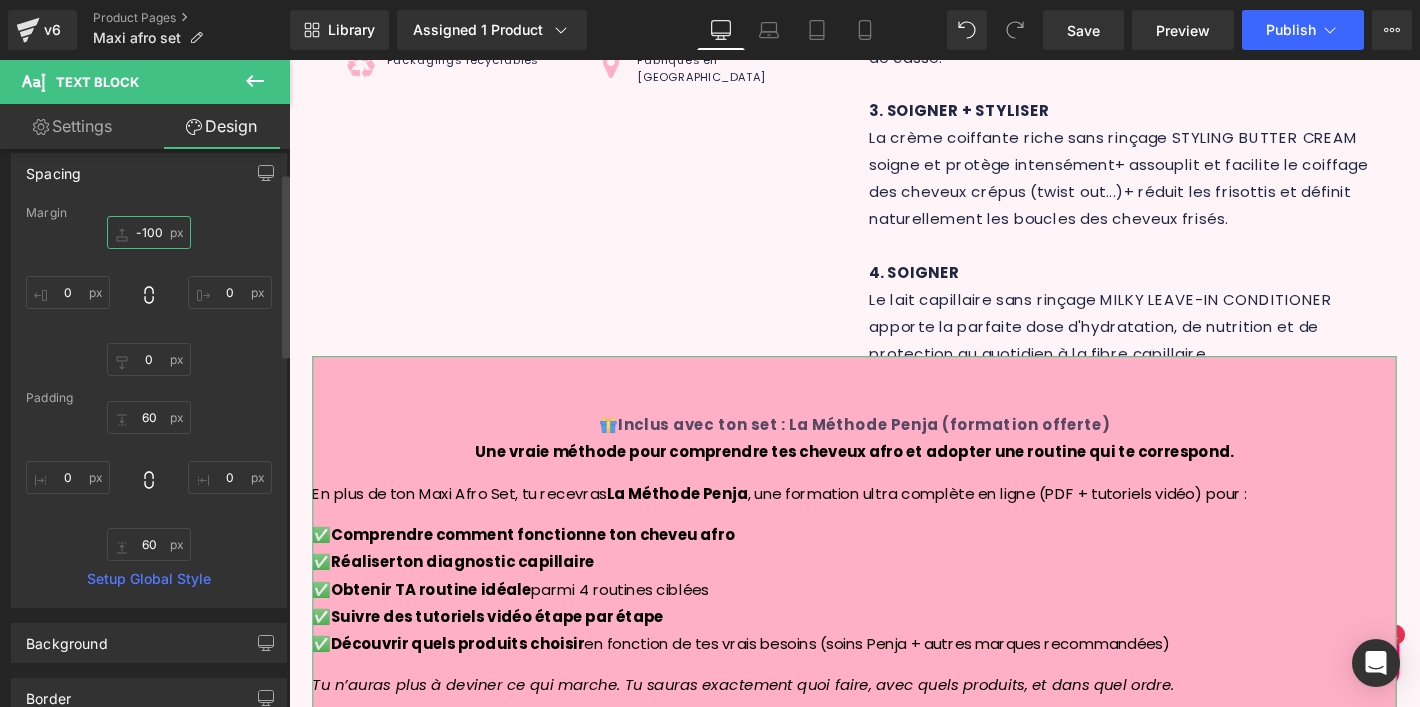 drag, startPoint x: 159, startPoint y: 233, endPoint x: 106, endPoint y: 232, distance: 53.009434 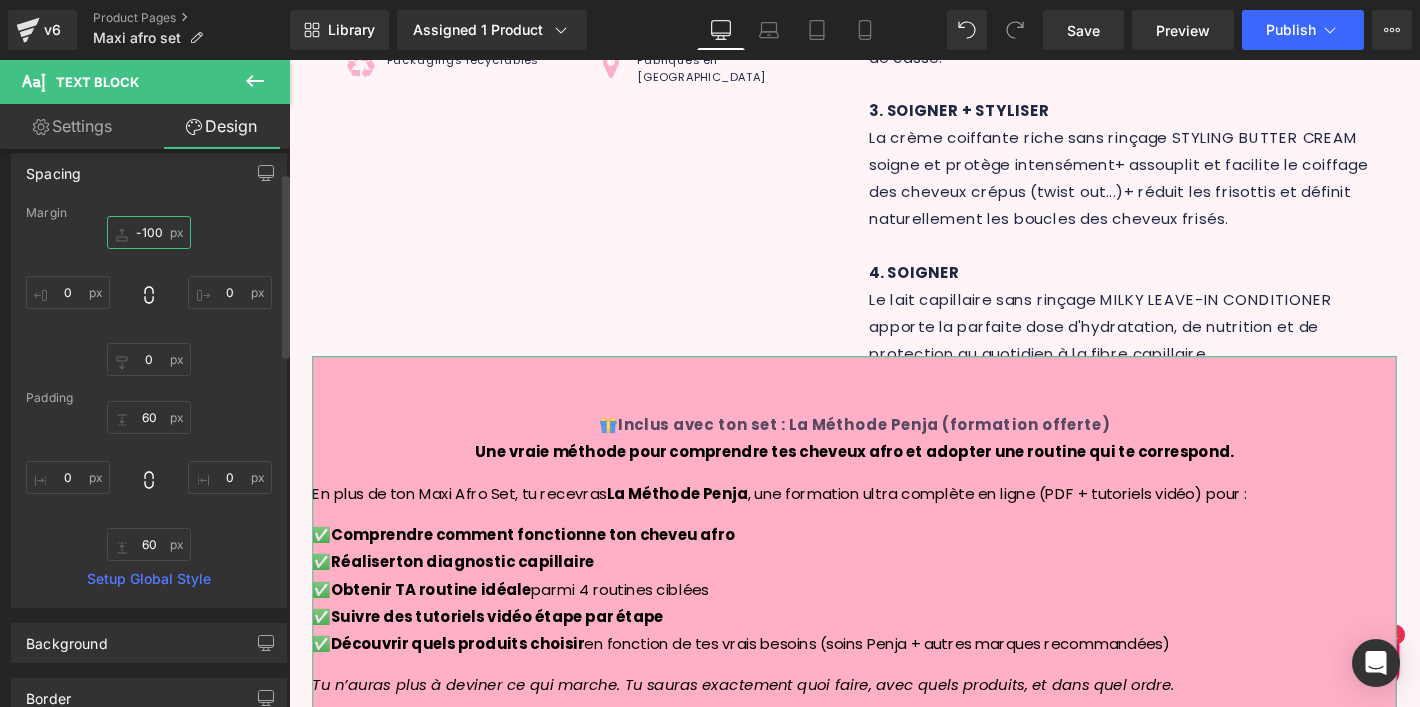 click on "-100" at bounding box center (149, 232) 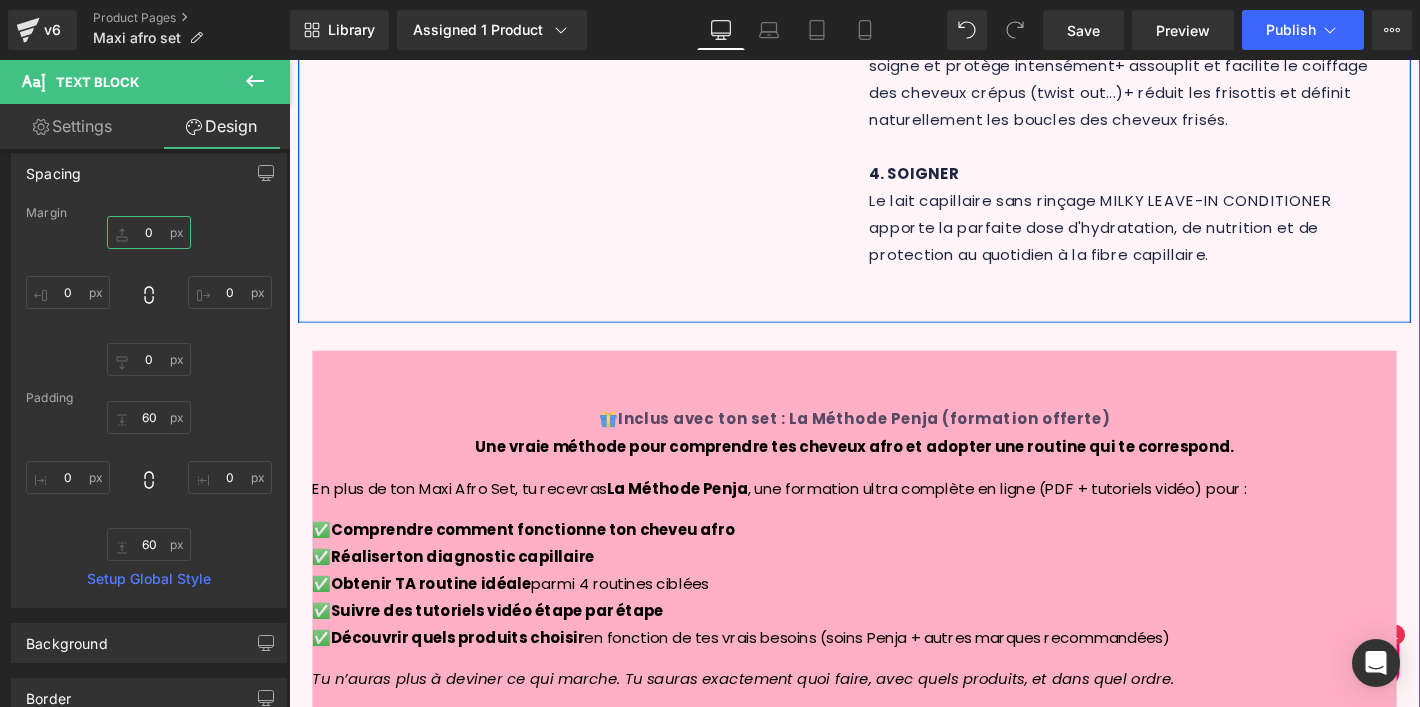 scroll, scrollTop: 1182, scrollLeft: 0, axis: vertical 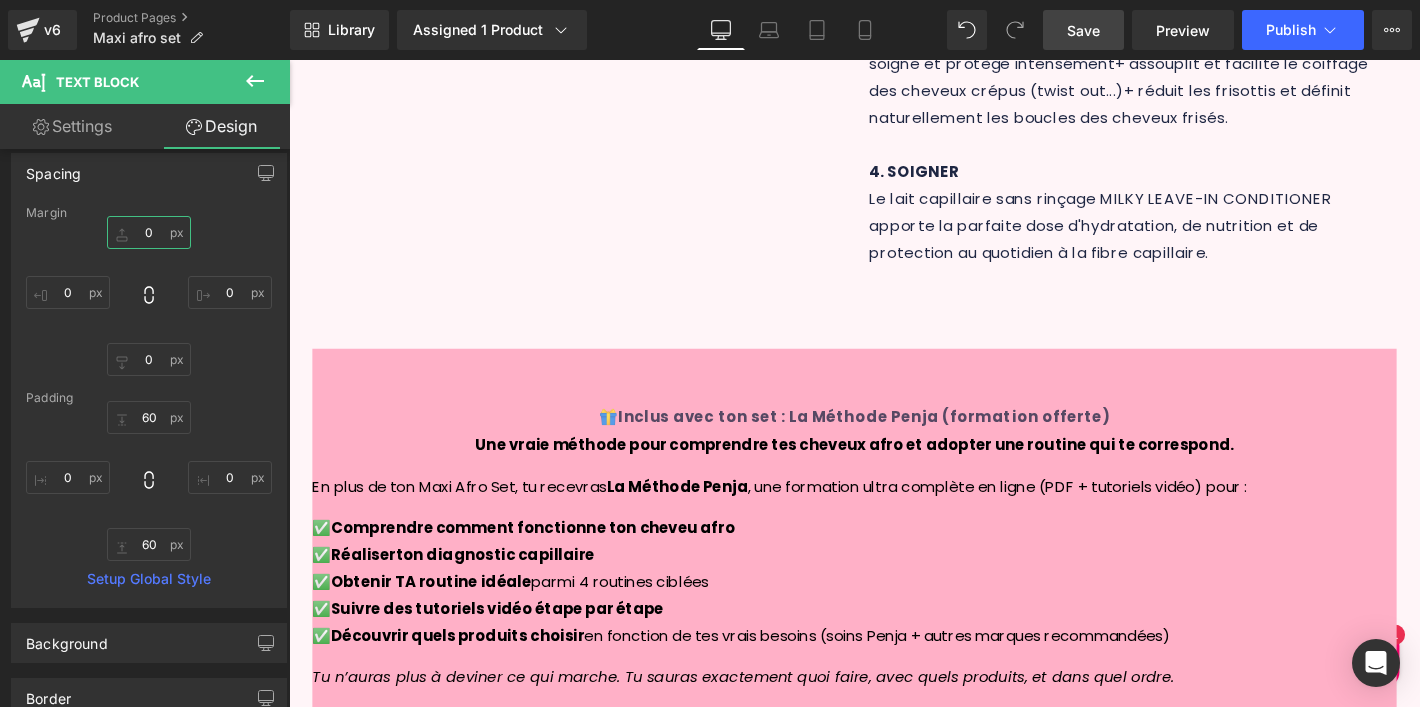 type 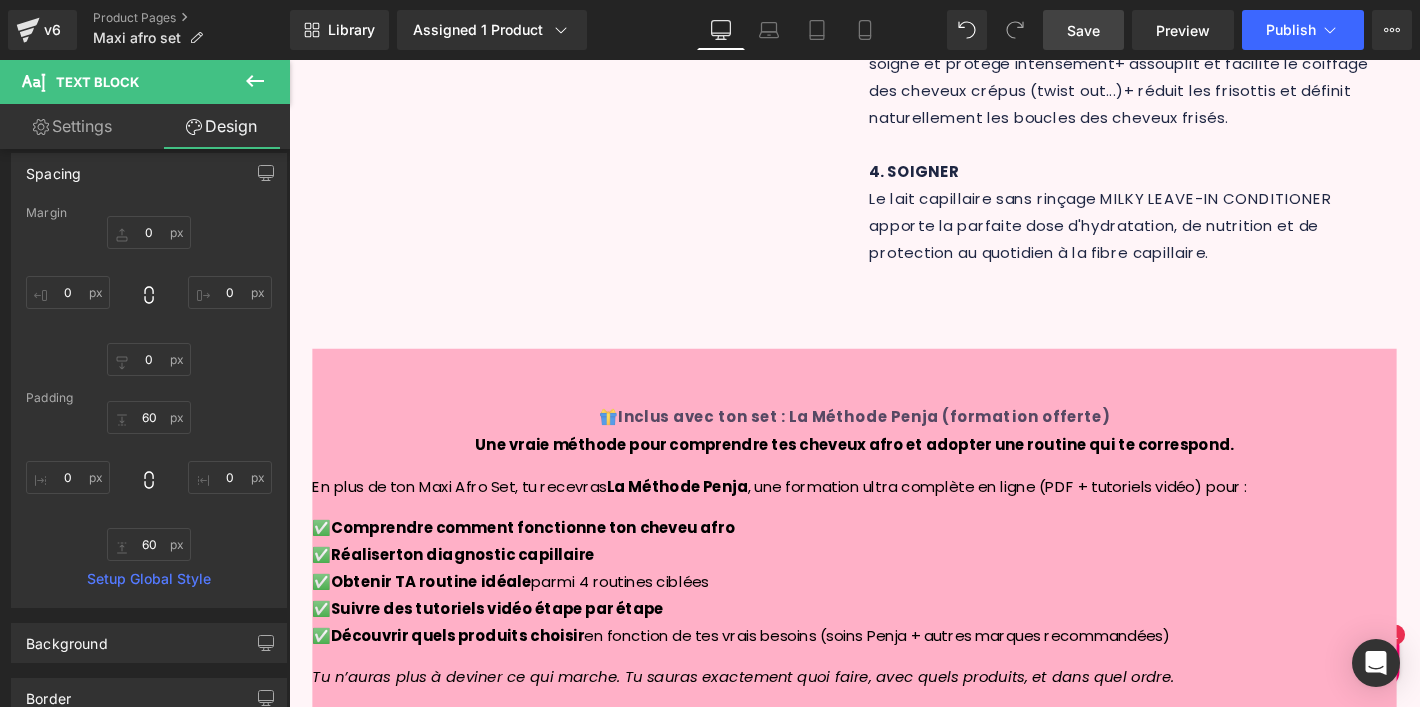 click on "Save" at bounding box center [1083, 30] 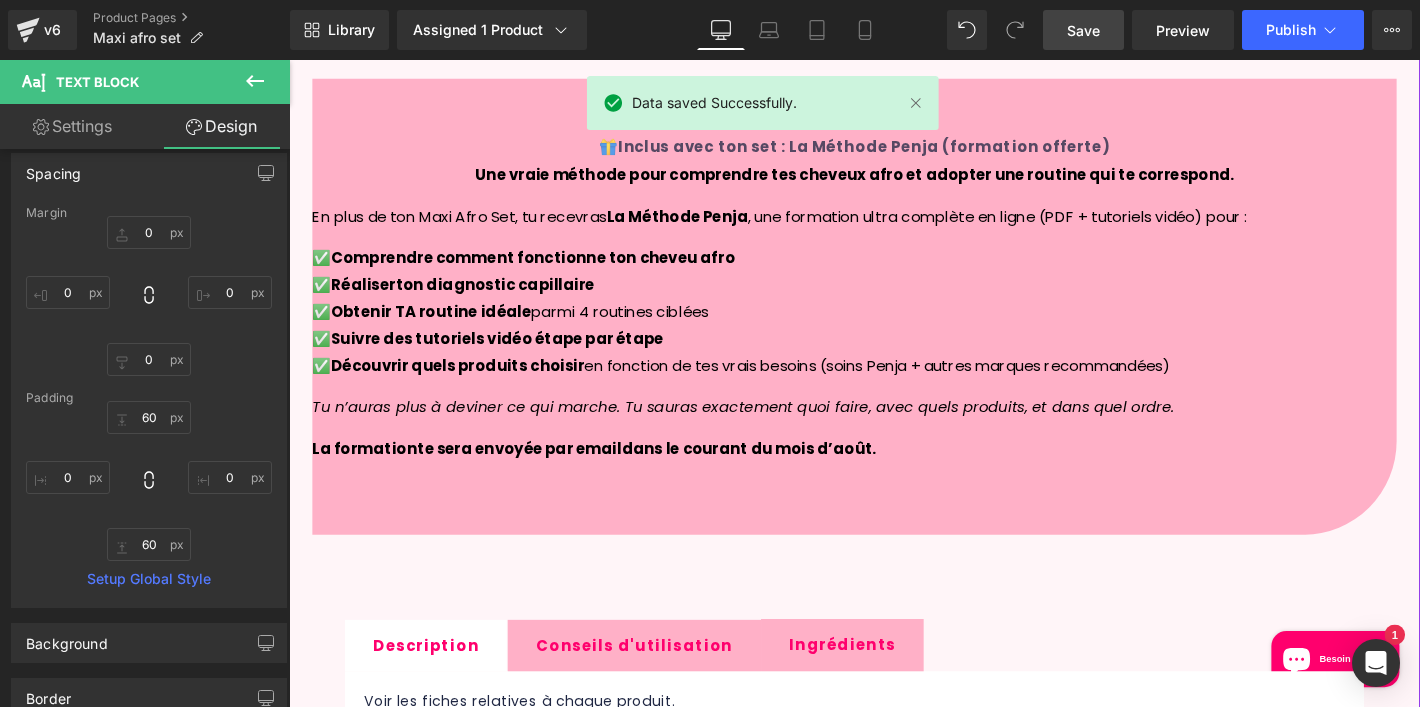 scroll, scrollTop: 1472, scrollLeft: 0, axis: vertical 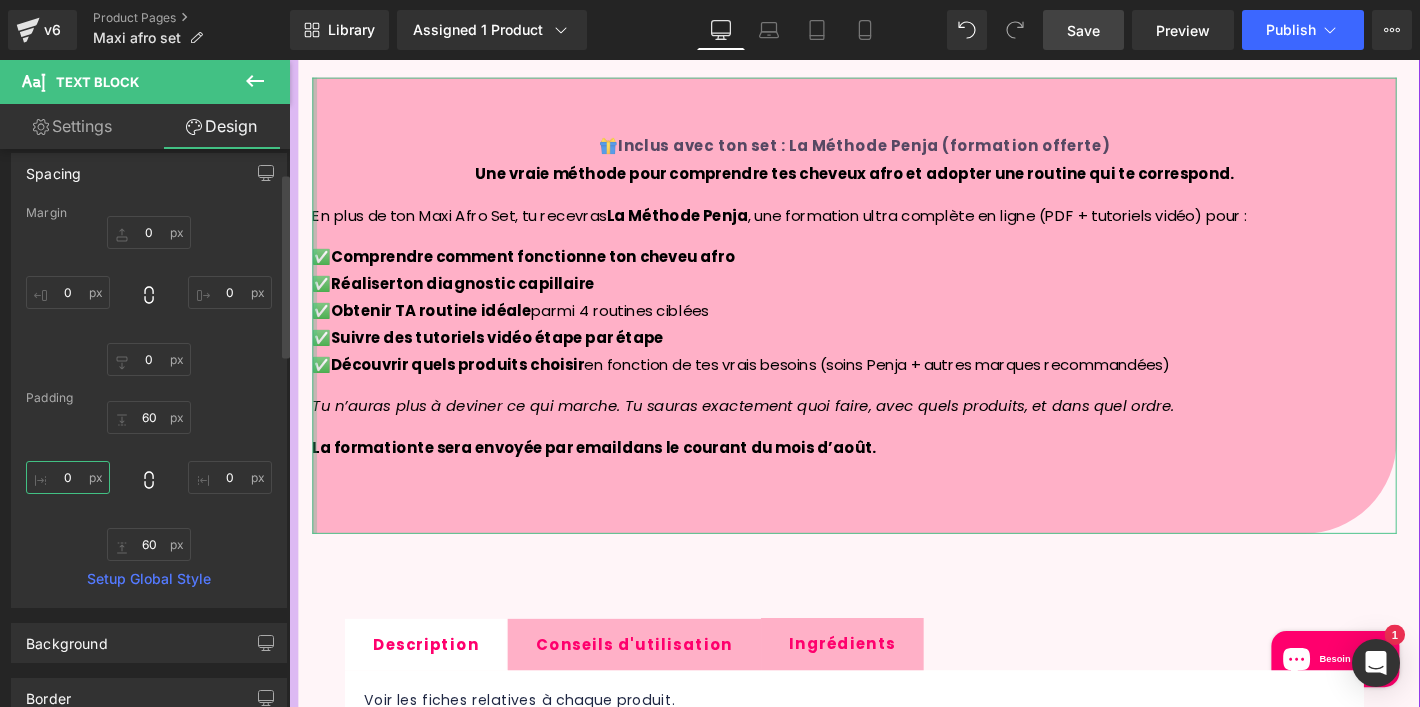 click on "0" at bounding box center (68, 477) 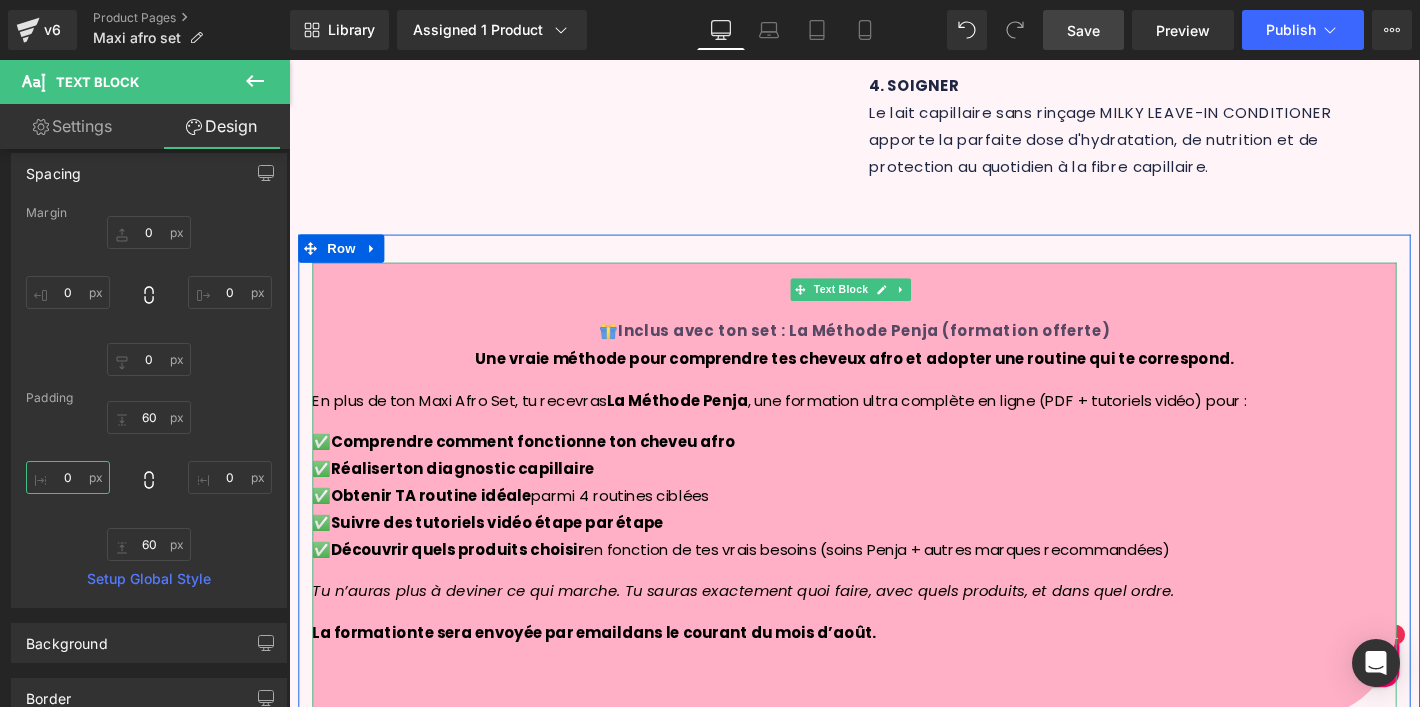 scroll, scrollTop: 1246, scrollLeft: 0, axis: vertical 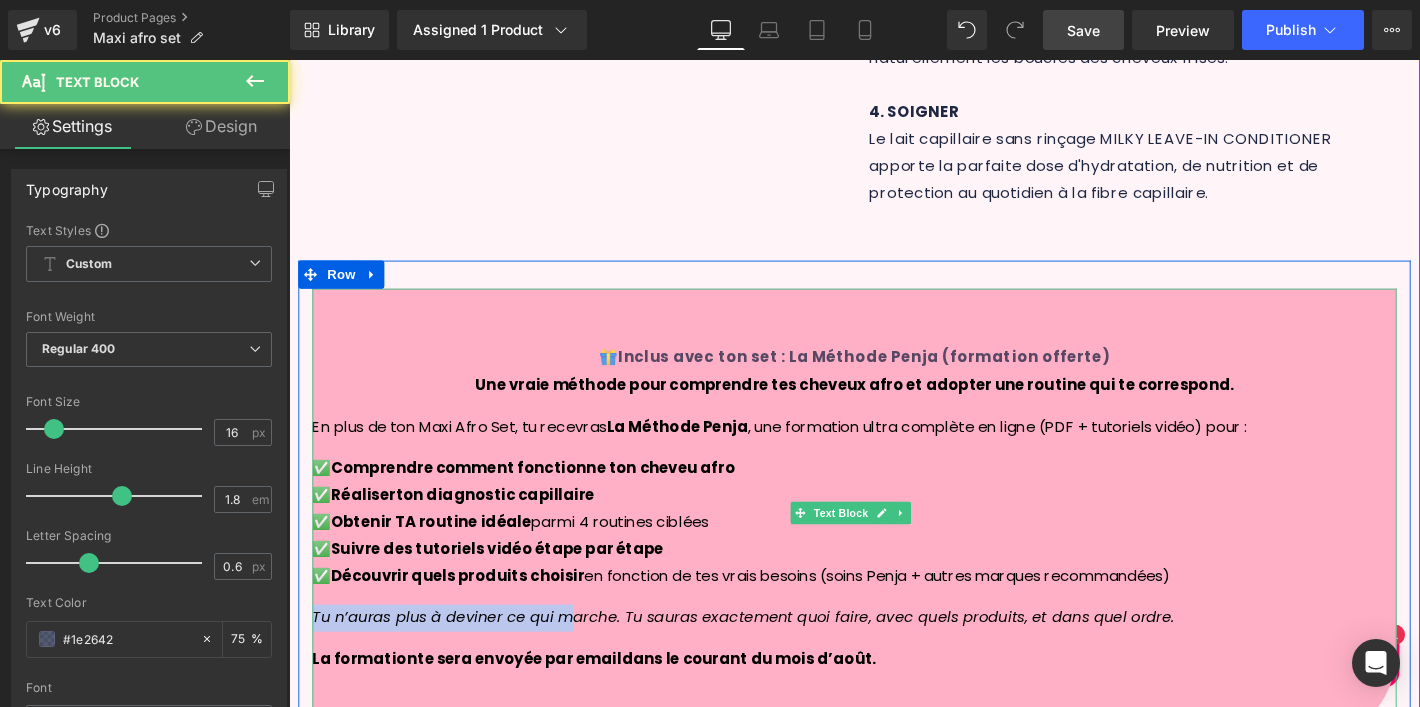 click on "Une vraie méthode pour comprendre tes cheveux afro et adopter une routine qui te correspond. En plus de ton Maxi Afro Set, tu recevras  La Méthode Penja , une formation ultra complète en ligne (PDF + tutoriels vidéo) pour : ✅  Comprendre comment fonctionne ton cheveu afro ✅  Réaliser  ton diagnostic capillaire ✅  Obtenir TA routine idéale  parmi 4 routines ciblées ✅  Suivre des tutoriels vidéo étape par étape ✅  Découvrir quels produits choisir  en fonction de tes vrais besoins (soins Penja + autres marques recommandées) Tu n’auras plus à deviner ce qui marche. Tu sauras exactement quoi faire, avec quels produits, et dans quel ordre. L a f ormatio n  te sera envoyée par email  dans le courant du mois d’août." at bounding box center [894, 555] 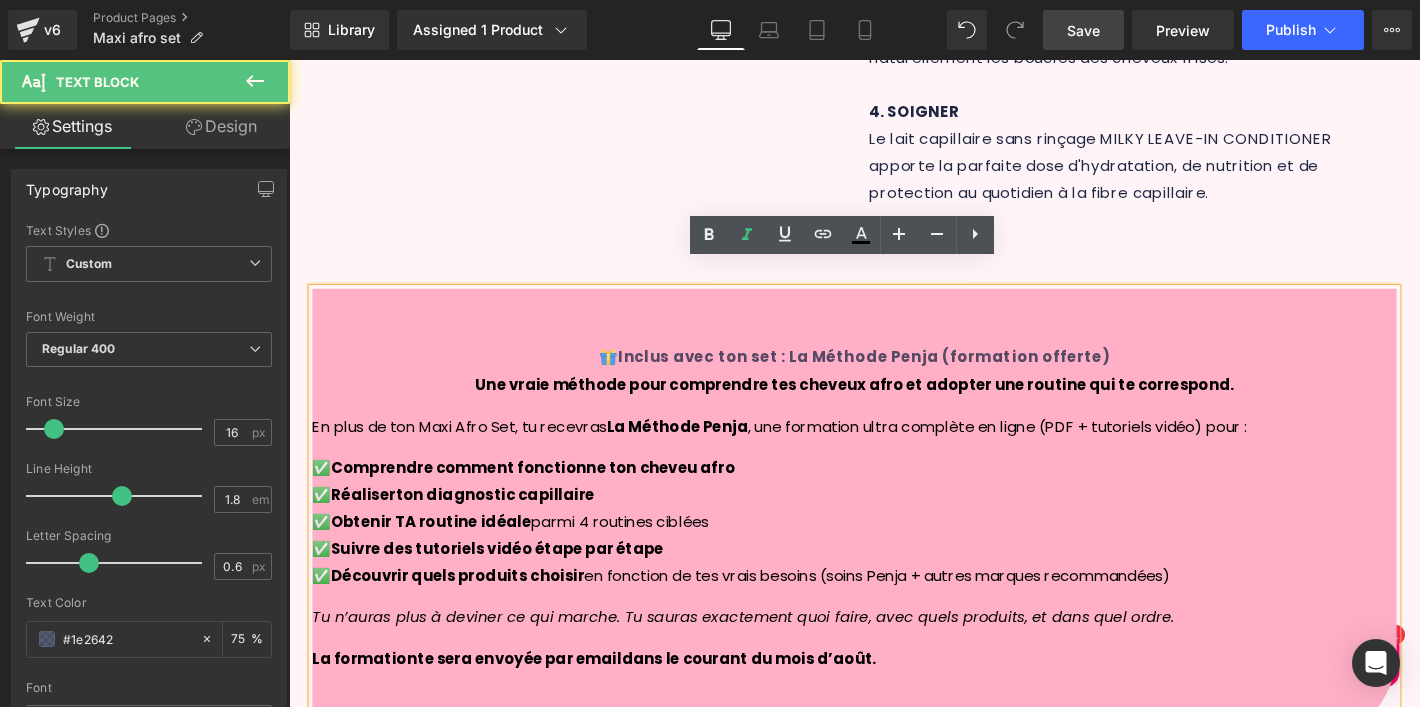 click on "🎁  Inclus avec ton set : La Méthode Penja (formation offerte)" at bounding box center [894, 378] 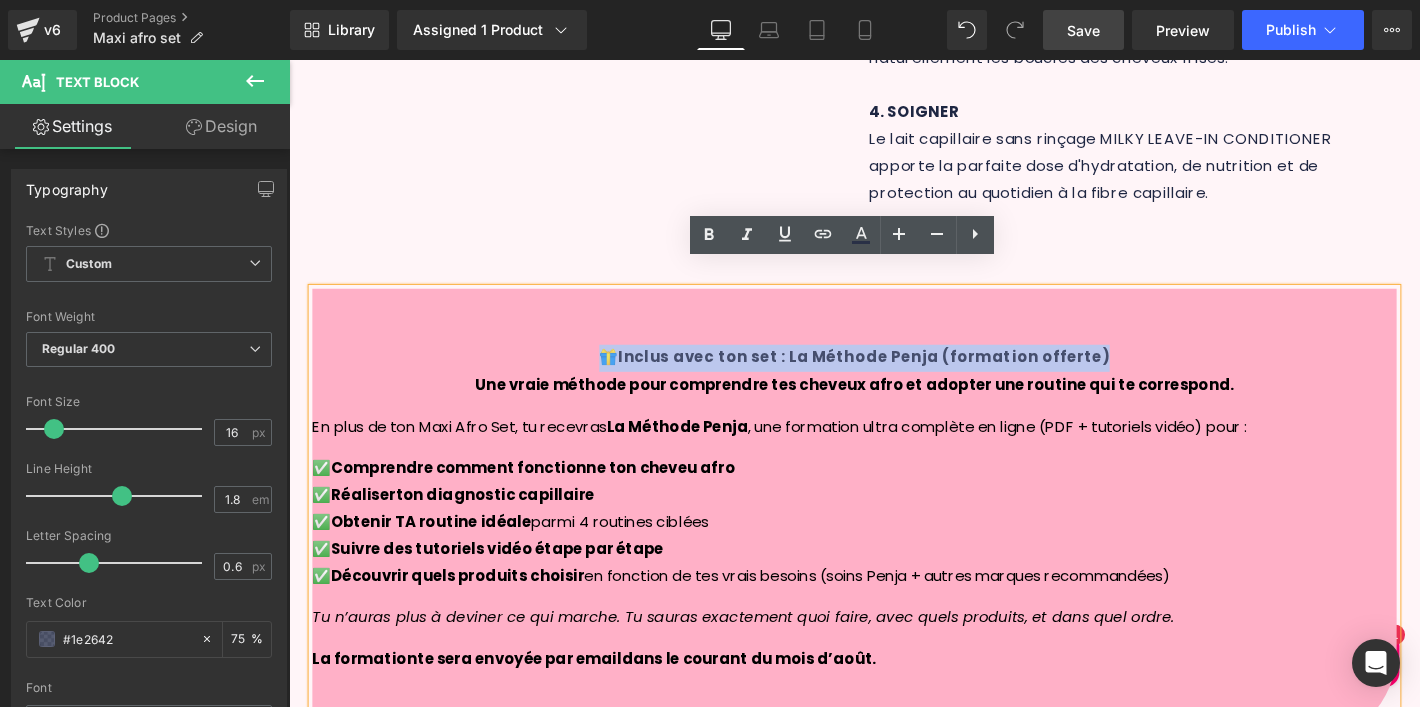 drag, startPoint x: 605, startPoint y: 351, endPoint x: 1172, endPoint y: 346, distance: 567.02203 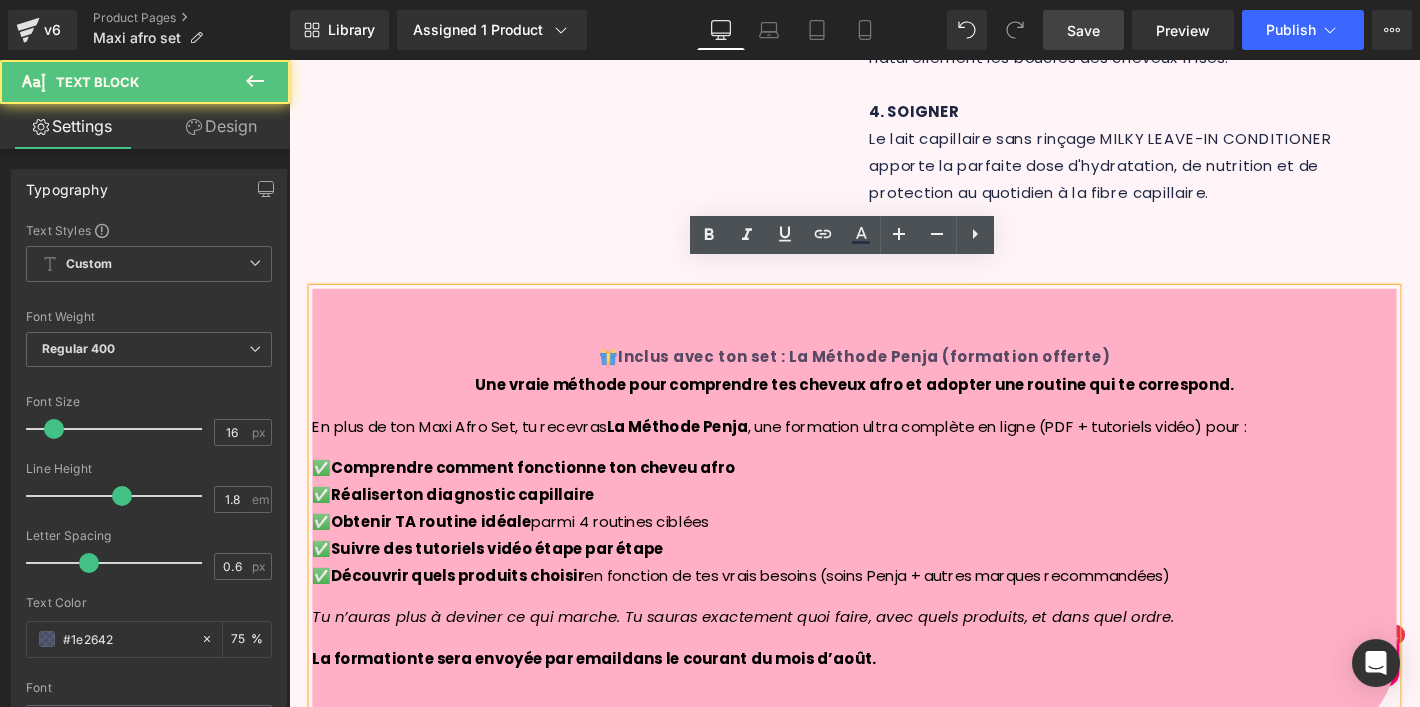 click on "✅  Comprendre comment fonctionne ton cheveu afro ✅  Réaliser  ton diagnostic capillaire ✅  Obtenir TA routine idéale  parmi 4 routines ciblées ✅  Suivre des tutoriels vidéo étape par étape ✅  Découvrir quels produits choisir  en fonction de tes vrais besoins (soins Penja + autres marques recommandées)" at bounding box center [894, 555] 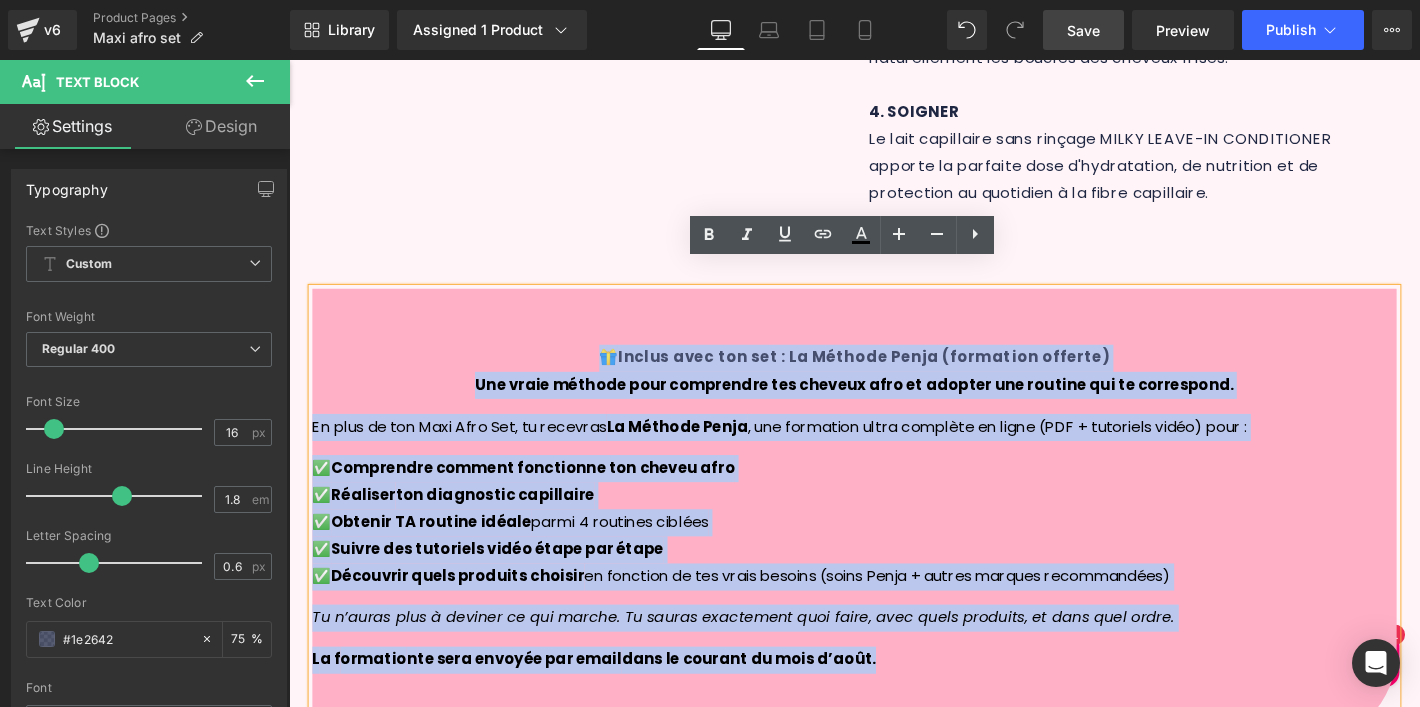 drag, startPoint x: 937, startPoint y: 679, endPoint x: 586, endPoint y: 355, distance: 477.67877 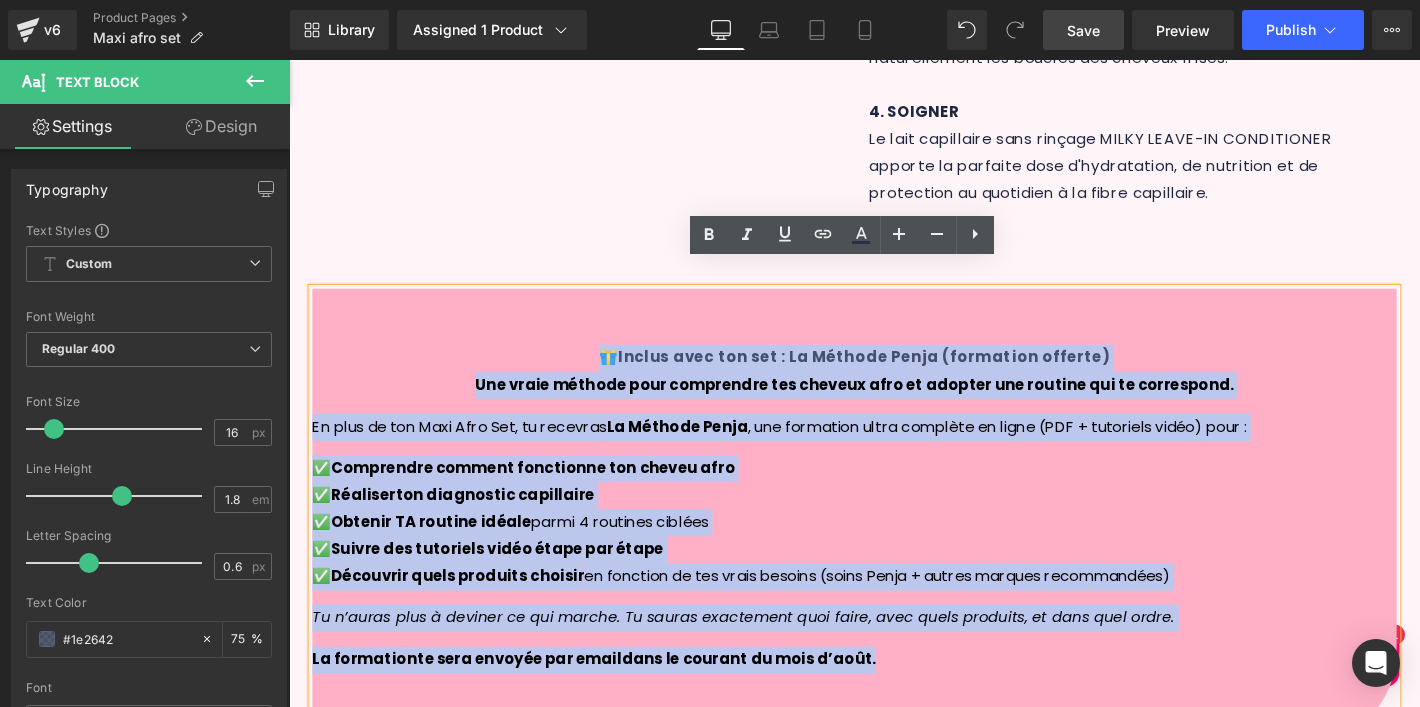 type 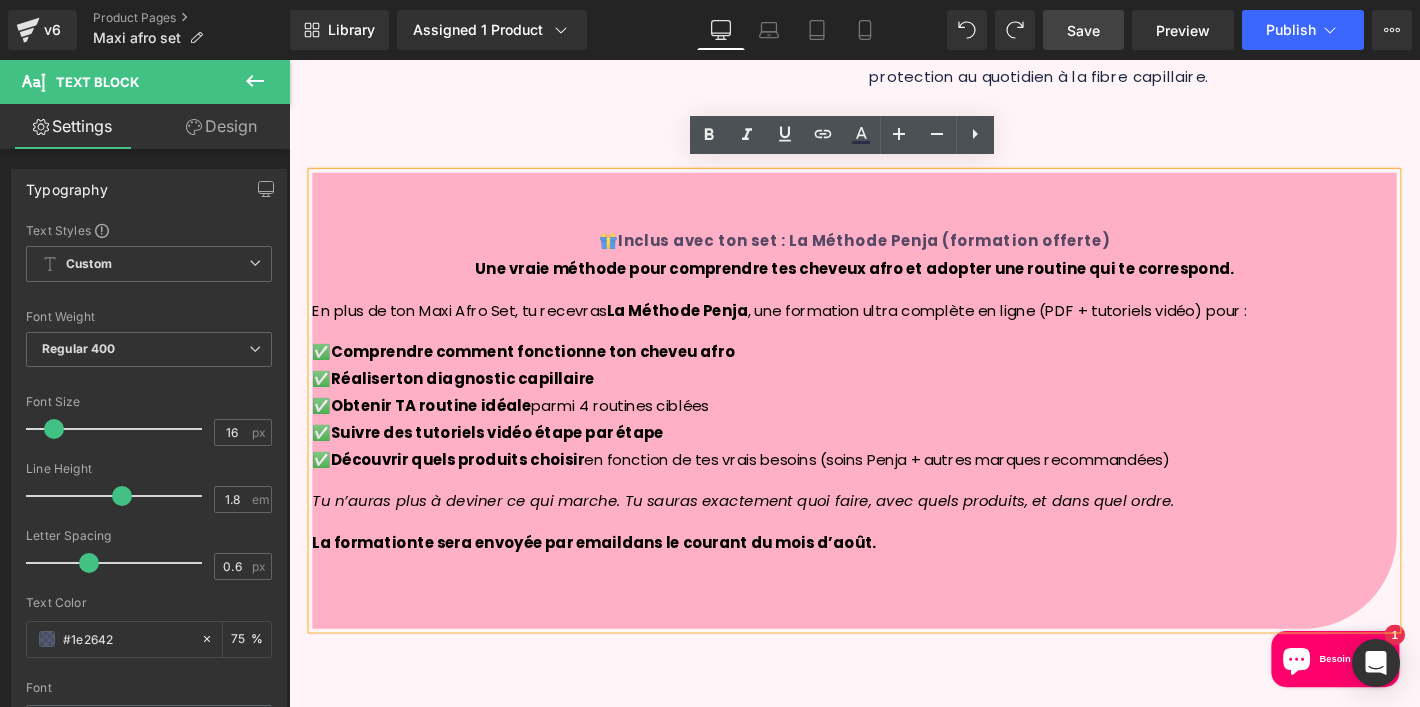 scroll, scrollTop: 1373, scrollLeft: 0, axis: vertical 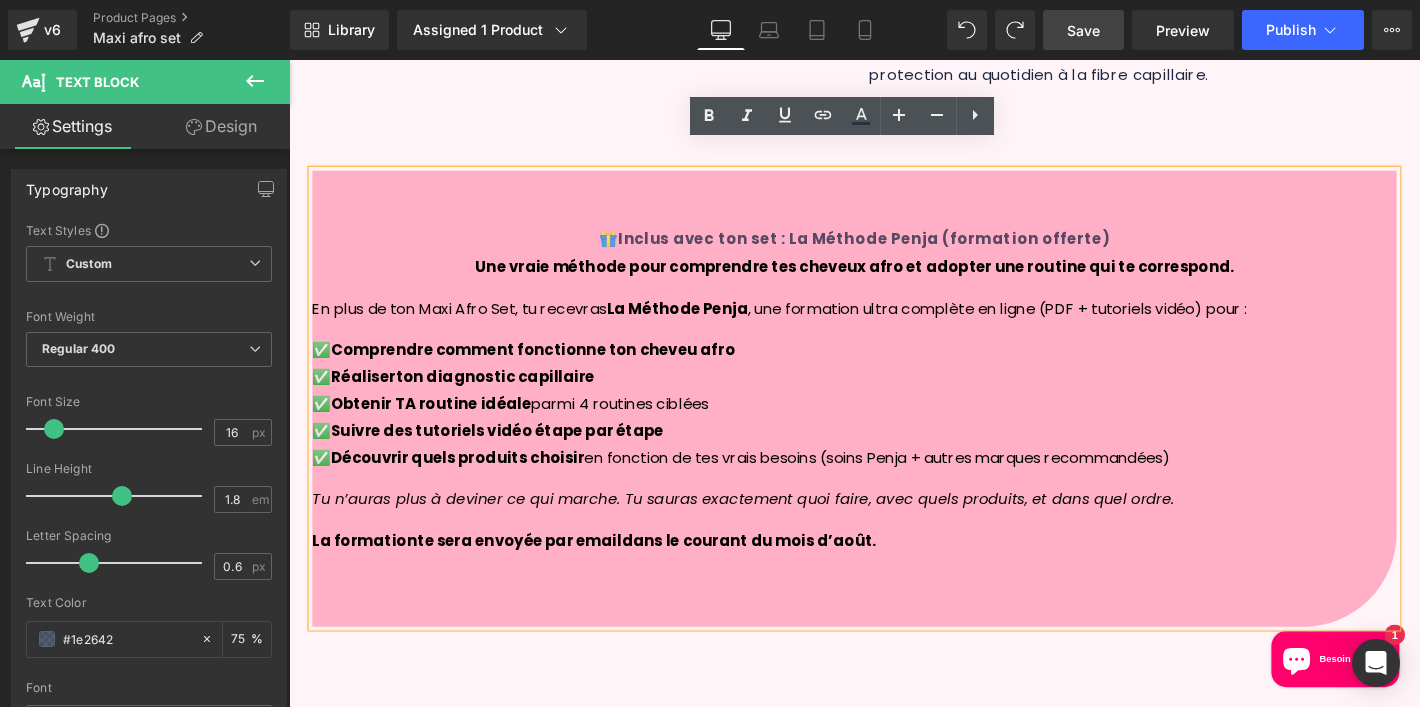 click on "Une vraie méthode pour comprendre tes cheveux afro et adopter une routine qui te correspond. En plus de ton Maxi Afro Set, tu recevras  La Méthode Penja , une formation ultra complète en ligne (PDF + tutoriels vidéo) pour : ✅  Comprendre comment fonctionne ton cheveu afro ✅  Réaliser  ton diagnostic capillaire ✅  Obtenir TA routine idéale  parmi 4 routines ciblées ✅  Suivre des tutoriels vidéo étape par étape ✅  Découvrir quels produits choisir  en fonction de tes vrais besoins (soins Penja + autres marques recommandées) Tu n’auras plus à deviner ce qui marche. Tu sauras exactement quoi faire, avec quels produits, et dans quel ordre. L a f ormatio n  te sera envoyée par email  dans le courant du mois d’août." at bounding box center (894, 428) 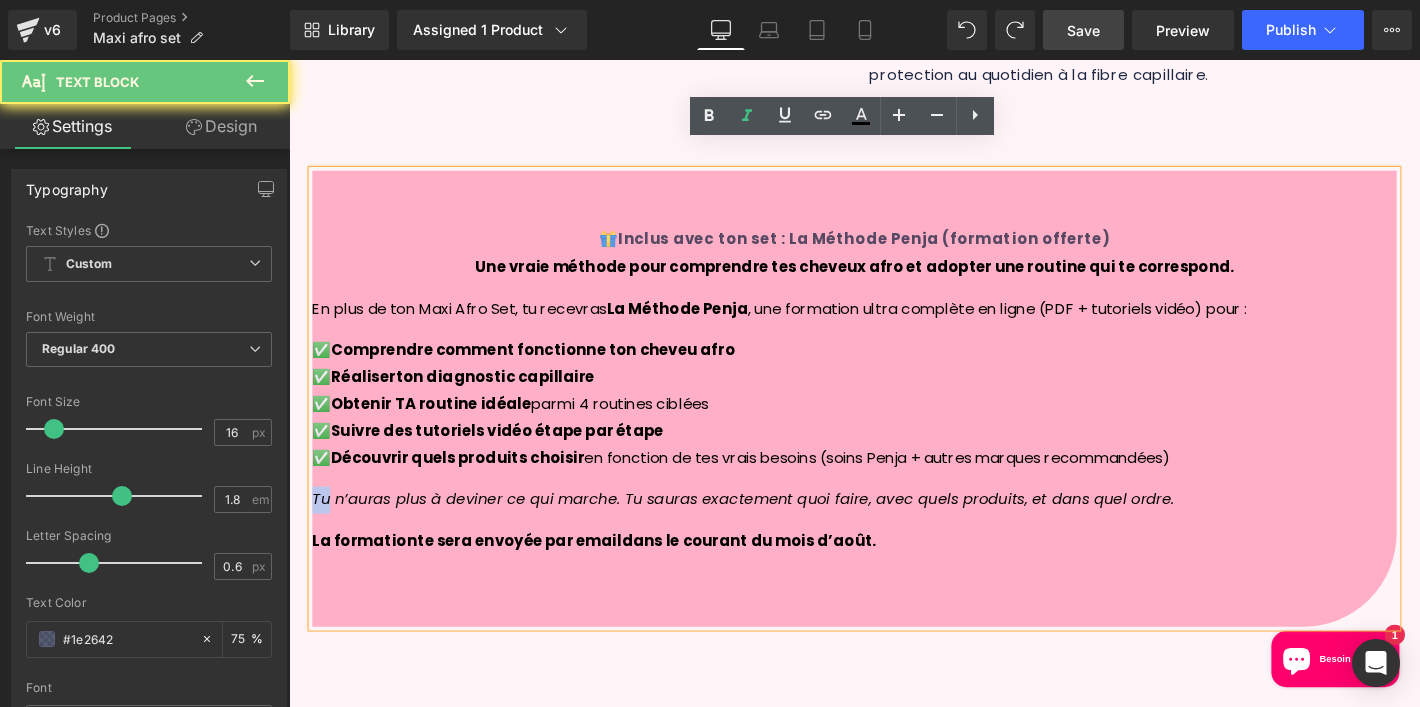 click on "Une vraie méthode pour comprendre tes cheveux afro et adopter une routine qui te correspond. En plus de ton Maxi Afro Set, tu recevras  La Méthode Penja , une formation ultra complète en ligne (PDF + tutoriels vidéo) pour : ✅  Comprendre comment fonctionne ton cheveu afro ✅  Réaliser  ton diagnostic capillaire ✅  Obtenir TA routine idéale  parmi 4 routines ciblées ✅  Suivre des tutoriels vidéo étape par étape ✅  Découvrir quels produits choisir  en fonction de tes vrais besoins (soins Penja + autres marques recommandées) Tu n’auras plus à deviner ce qui marche. Tu sauras exactement quoi faire, avec quels produits, et dans quel ordre. L a f ormatio n  te sera envoyée par email  dans le courant du mois d’août." at bounding box center [894, 428] 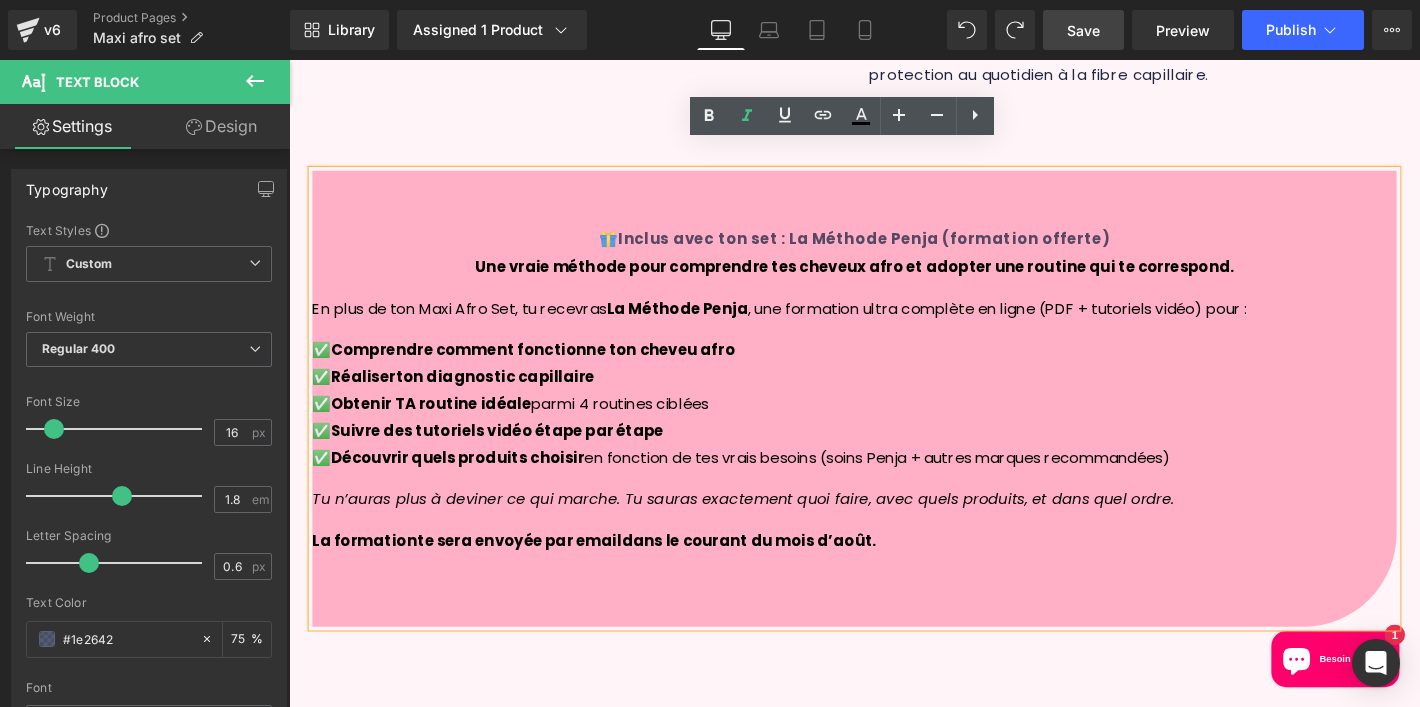 click on "🎁  Inclus avec ton set : La Méthode Penja (formation offerte) Une vraie méthode pour comprendre tes cheveux afro et adopter une routine qui te correspond. En plus de ton Maxi Afro Set, tu recevras  La Méthode Penja , une formation ultra complète en ligne (PDF + tutoriels vidéo) pour : ✅  Comprendre comment fonctionne ton cheveu afro ✅  Réaliser  ton diagnostic capillaire ✅  Obtenir TA routine idéale  parmi 4 routines ciblées ✅  Suivre des tutoriels vidéo étape par étape ✅  Découvrir quels produits choisir  en fonction de tes vrais besoins (soins Penja + autres marques recommandées) Tu n’auras plus à deviner ce qui marche. Tu sauras exactement quoi faire, avec quels produits, et dans quel ordre. L a f ormatio n  te sera envoyée par email  dans le courant du mois d’août." at bounding box center [894, 422] 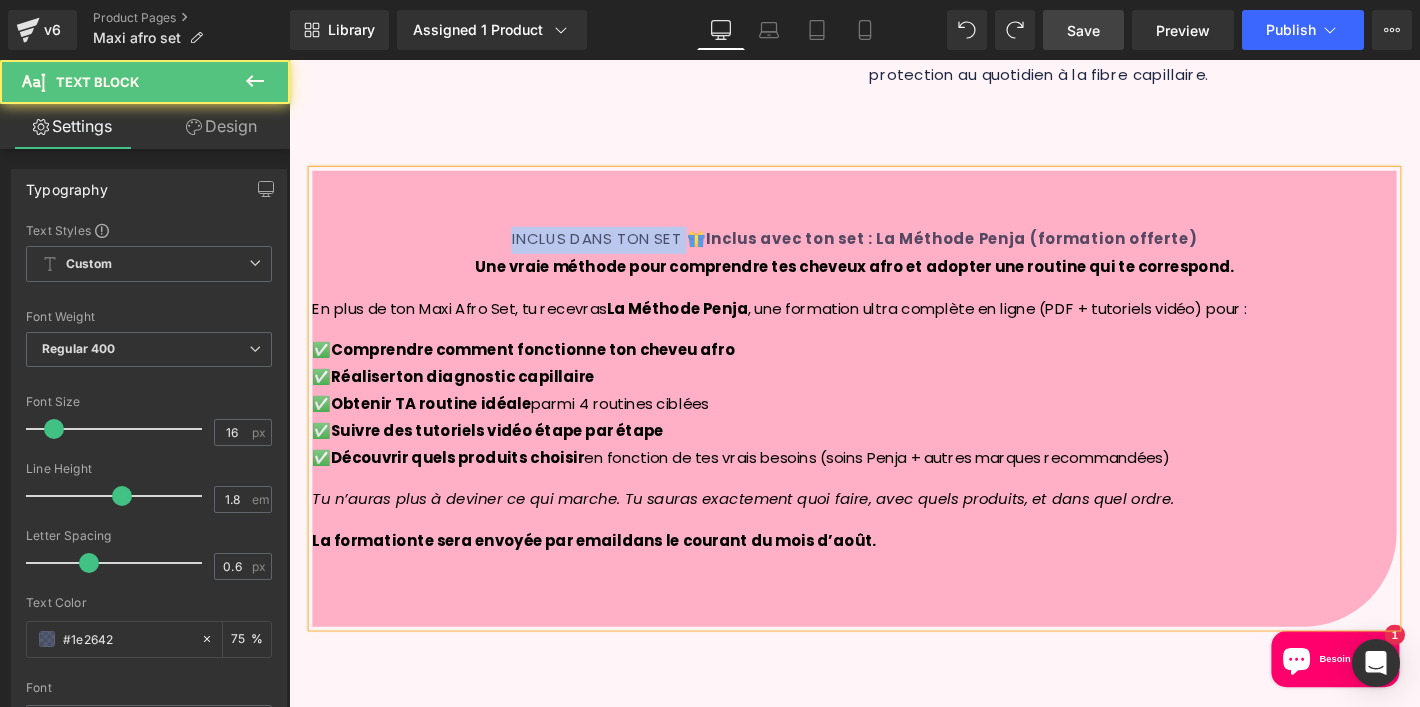 drag, startPoint x: 722, startPoint y: 223, endPoint x: 500, endPoint y: 218, distance: 222.0563 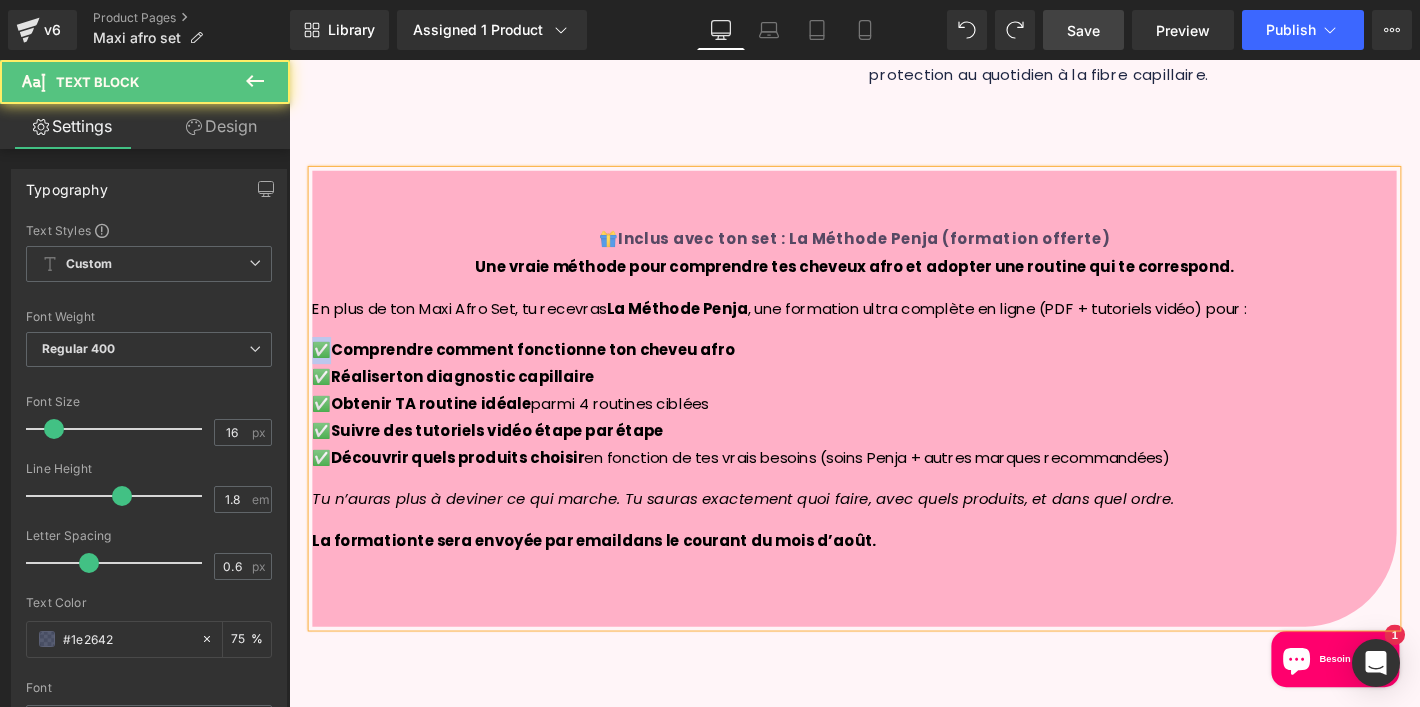drag, startPoint x: 337, startPoint y: 340, endPoint x: 316, endPoint y: 340, distance: 21 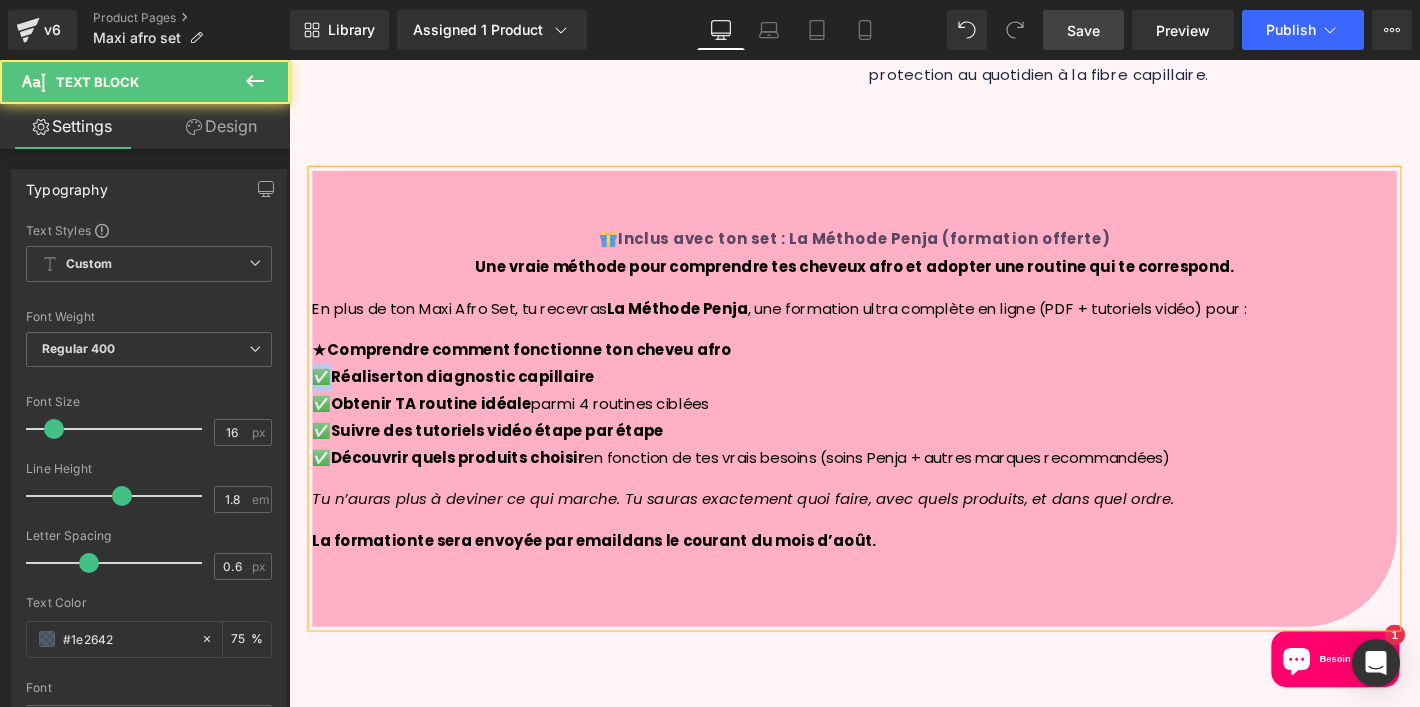 drag, startPoint x: 331, startPoint y: 365, endPoint x: 309, endPoint y: 365, distance: 22 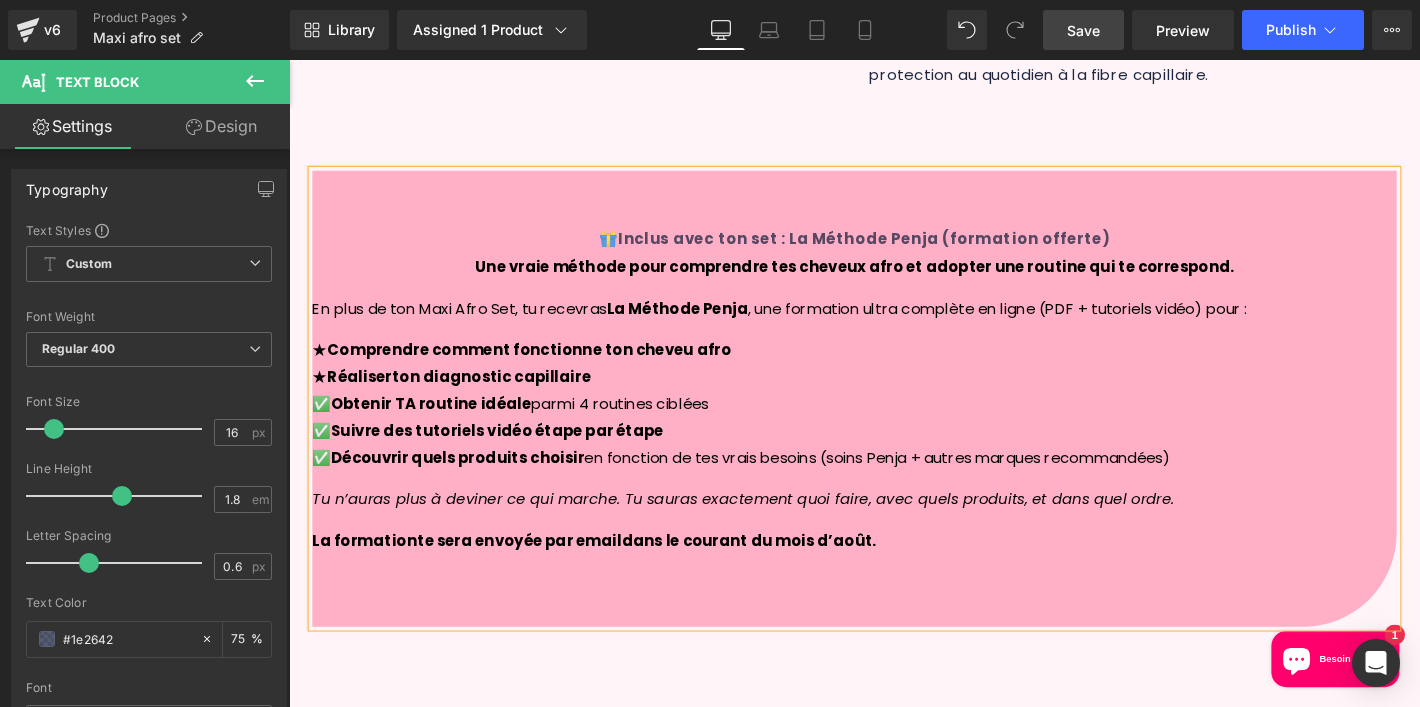click on "★  Comprendre comment fonctionne ton cheveu afro ★  Réaliser  ton diagnostic capillaire ✅  Obtenir TA routine idéale  parmi 4 routines ciblées ✅  Suivre des tutoriels vidéo étape par étape ✅  Découvrir quels produits choisir  en fonction de tes vrais besoins (soins Penja + autres marques recommandées)" at bounding box center [894, 428] 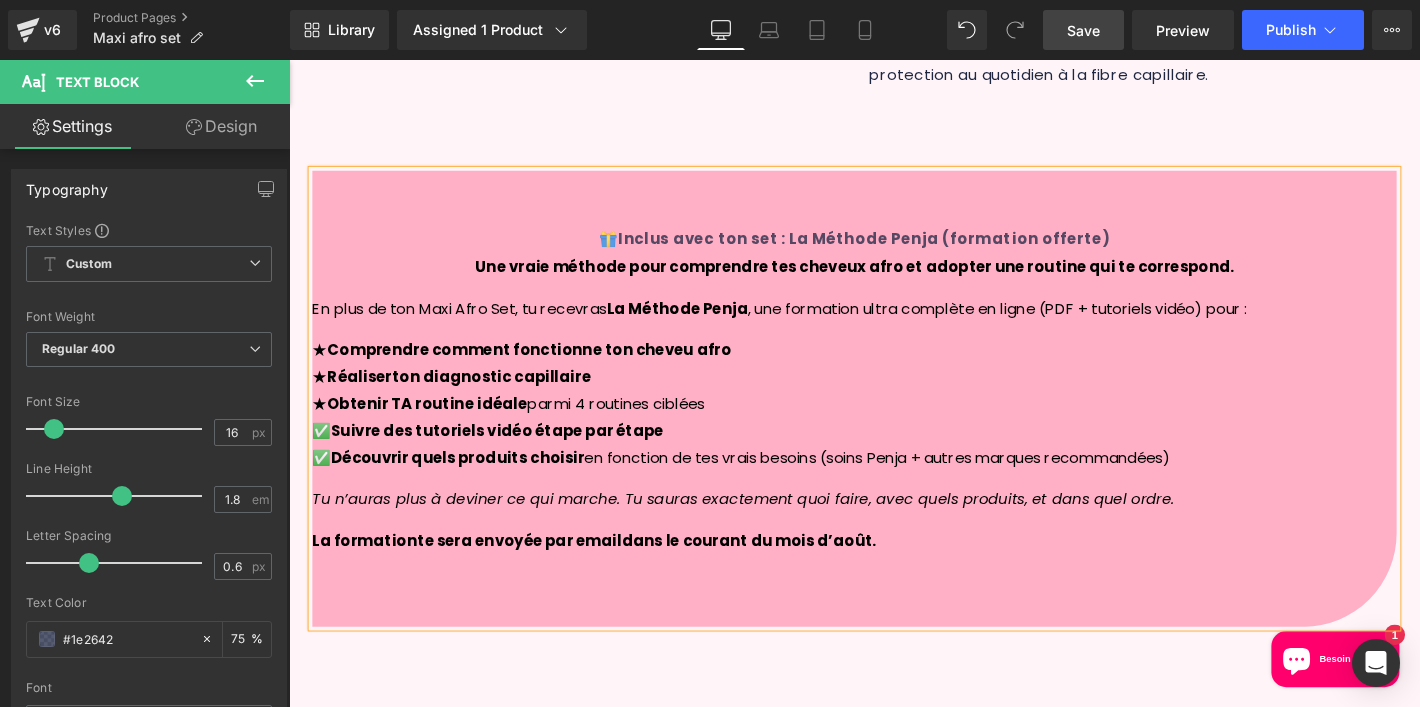 click on "★  Comprendre comment fonctionne ton cheveu afro ★  Réaliser  ton diagnostic capillaire ★  Obtenir TA routine idéale  parmi 4 routines ciblées ✅  Suivre des tutoriels vidéo étape par étape ✅  Découvrir quels produits choisir  en fonction de tes vrais besoins (soins Penja + autres marques recommandées)" at bounding box center [894, 428] 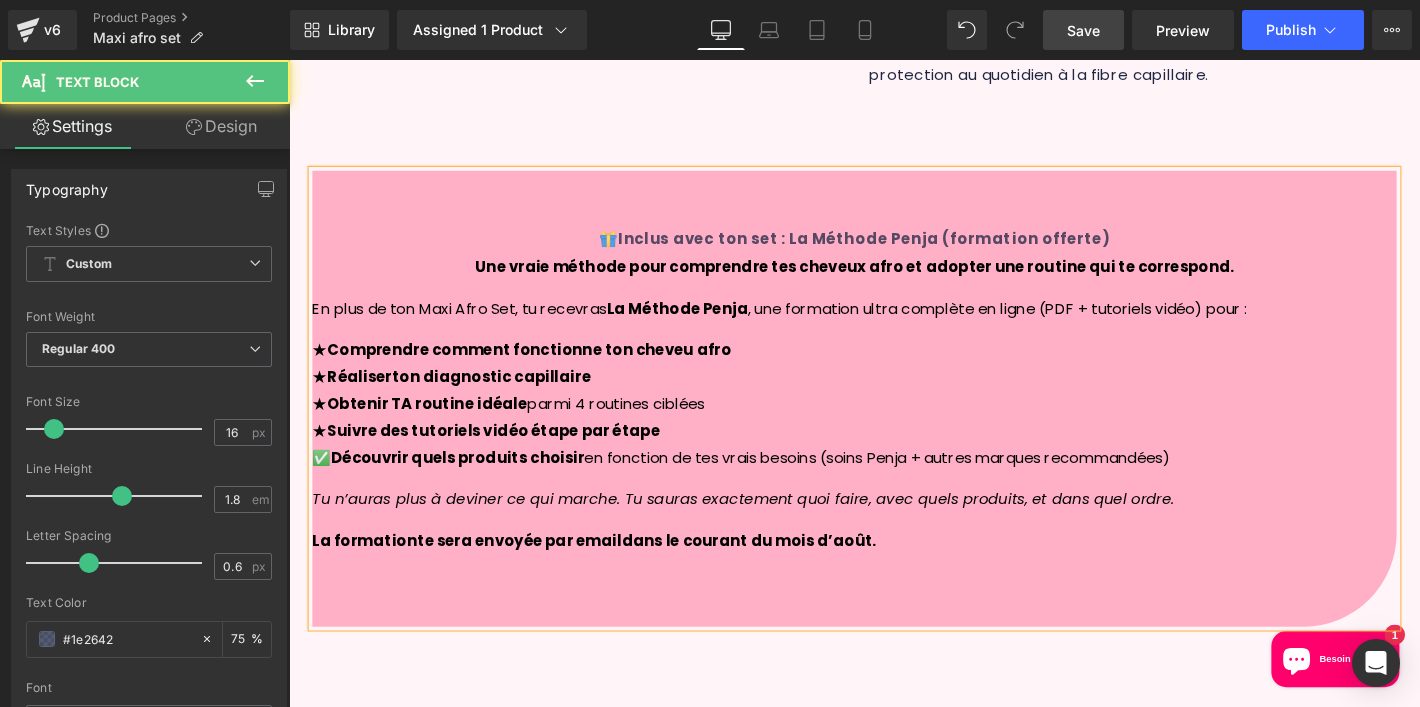 click on "★  Comprendre comment fonctionne ton cheveu afro ★  Réaliser  ton diagnostic capillaire ★  Obtenir TA routine idéale  parmi 4 routines ciblées ★  Suivre des tutoriels vidéo étape par étape ✅  Découvrir quels produits choisir  en fonction de tes vrais besoins (soins Penja + autres marques recommandées)" at bounding box center (894, 428) 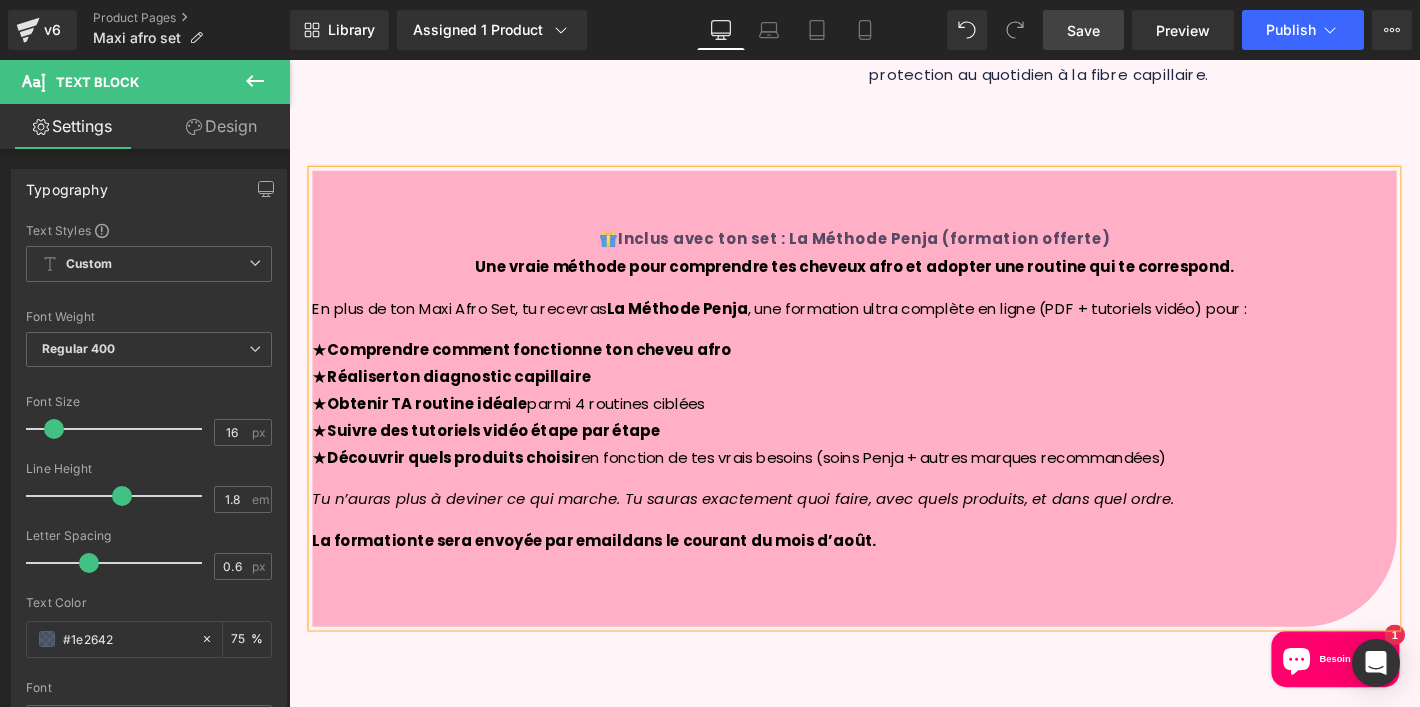 click on "Save" at bounding box center (1083, 30) 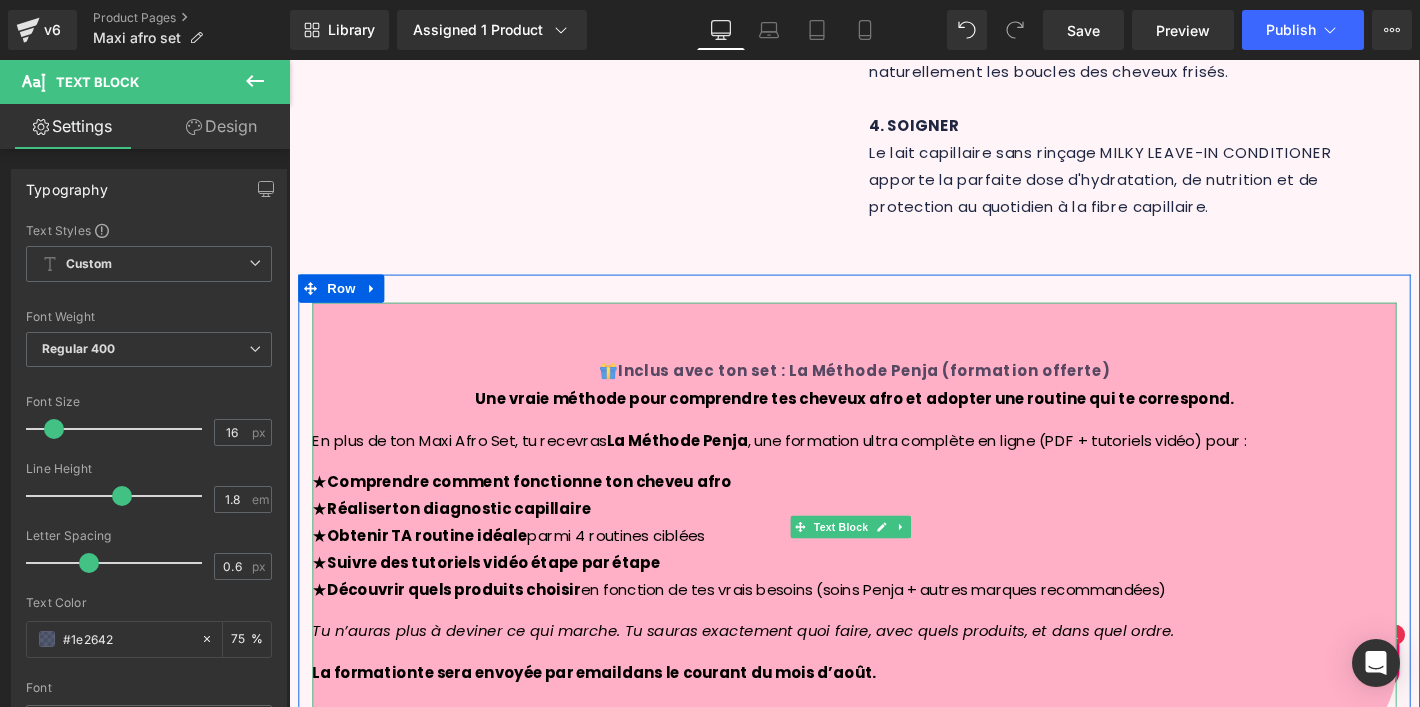 scroll, scrollTop: 1327, scrollLeft: 0, axis: vertical 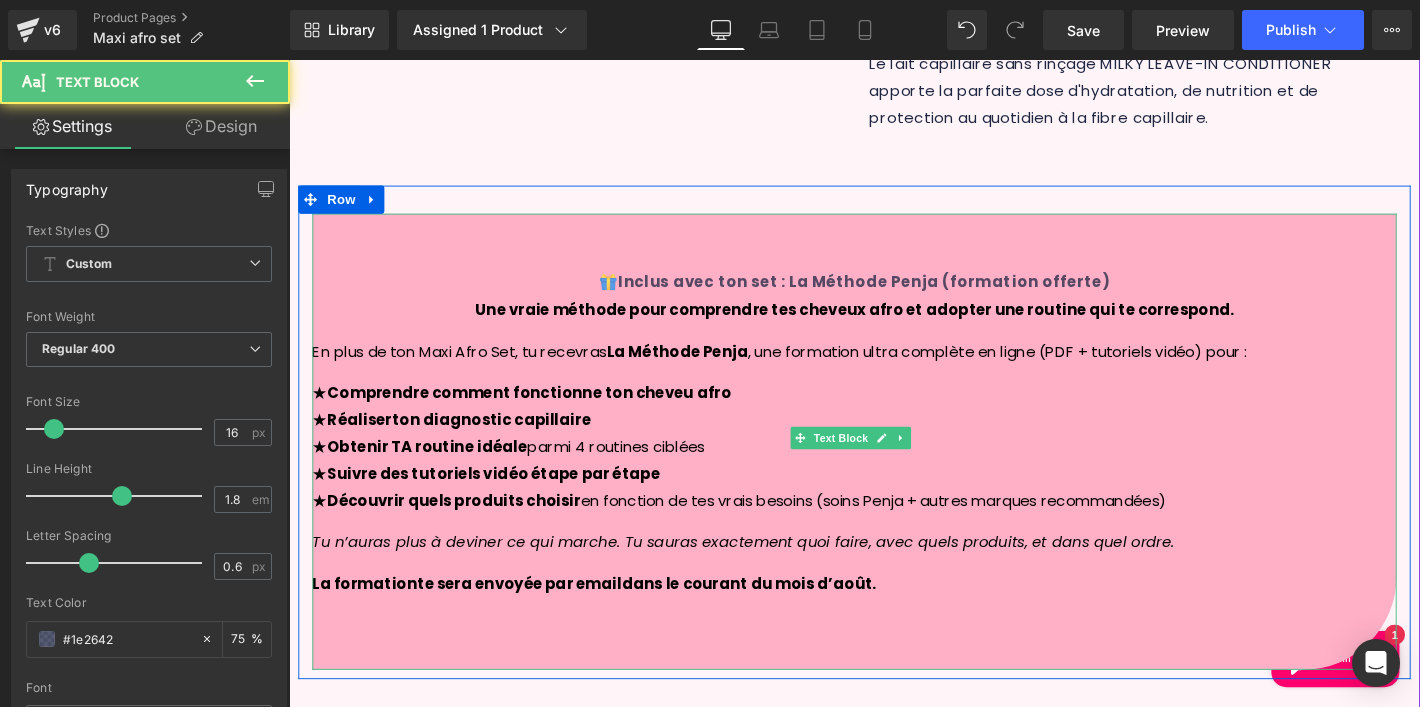 click on "Tu n’auras plus à deviner ce qui marche. Tu sauras exactement quoi faire, avec quels produits, et dans quel ordre." at bounding box center [775, 575] 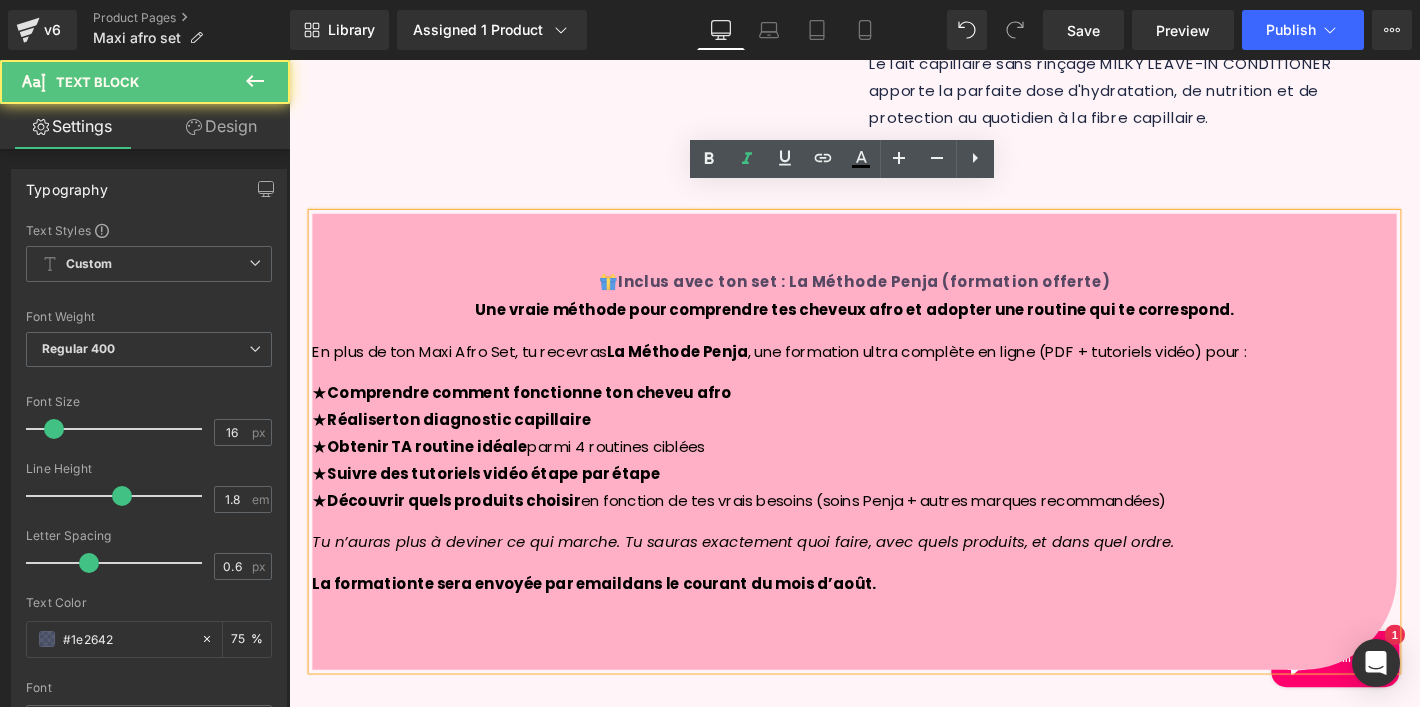 click on "Une vraie méthode pour comprendre tes cheveux afro et adopter une routine qui te correspond. En plus de ton Maxi Afro Set, tu recevras  La Méthode Penja , une formation ultra complète en ligne (PDF + tutoriels vidéo) pour : ★  Comprendre comment fonctionne ton cheveu afro ★  Réaliser  ton diagnostic capillaire ★  Obtenir TA routine idéale  parmi 4 routines ciblées ★  Suivre des tutoriels vidéo étape par étape ★  Découvrir quels produits choisir  en fonction de tes vrais besoins (soins Penja + autres marques recommandées) Tu n’auras plus à deviner ce qui marche. Tu sauras exactement quoi faire, avec quels produits, et dans quel ordre. L a f ormatio n  te sera envoyée par email  dans le courant du mois d’août." at bounding box center [894, 474] 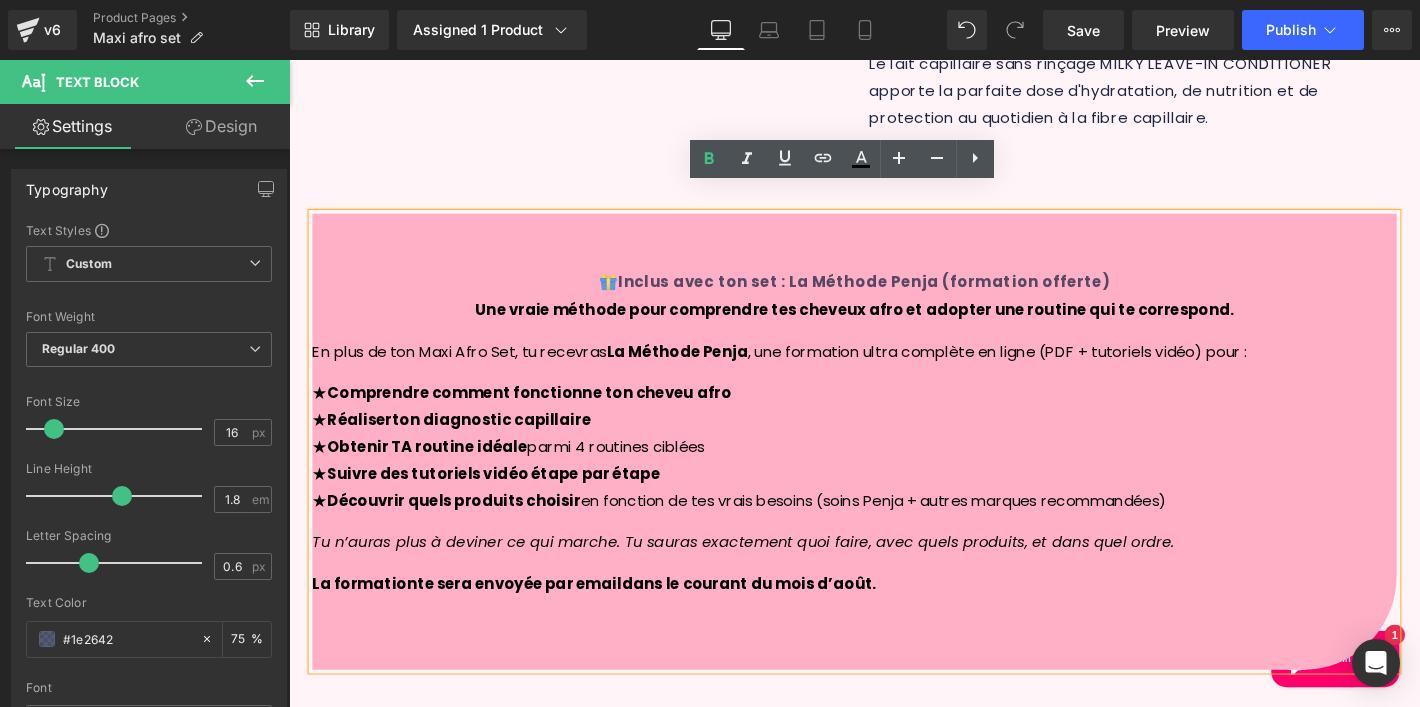 click on "Sale Off
(P) Image
‹ ›" at bounding box center (894, -421) 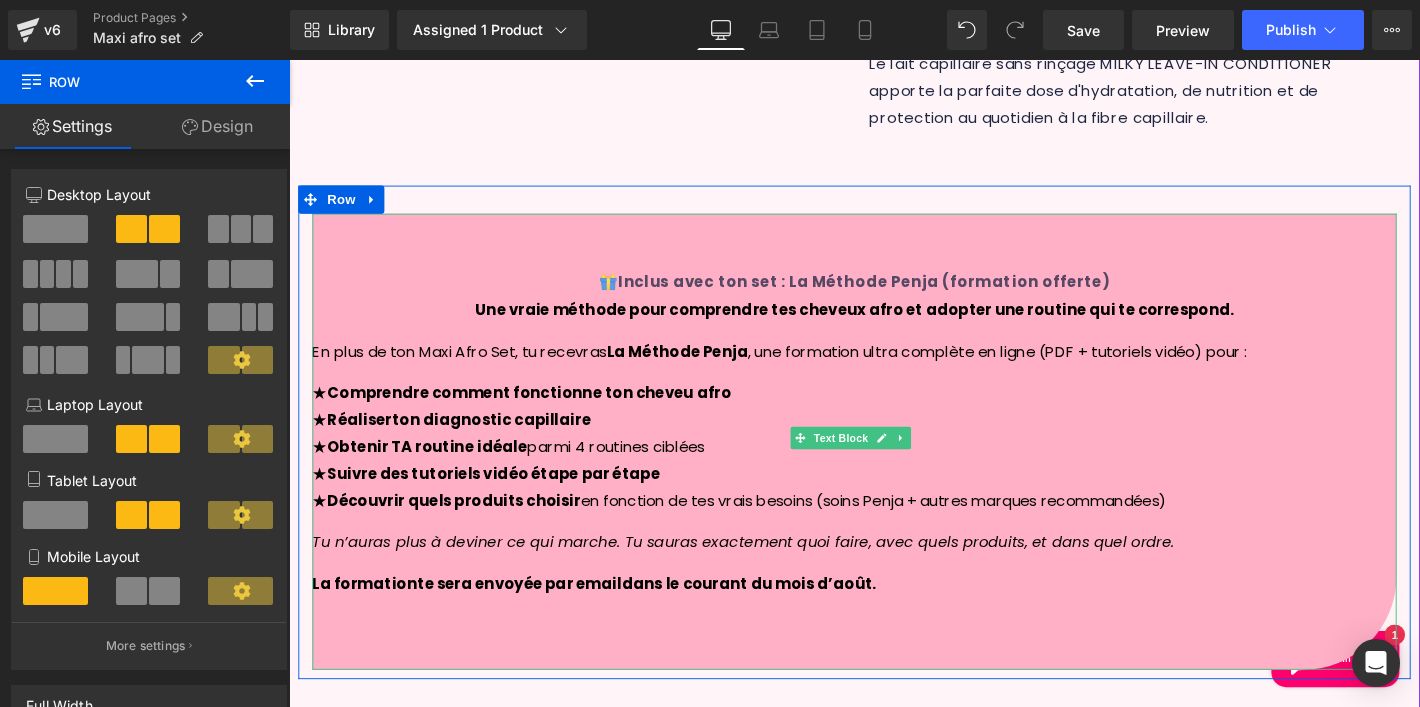 click on "Une vraie méthode pour comprendre tes cheveux afro et adopter une routine qui te correspond." at bounding box center [894, 326] 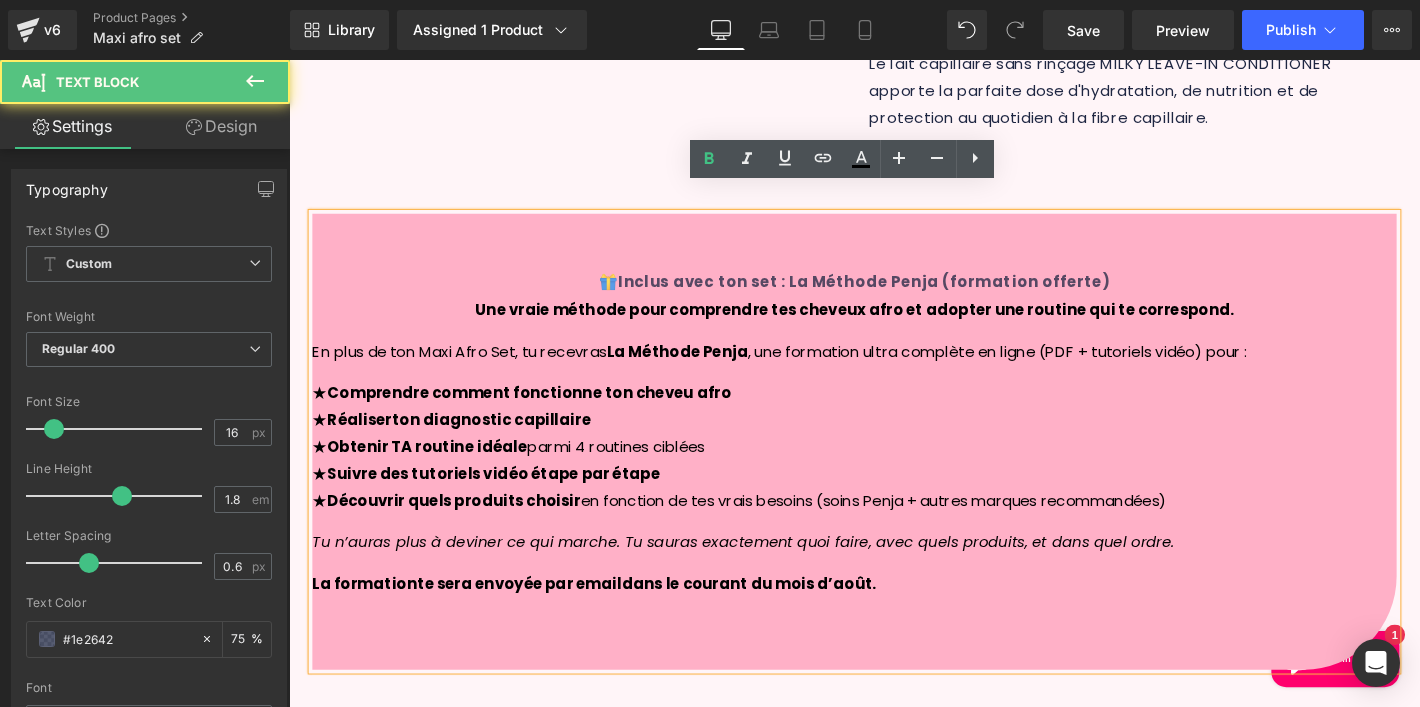 click on "Une vraie méthode pour comprendre tes cheveux afro et adopter une routine qui te correspond. En plus de ton Maxi Afro Set, tu recevras  La Méthode Penja , une formation ultra complète en ligne (PDF + tutoriels vidéo) pour : ★  Comprendre comment fonctionne ton cheveu afro ★  Réaliser  ton diagnostic capillaire ★  Obtenir TA routine idéale  parmi 4 routines ciblées ★  Suivre des tutoriels vidéo étape par étape ★  Découvrir quels produits choisir  en fonction de tes vrais besoins (soins Penja + autres marques recommandées) Tu n’auras plus à deviner ce qui marche. Tu sauras exactement quoi faire, avec quels produits, et dans quel ordre. L a f ormatio n  te sera envoyée par email  dans le courant du mois d’août." at bounding box center [894, 474] 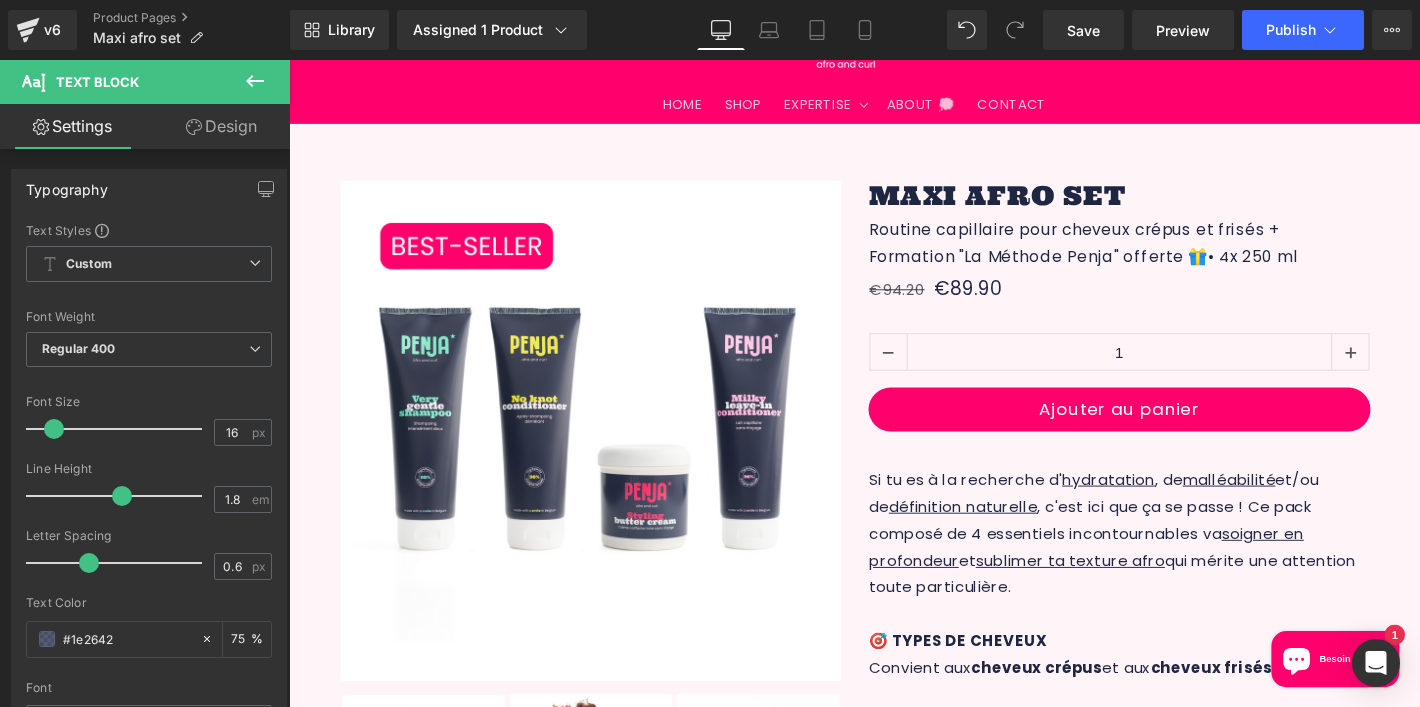 scroll, scrollTop: 37, scrollLeft: 0, axis: vertical 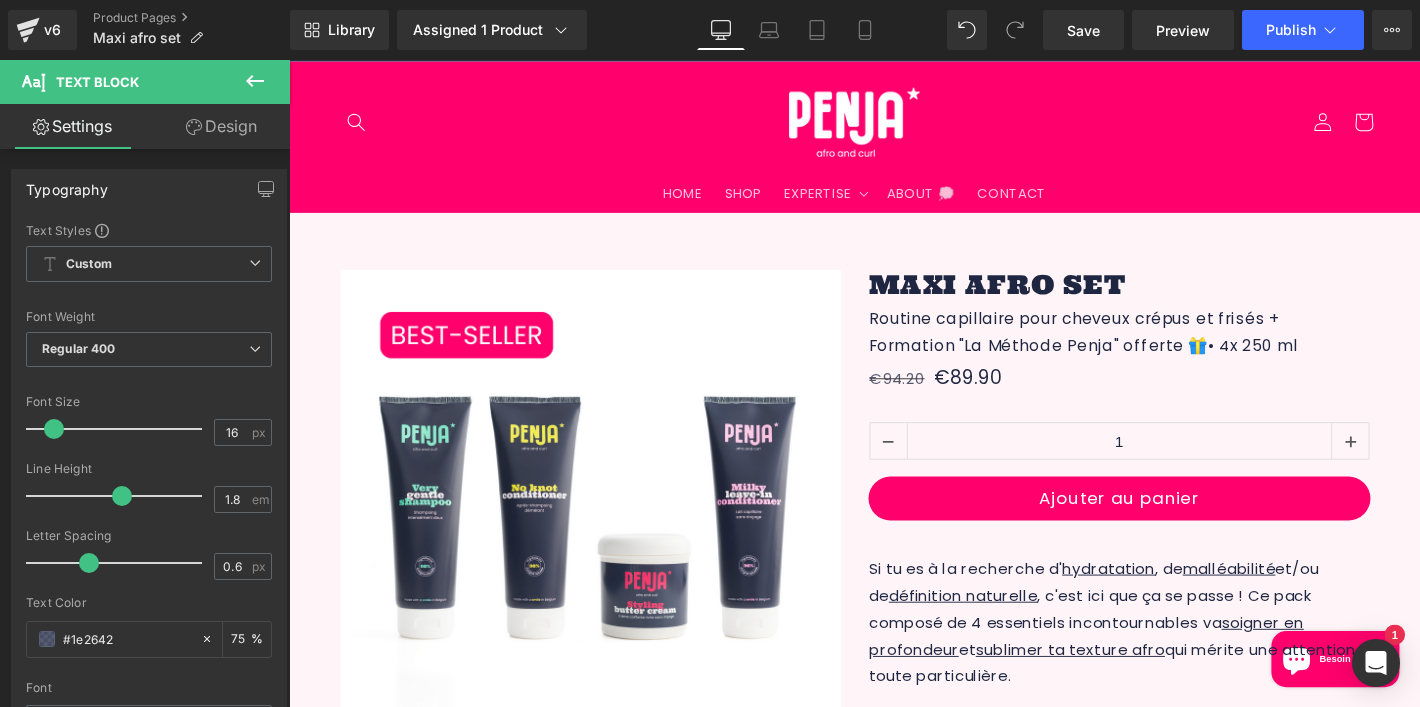 click on "Routine capillaire pour cheveux crépus et frisés + Formation "La Méthode Penja" offerte 🎁" at bounding box center [1130, 352] 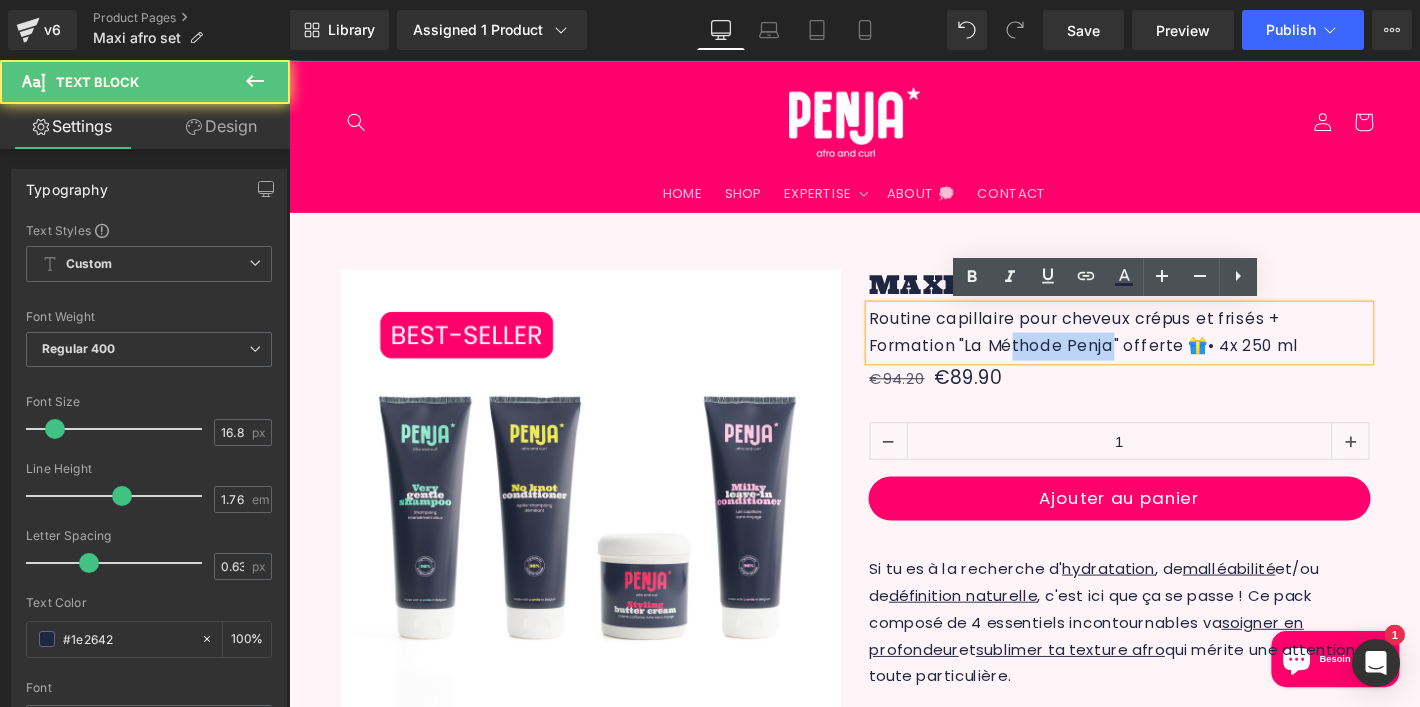 drag, startPoint x: 1165, startPoint y: 364, endPoint x: 1053, endPoint y: 358, distance: 112.1606 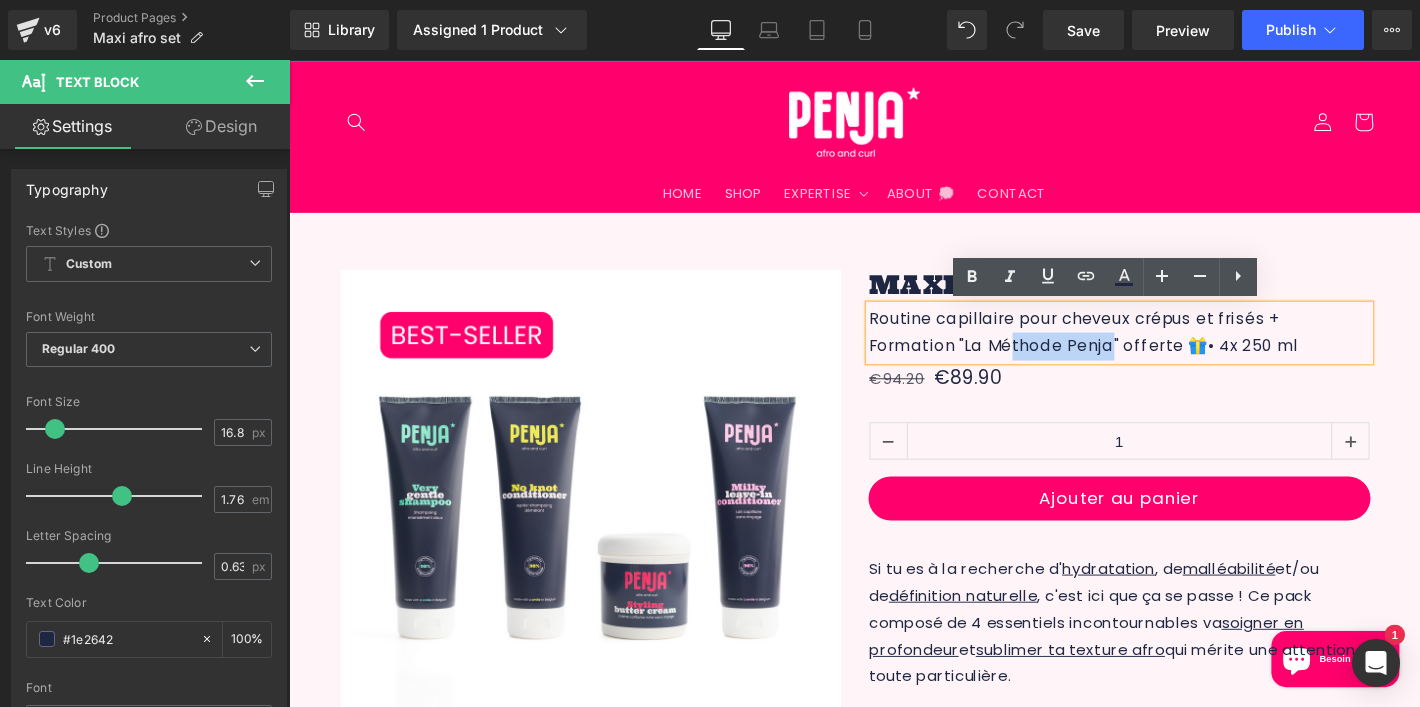 type 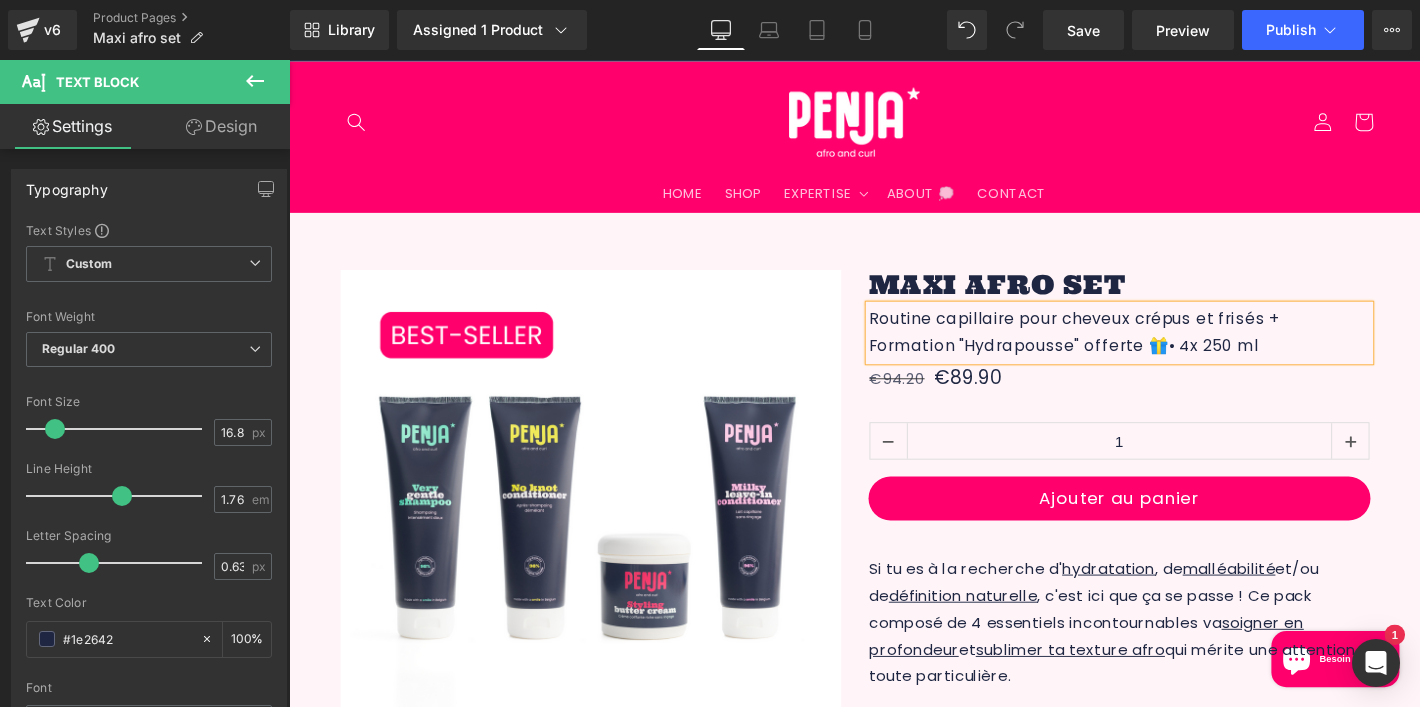 click on "Routine capillaire pour cheveux crépus et frisés + Formation "Hydrapousse" offerte 🎁" at bounding box center (1130, 352) 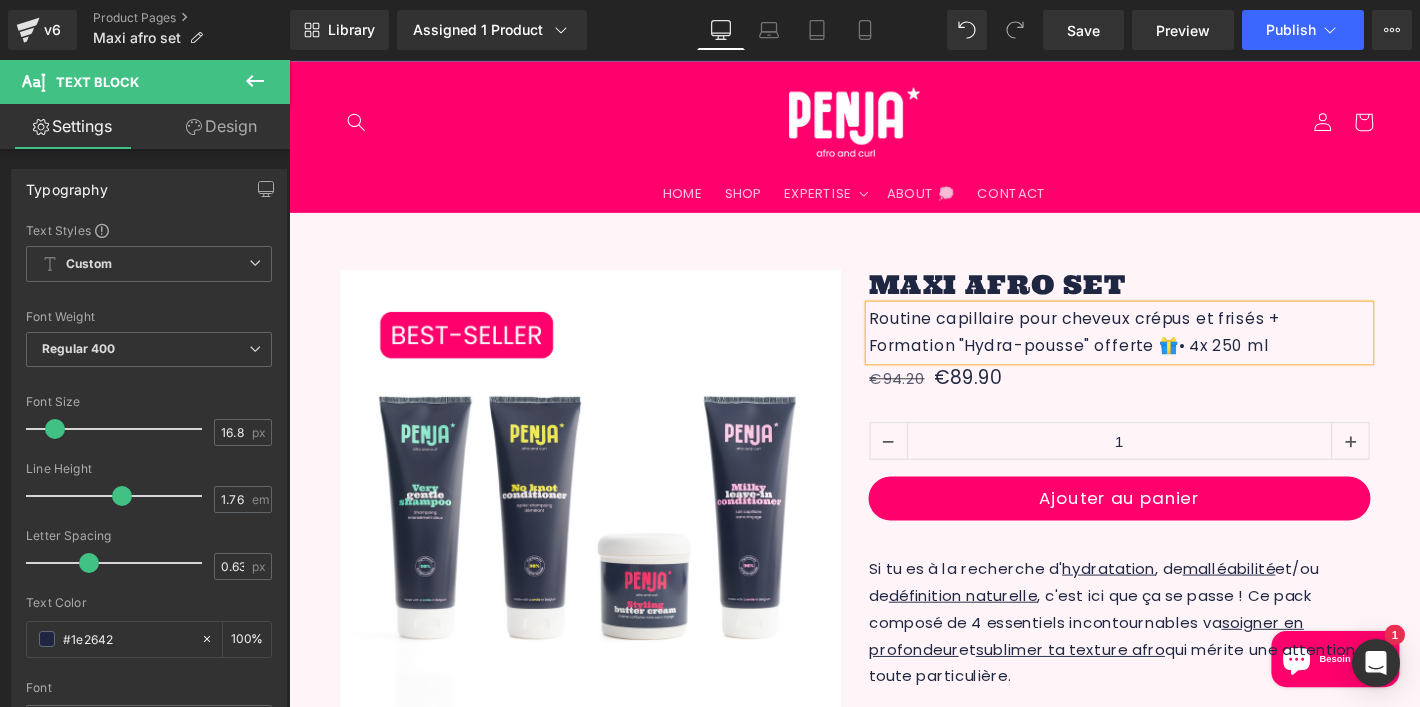 click on "HOME
SHOP
EXPERTISE
EXPERTISE
TEXTURES
FORMULATION
FAQ" at bounding box center [894, 143] 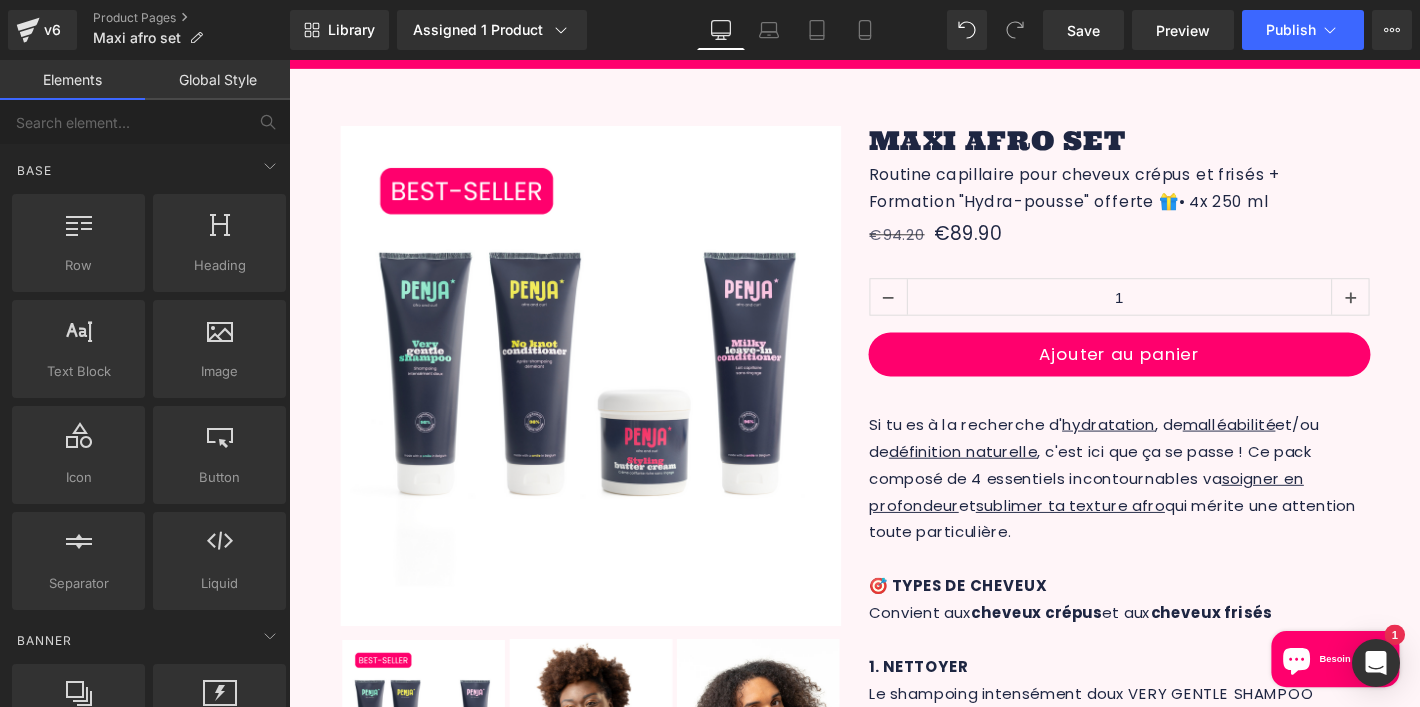 scroll, scrollTop: 199, scrollLeft: 0, axis: vertical 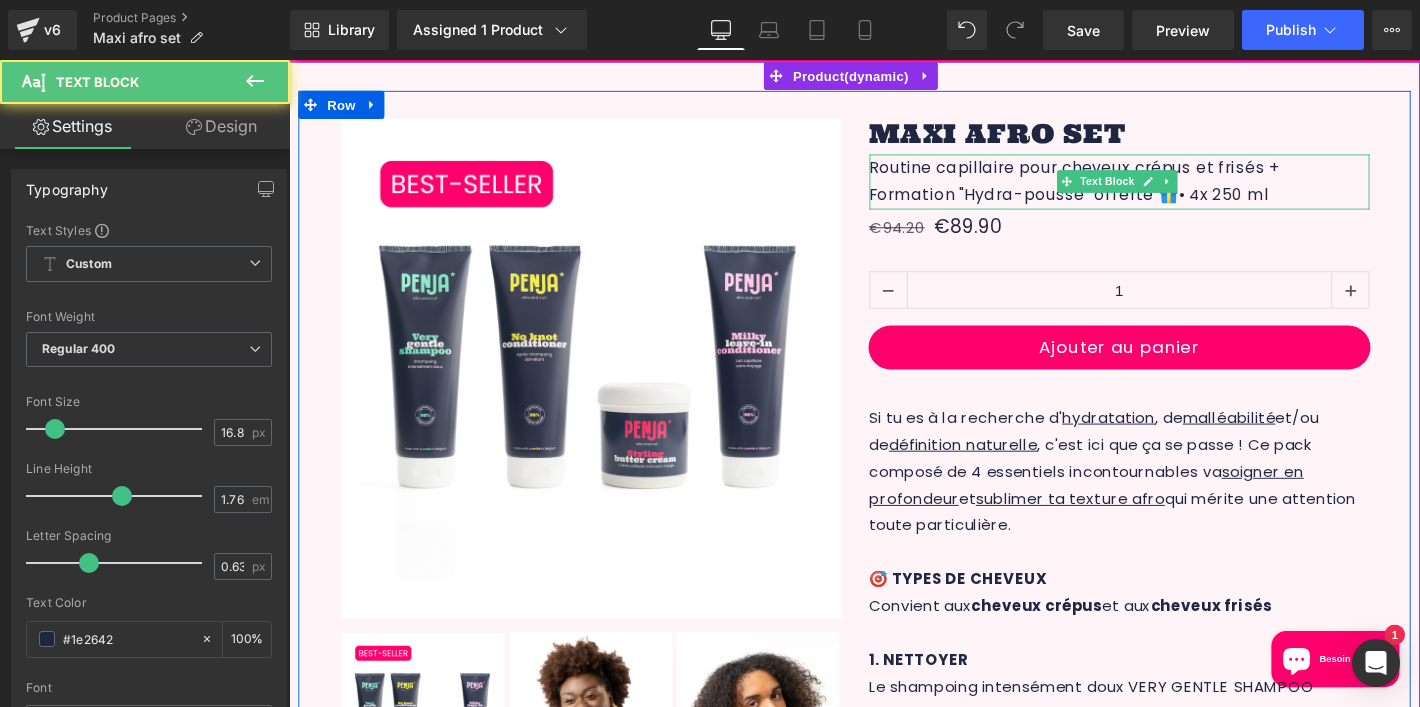 click on "Routine capillaire pour cheveux crépus et frisés + Formation "Hydra-pousse" offerte 🎁" at bounding box center (1130, 190) 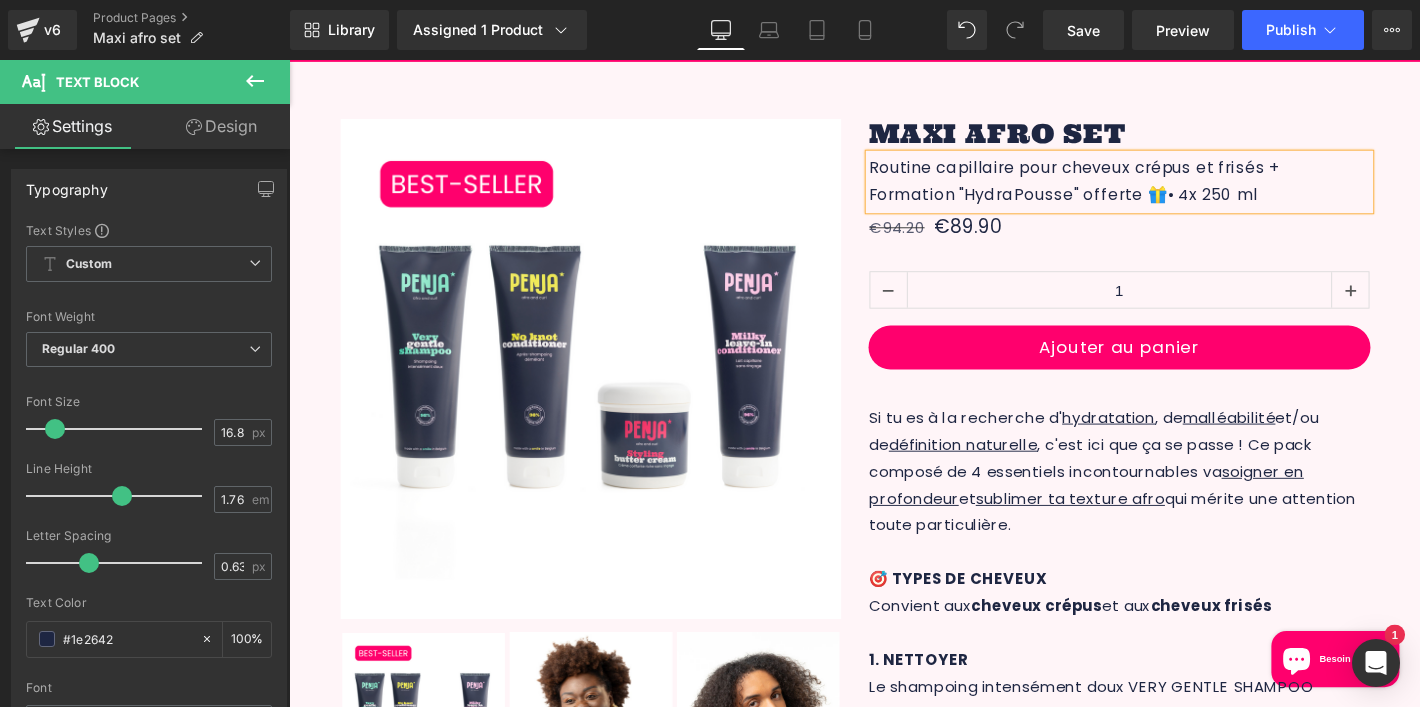 click on "Sale Off" at bounding box center (894, 1076) 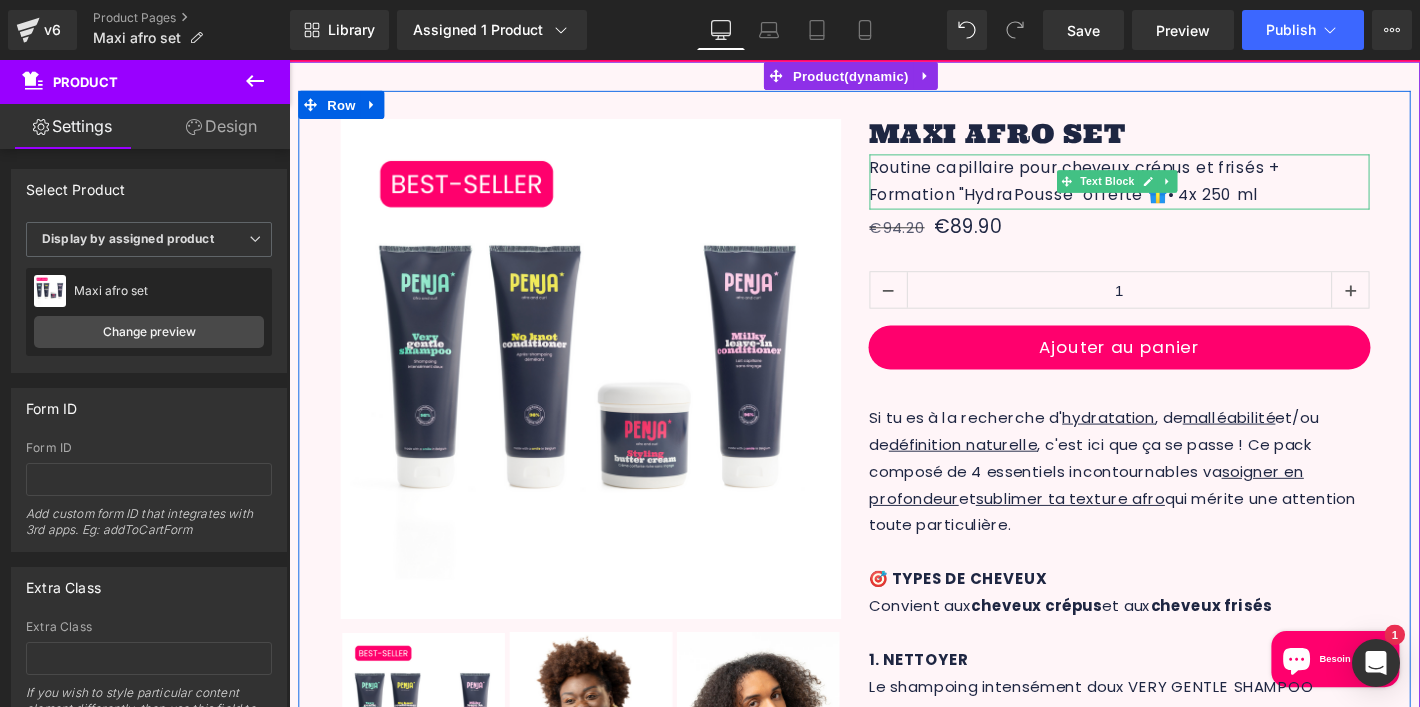 click on "Routine capillaire pour cheveux crépus et frisés + Formation "HydraPousse" offerte 🎁" at bounding box center (1130, 190) 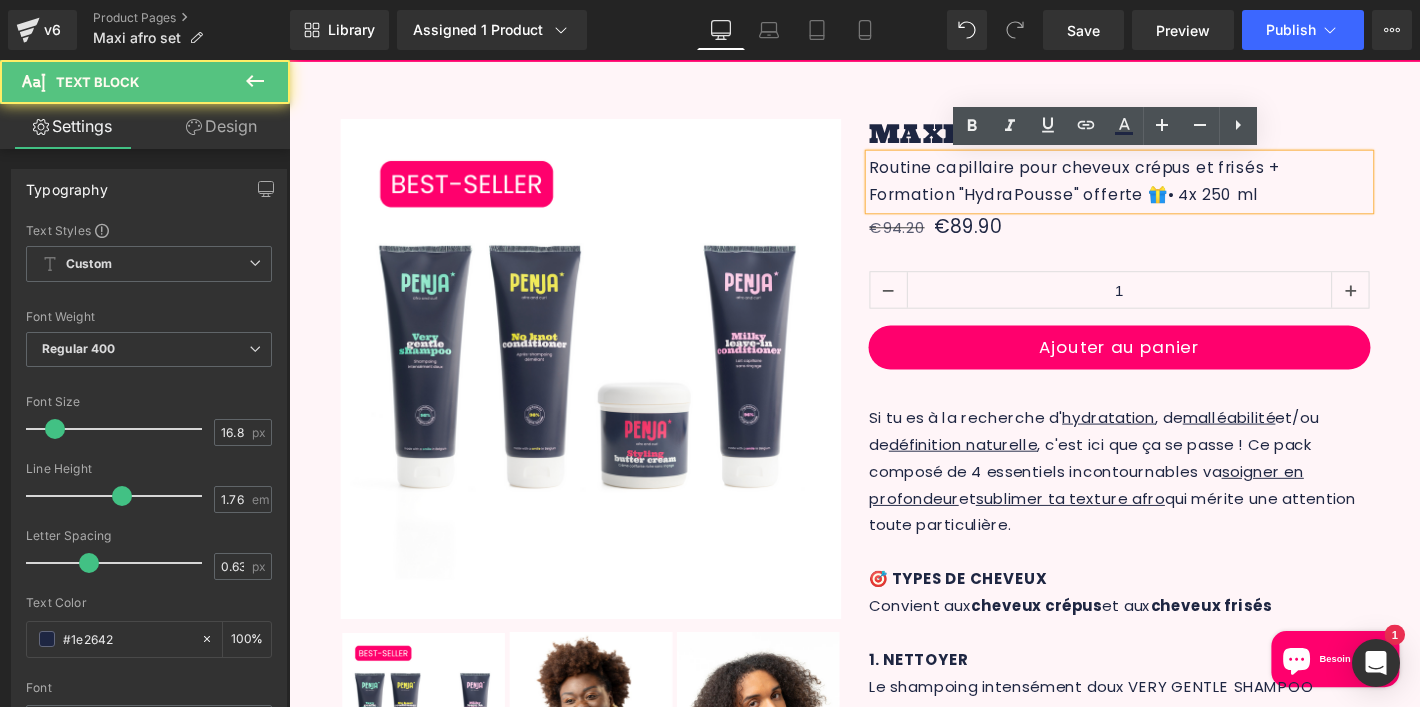 click on "Routine capillaire pour cheveux crépus et frisés + Formation "HydraPousse" offerte 🎁" at bounding box center (1130, 190) 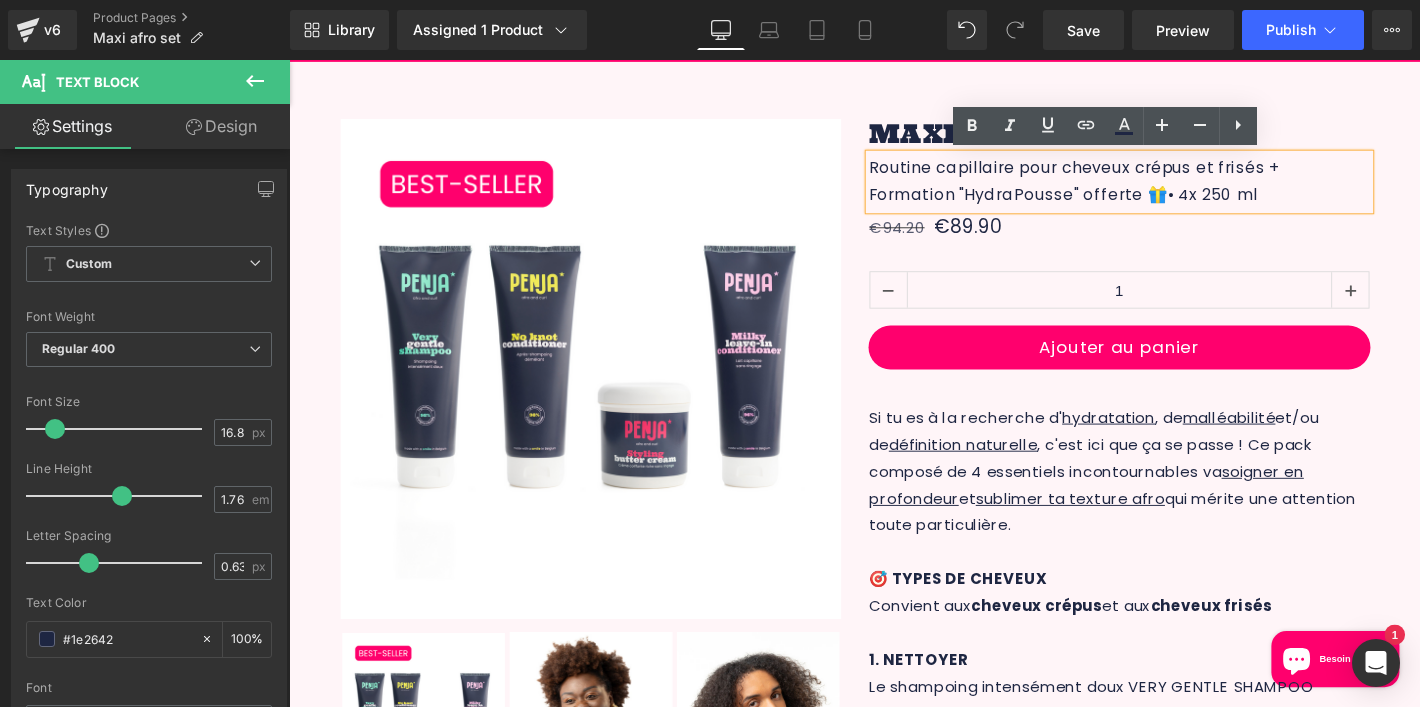 click on "Sale Off
(P) Image
‹ ›" at bounding box center [894, 707] 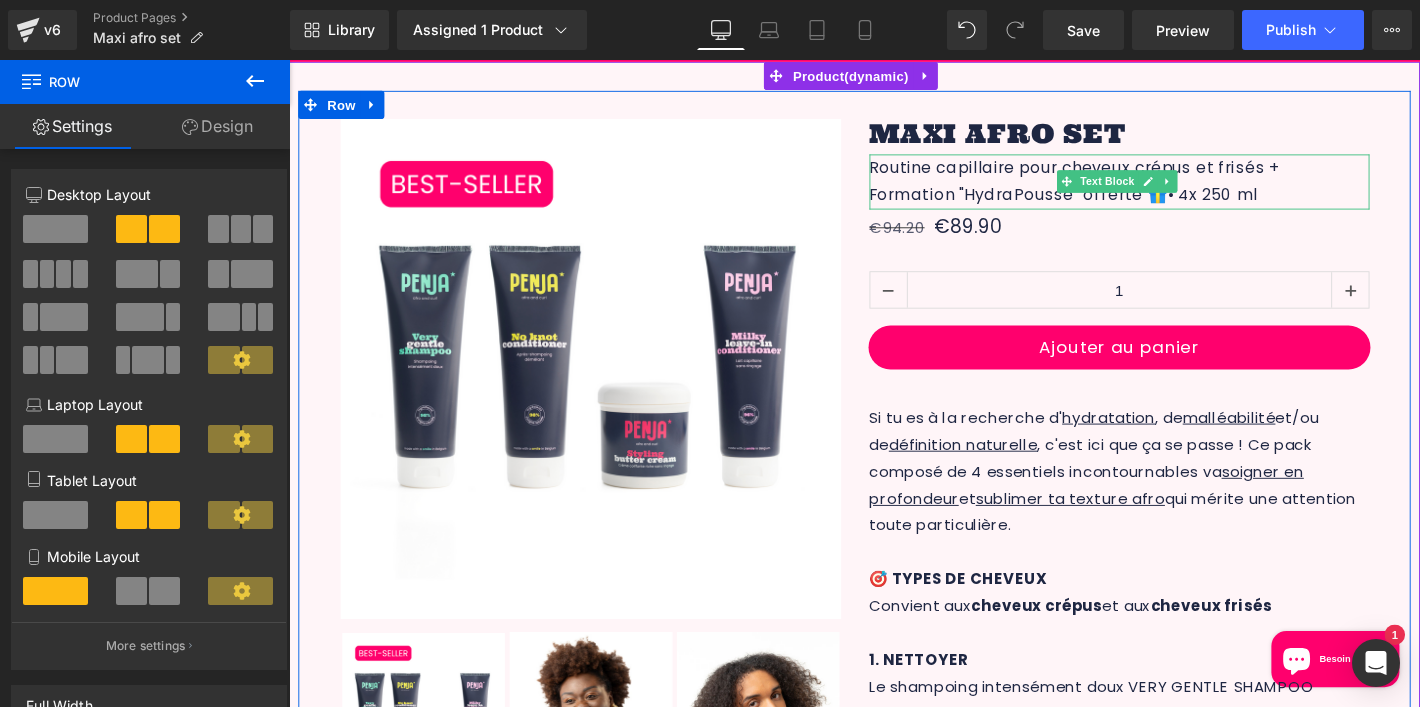 click on "Routine capillaire pour cheveux crépus et frisés + Formation "HydraPousse" offerte 🎁" at bounding box center [1130, 190] 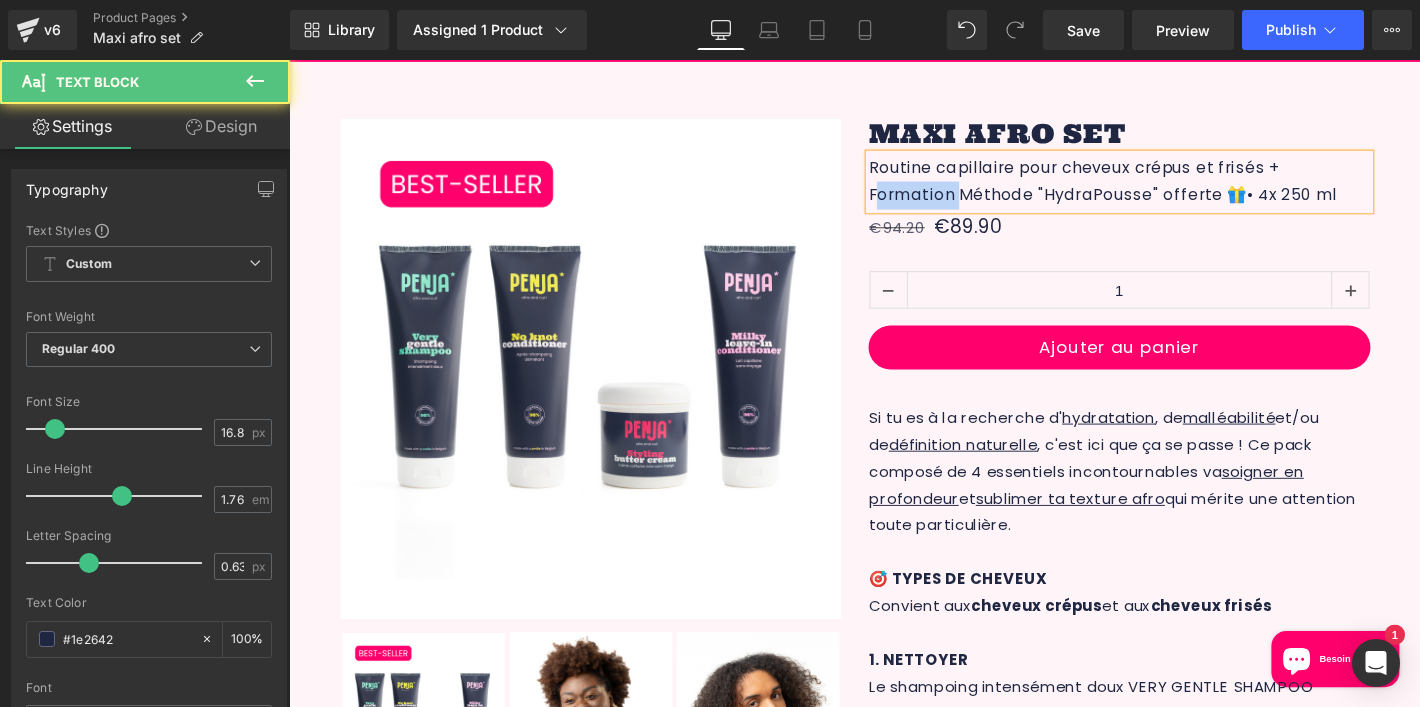 drag, startPoint x: 1007, startPoint y: 201, endPoint x: 912, endPoint y: 201, distance: 95 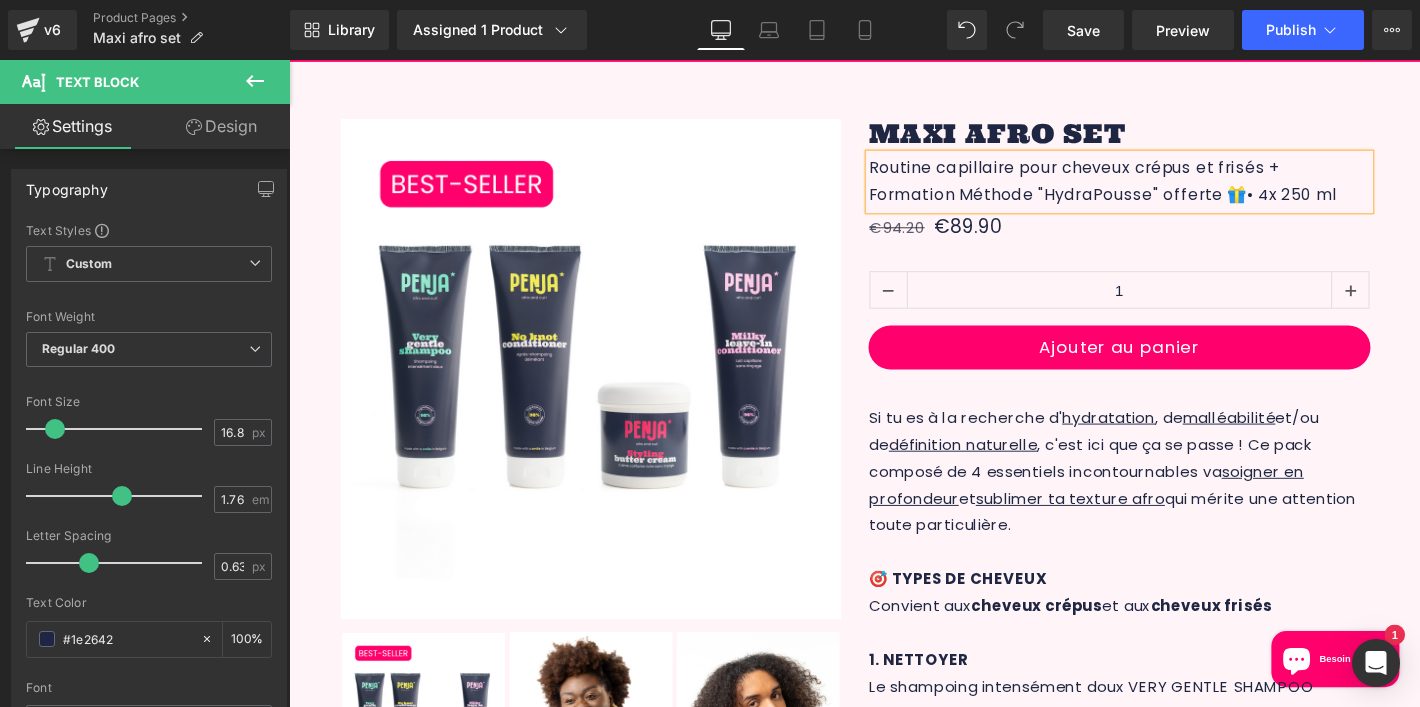 click on "Routine capillaire pour cheveux crépus et frisés + Formation Méthode "HydraPousse" offerte 🎁" at bounding box center (1130, 190) 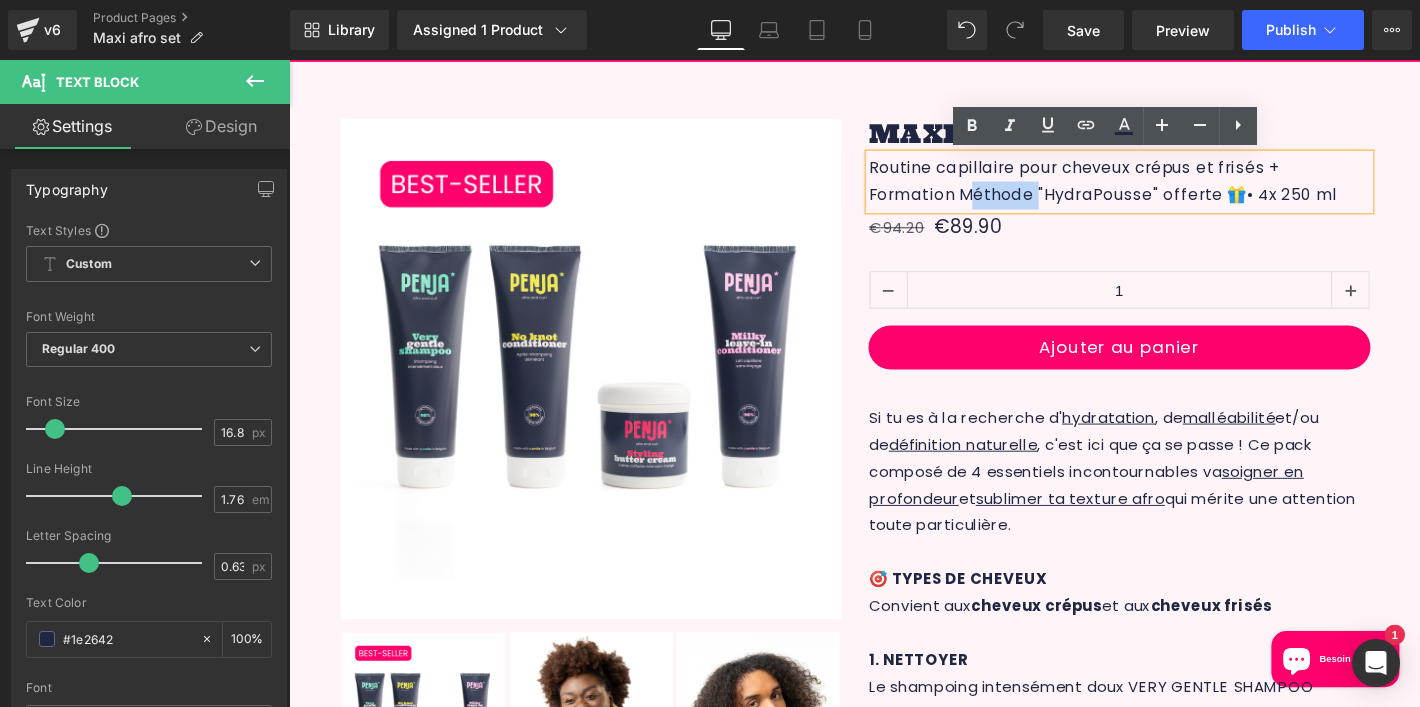 drag, startPoint x: 1088, startPoint y: 202, endPoint x: 1008, endPoint y: 199, distance: 80.05623 